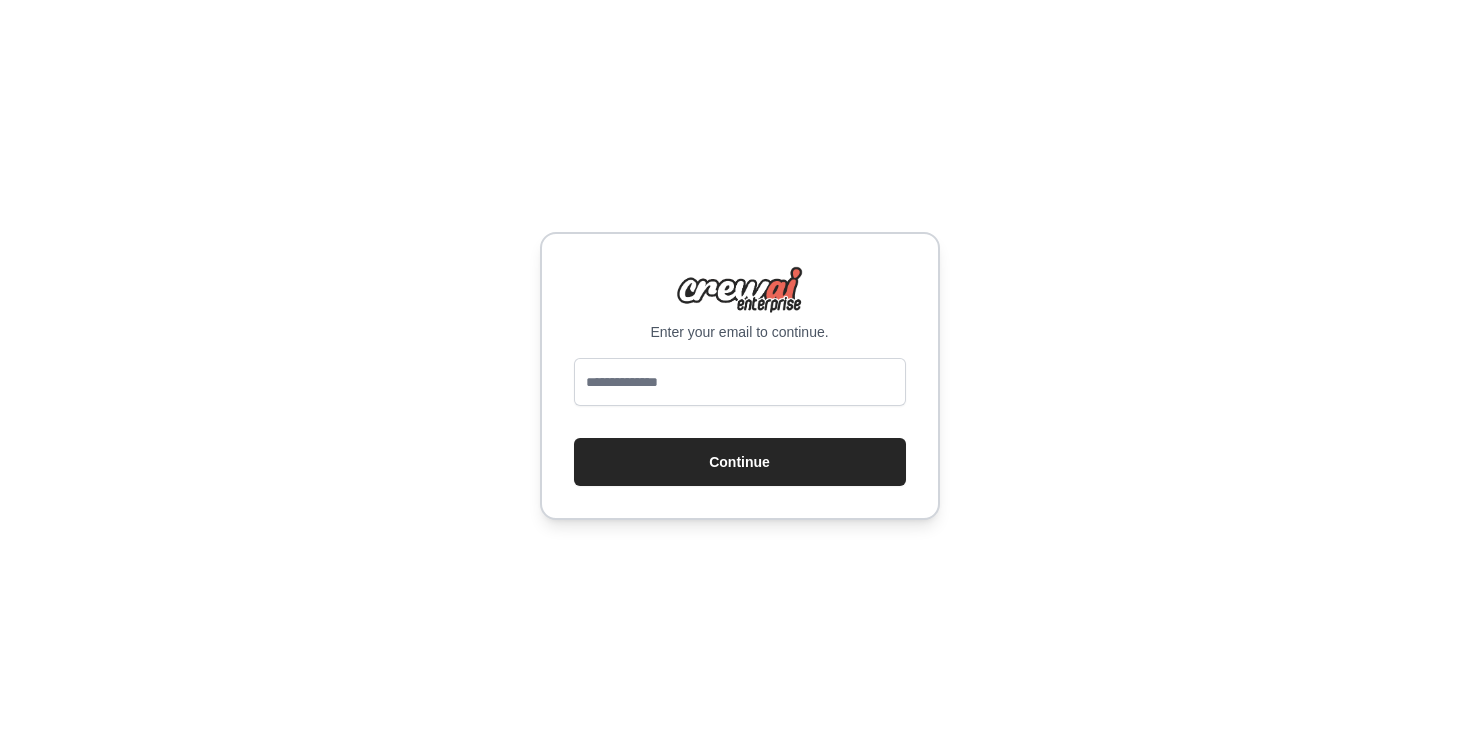 scroll, scrollTop: 0, scrollLeft: 0, axis: both 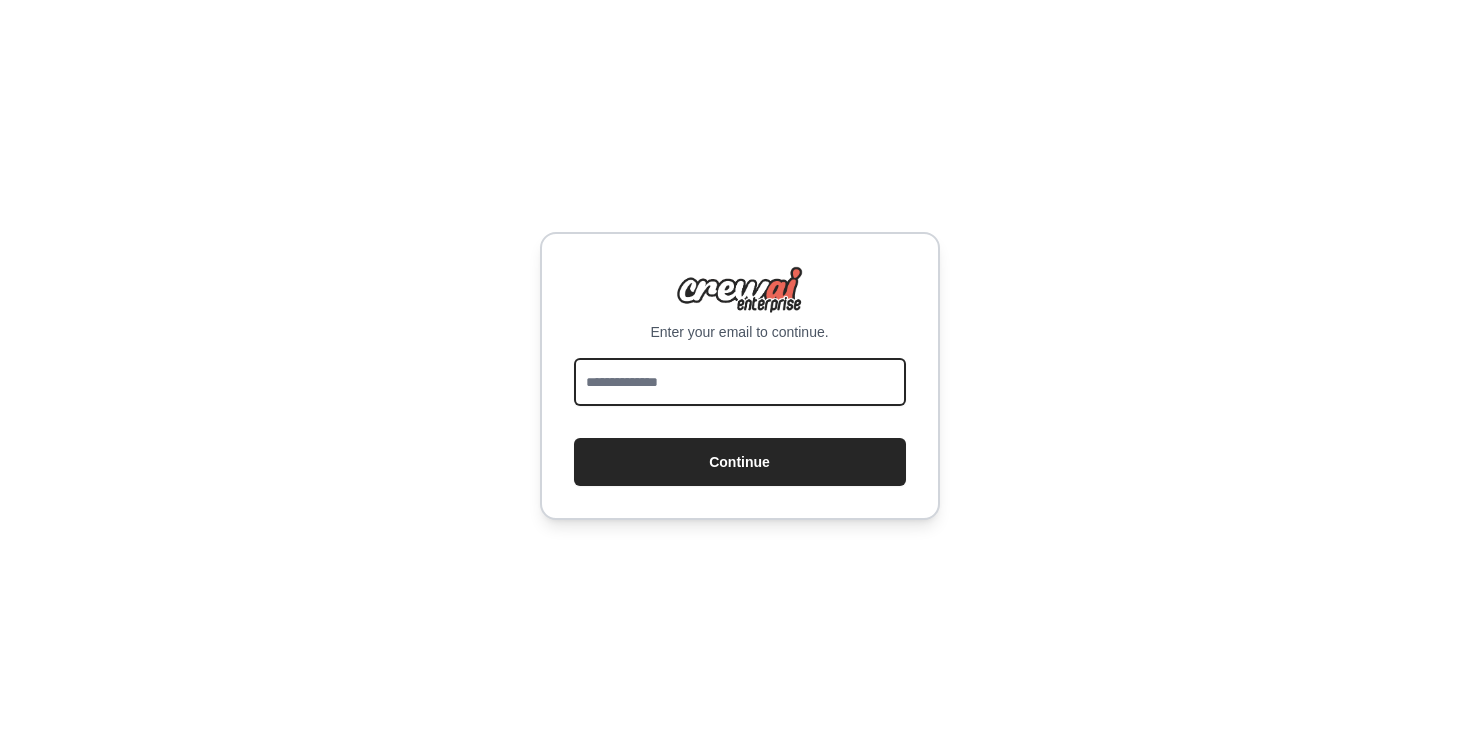 click at bounding box center [740, 382] 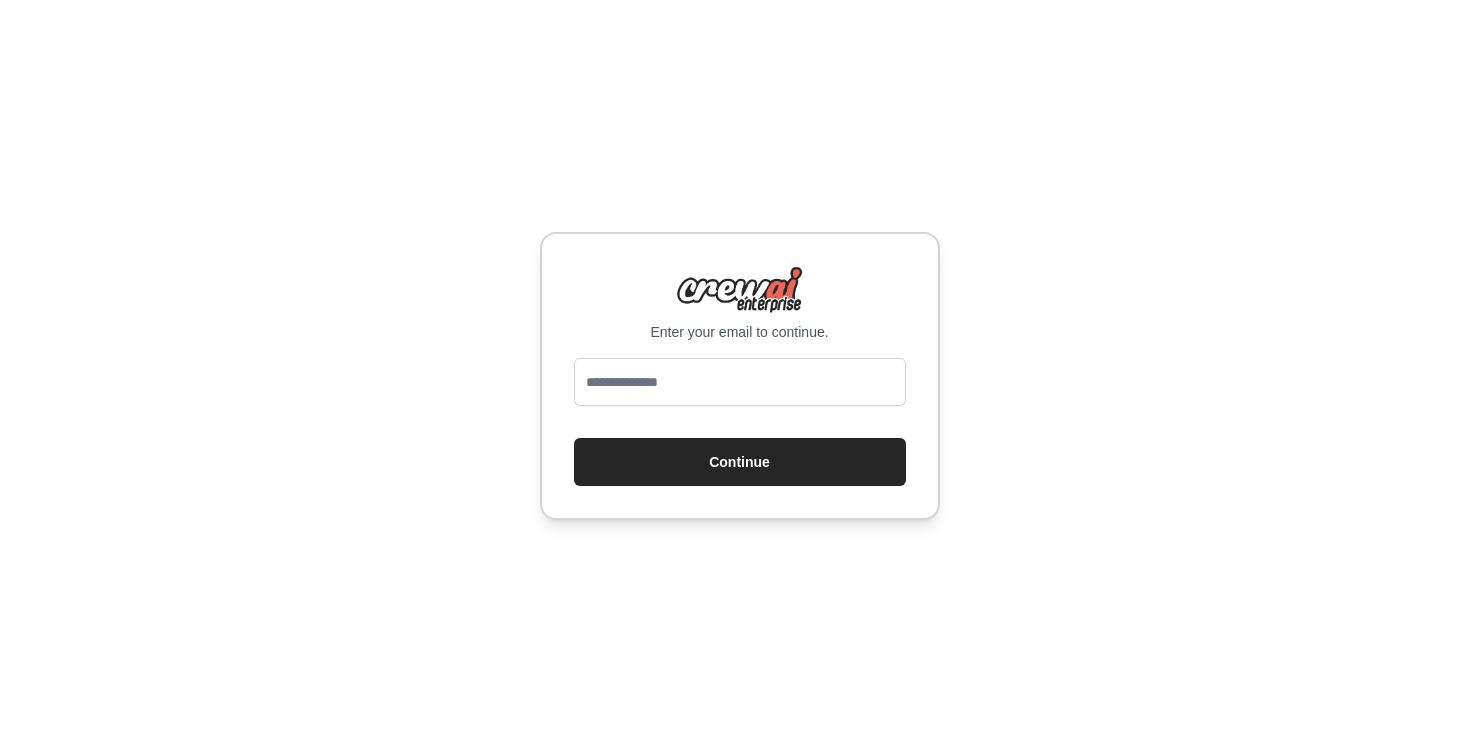 click on "Enter your email to continue.
Continue" at bounding box center [739, 376] 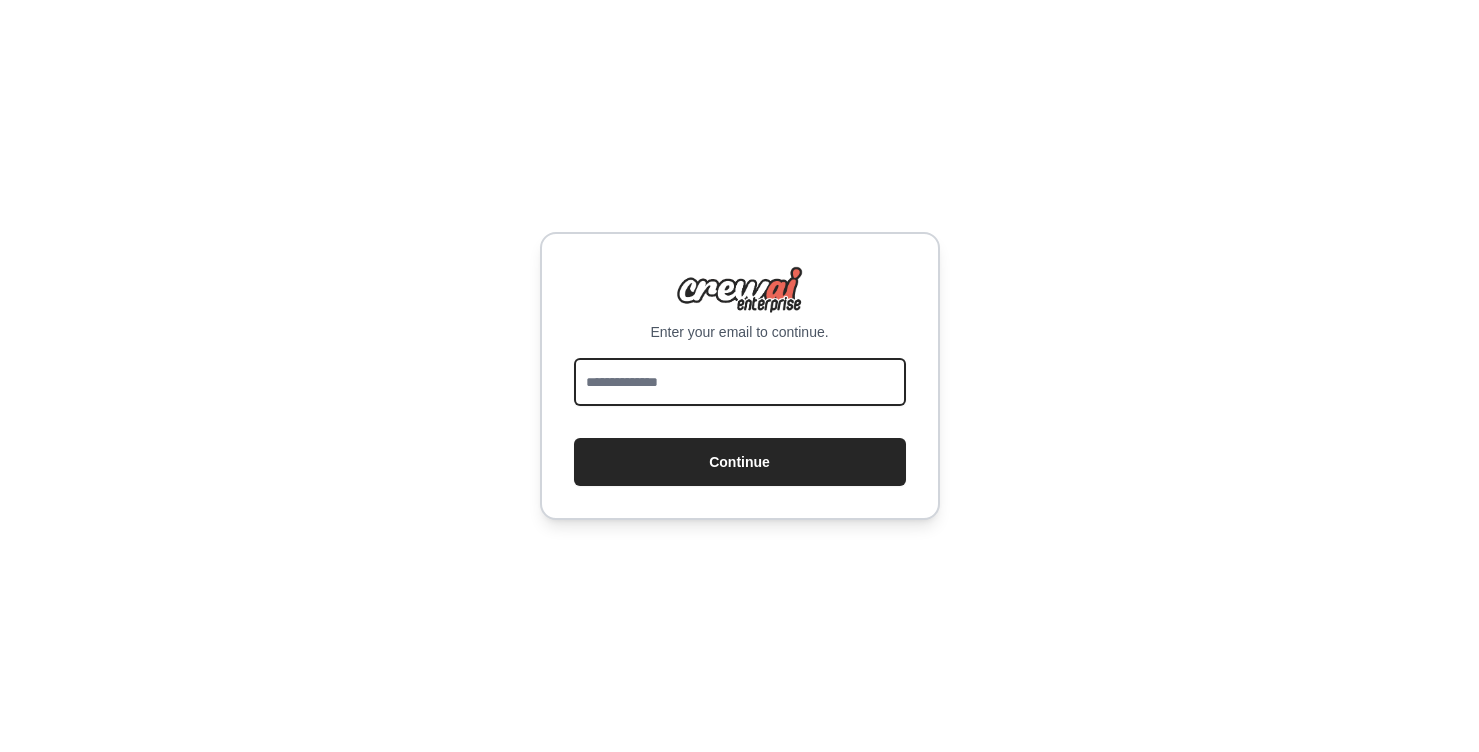 click at bounding box center [740, 382] 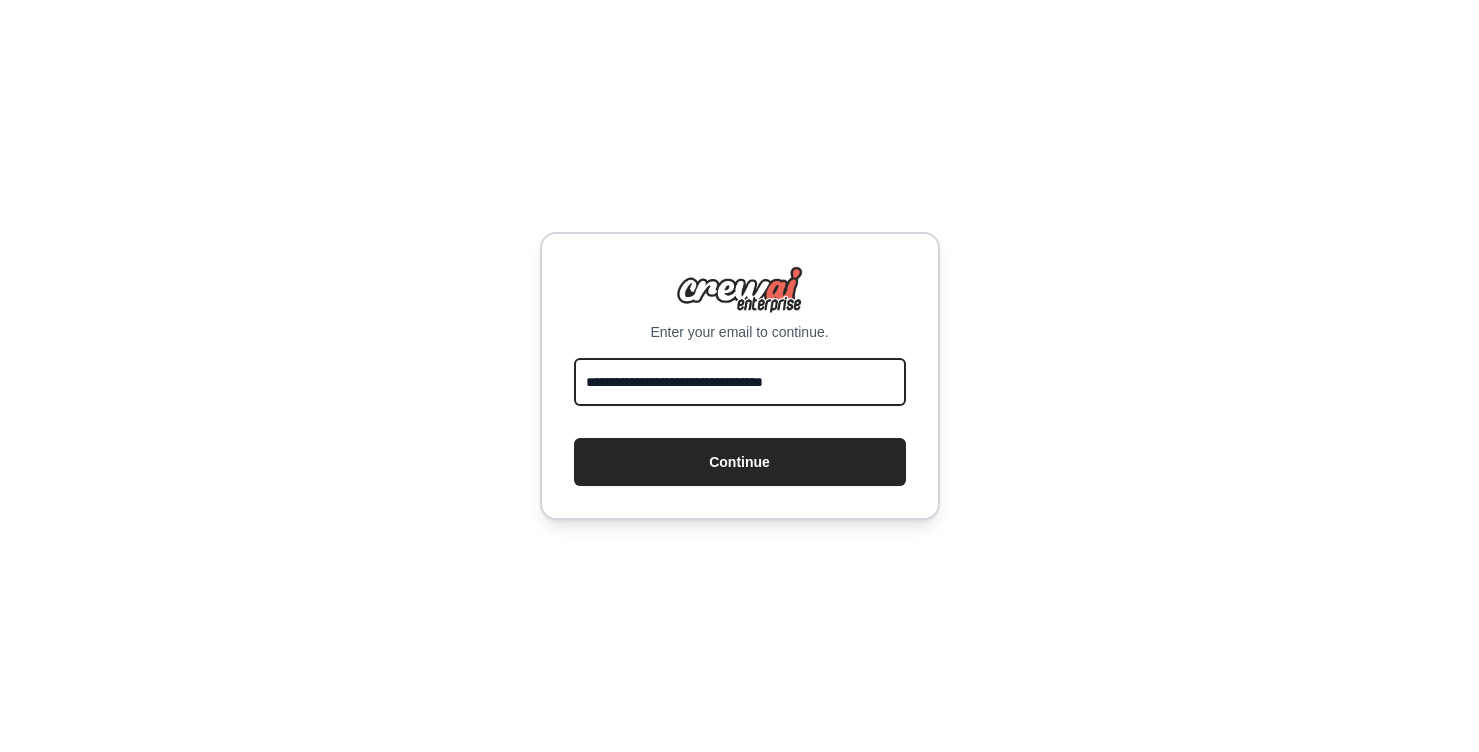 type on "**********" 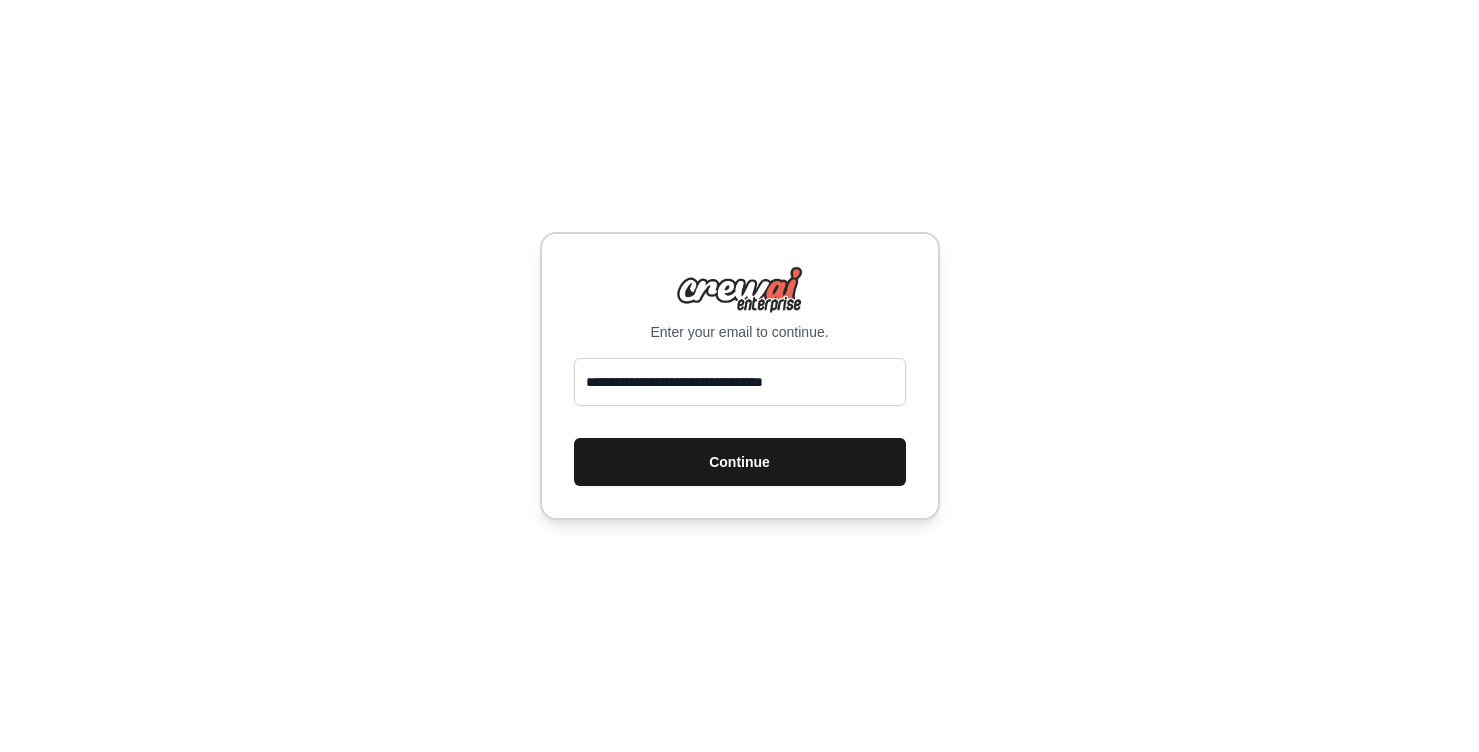 click on "Continue" at bounding box center [740, 462] 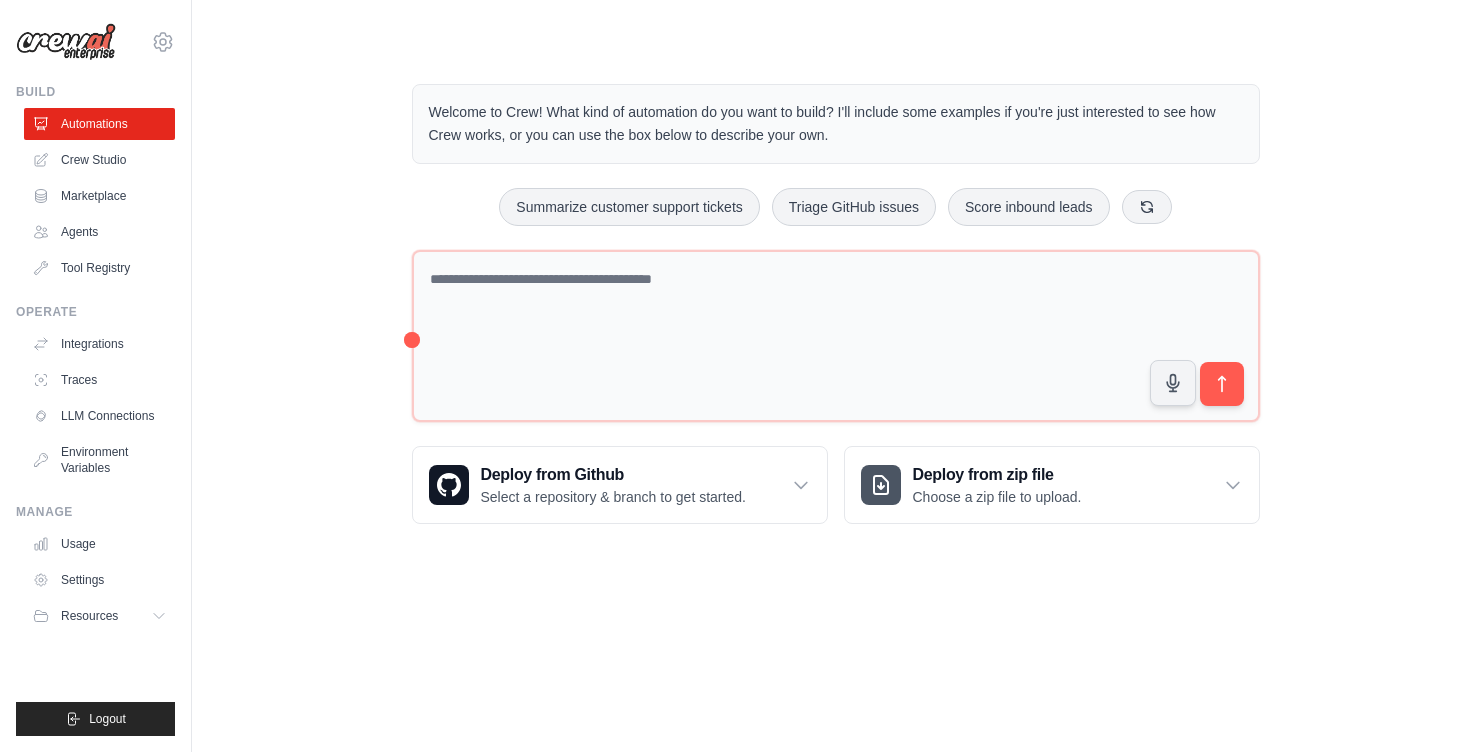 scroll, scrollTop: 0, scrollLeft: 0, axis: both 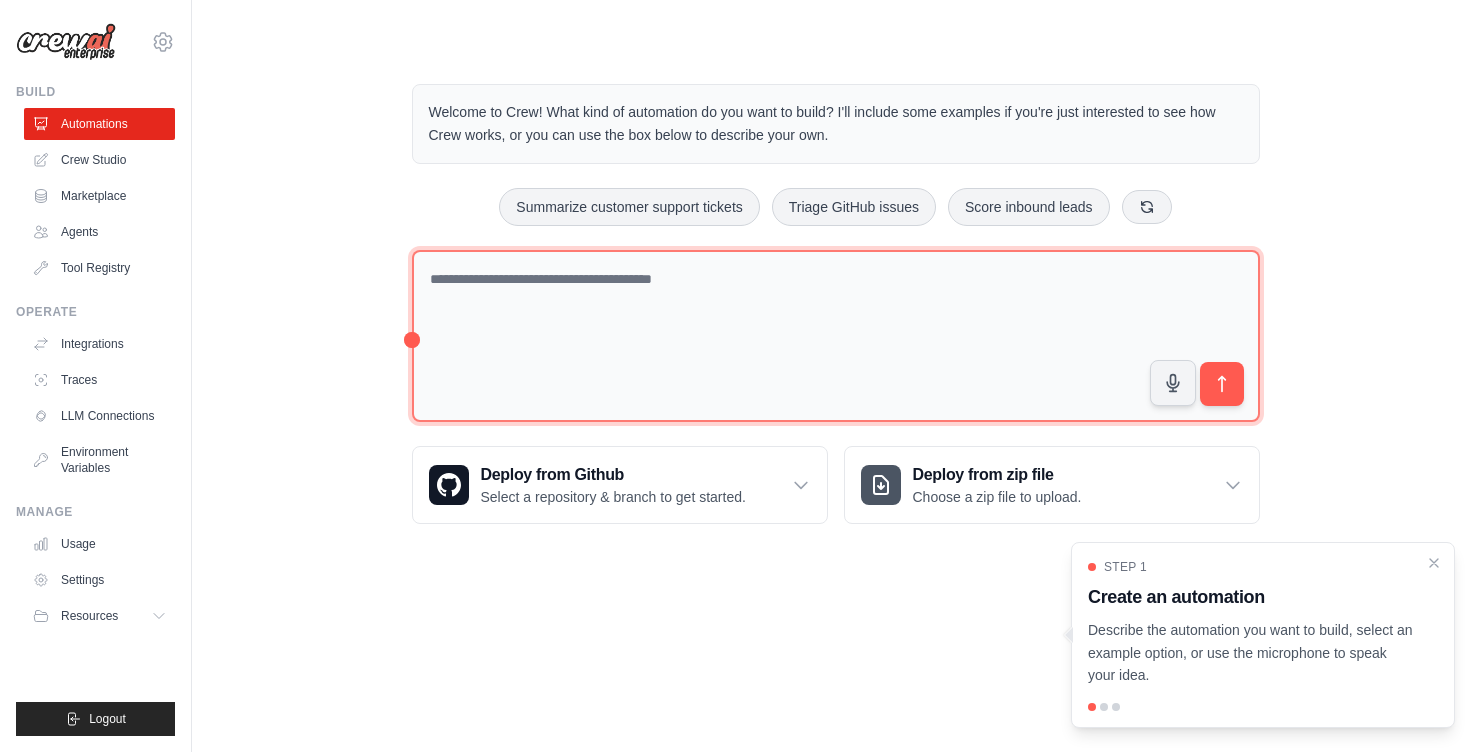 click at bounding box center (836, 336) 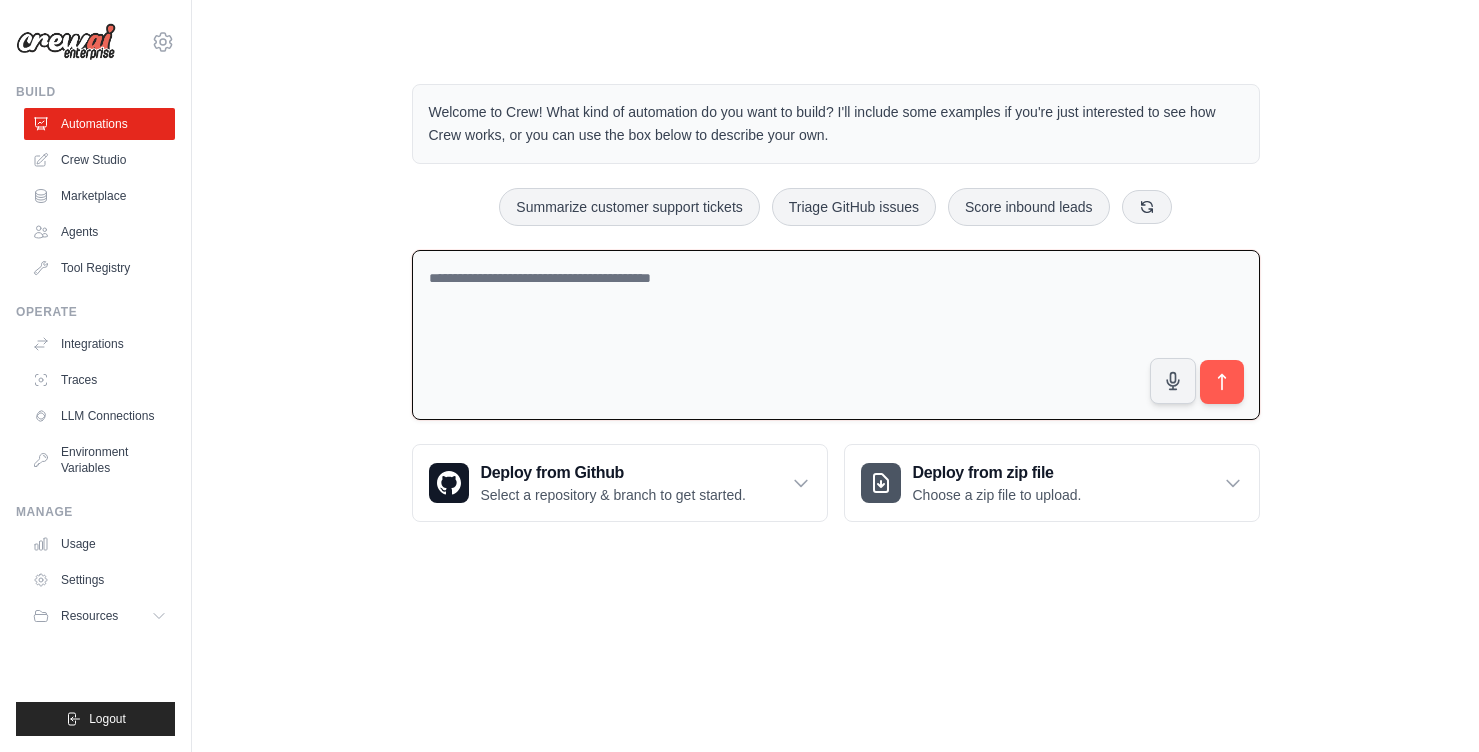 click on "Welcome to Crew! What kind of automation do you want to build?
I'll include some examples if you're just interested to see how
Crew works, or you can use the box below to describe your own.
Summarize customer support tickets
Triage GitHub issues
Score inbound leads" at bounding box center (835, 303) 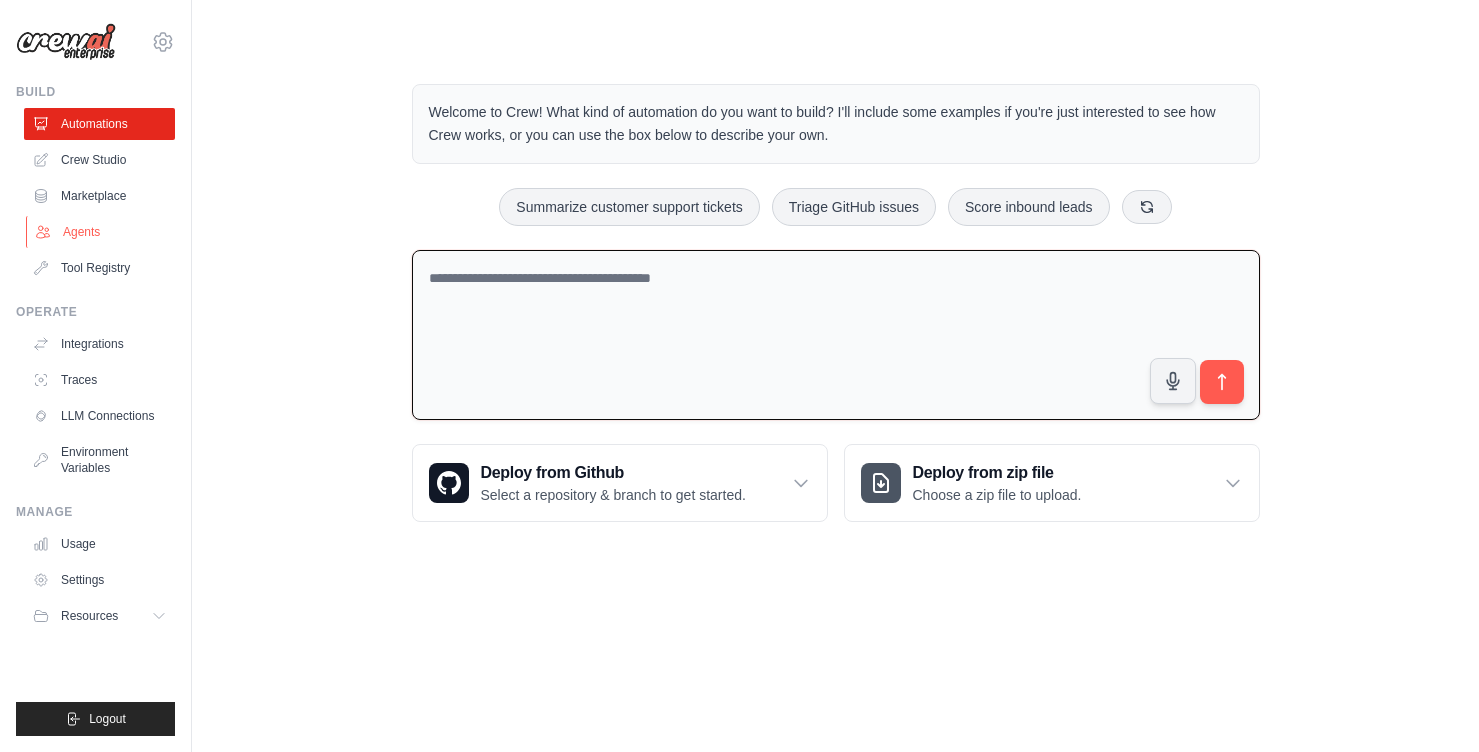 click on "Agents" at bounding box center [101, 232] 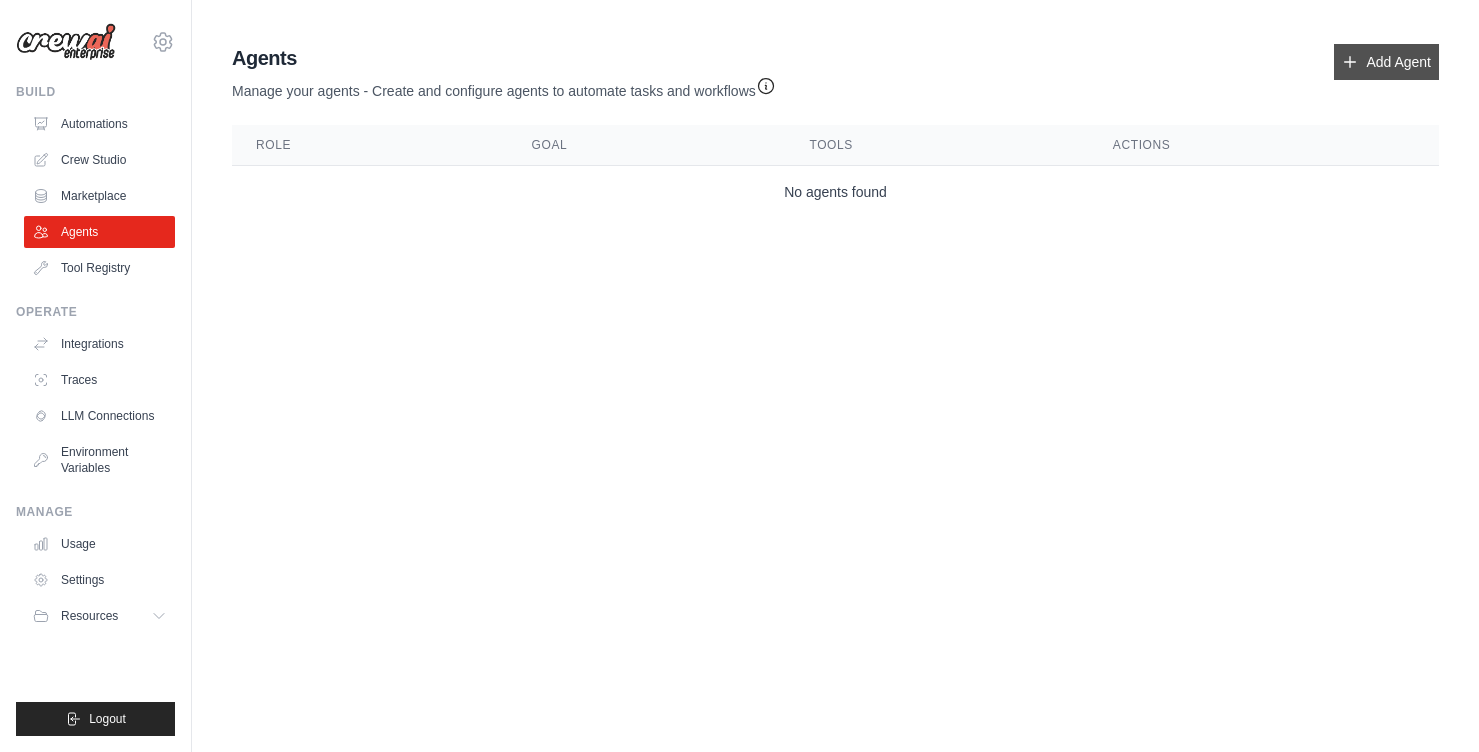 click on "Add Agent" at bounding box center (1386, 62) 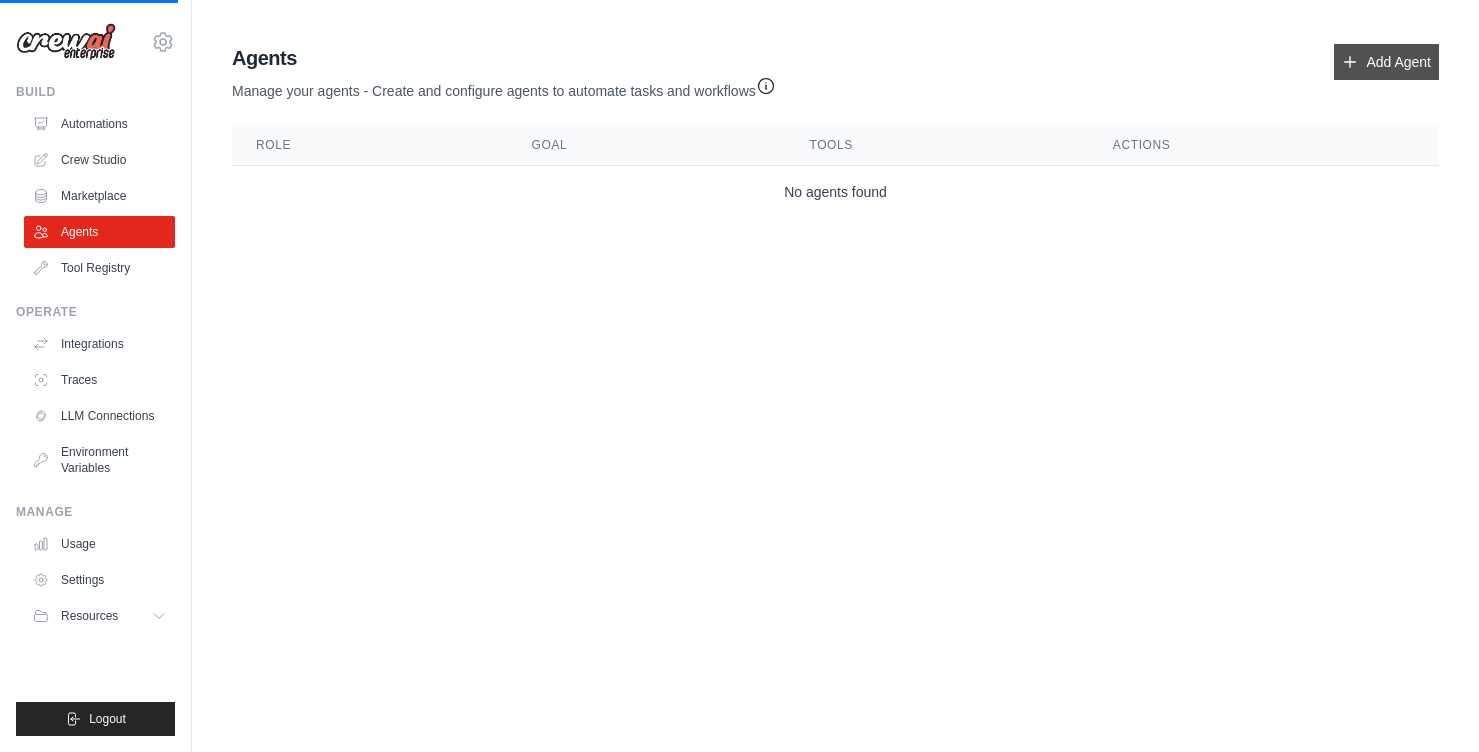 click on "Add Agent" at bounding box center (1386, 62) 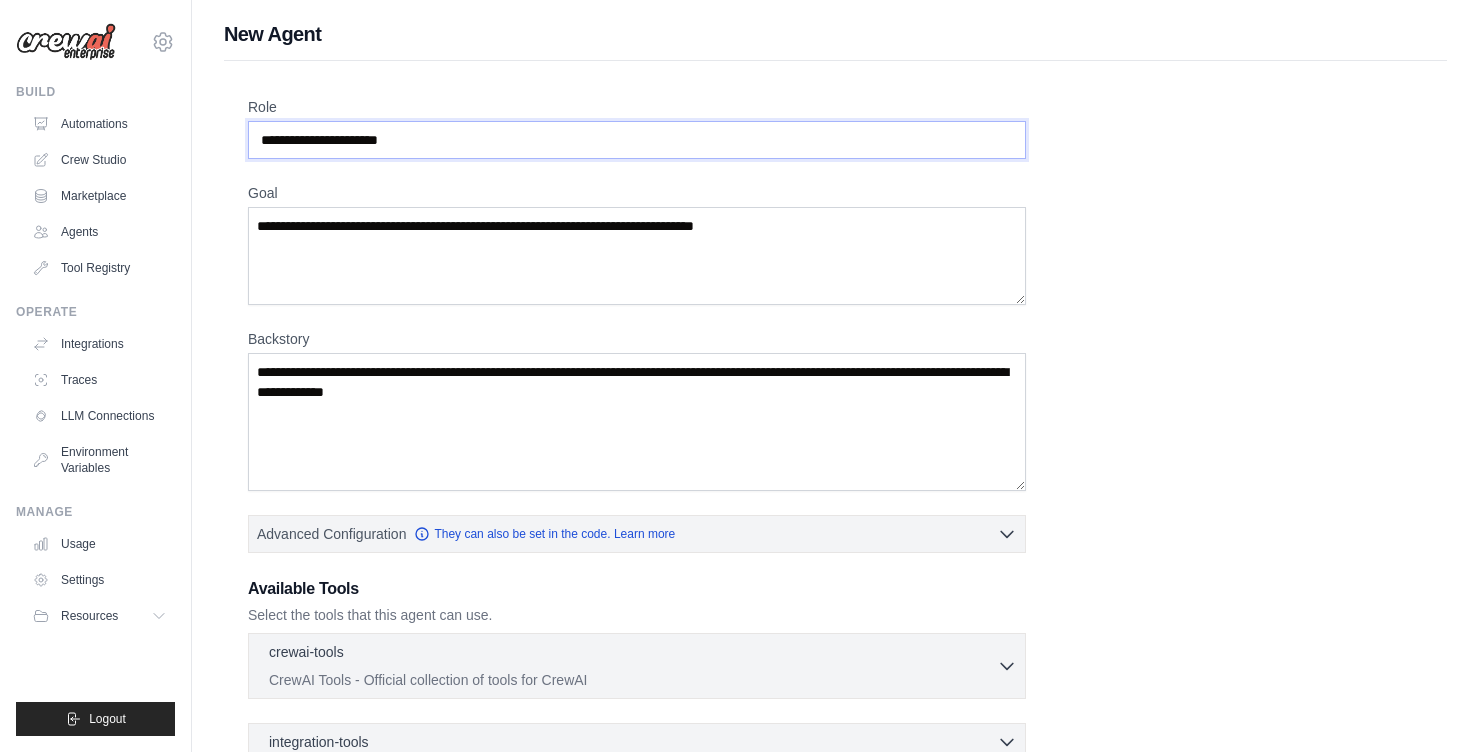 click on "Role" at bounding box center (637, 140) 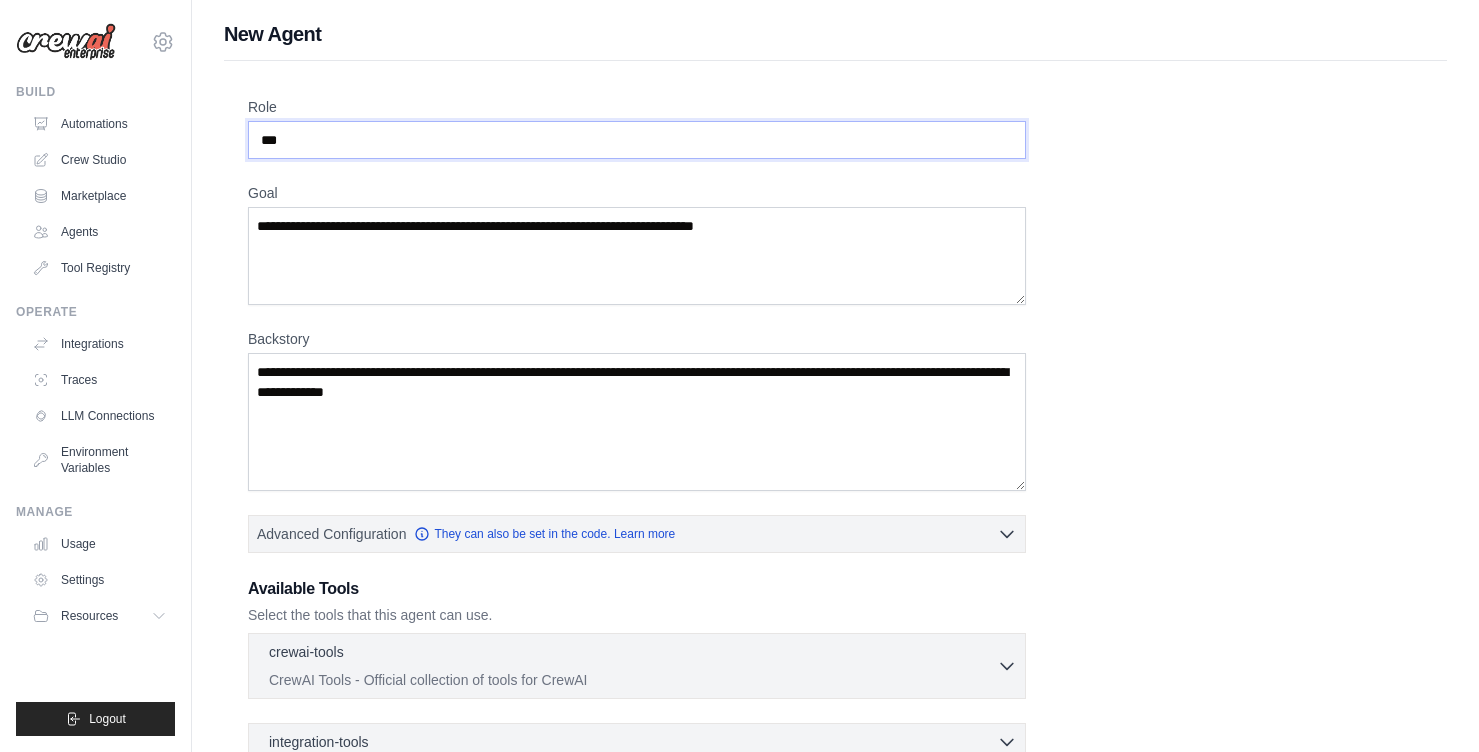 type on "****" 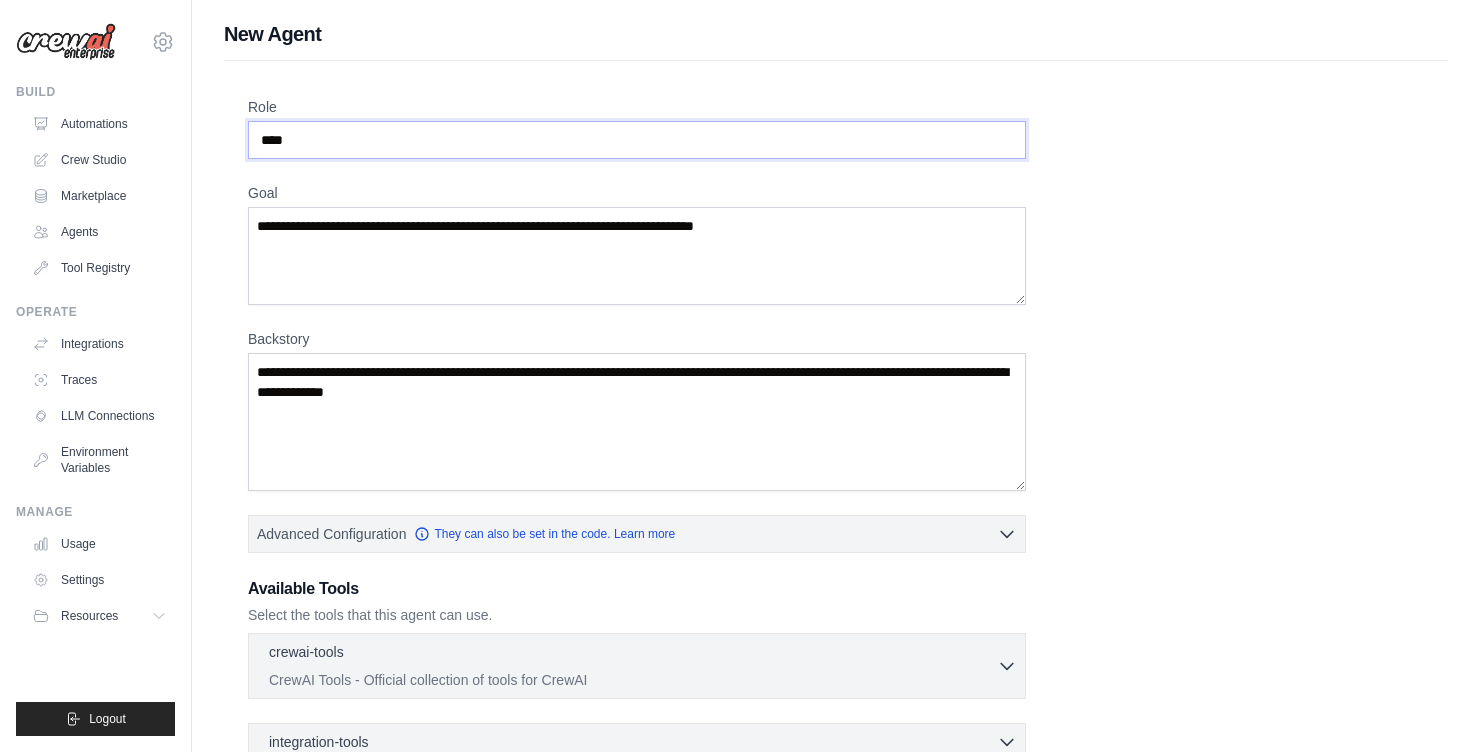type 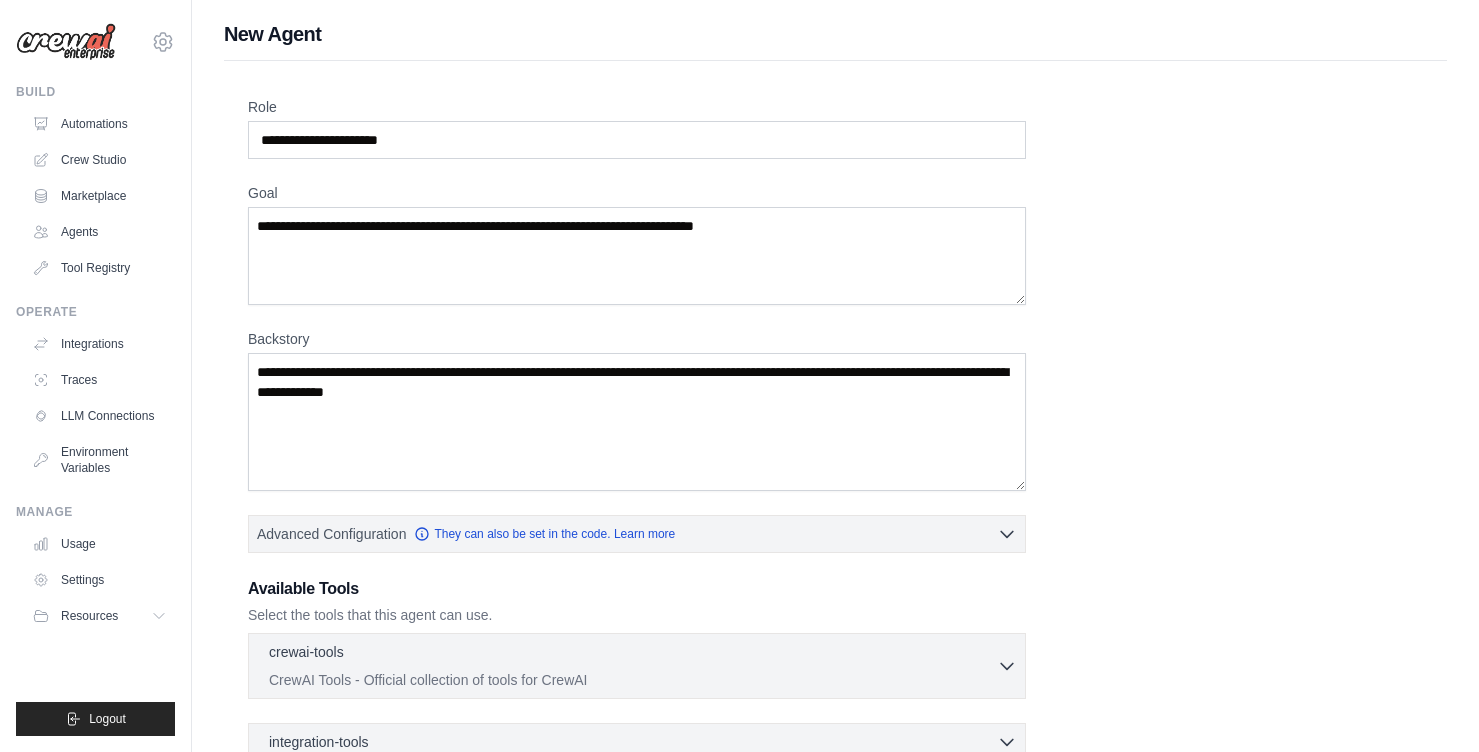 click on "Role
Goal
Backstory
Advanced Configuration
They can also be set in the code. Learn more
Enable reasoning" at bounding box center [835, 512] 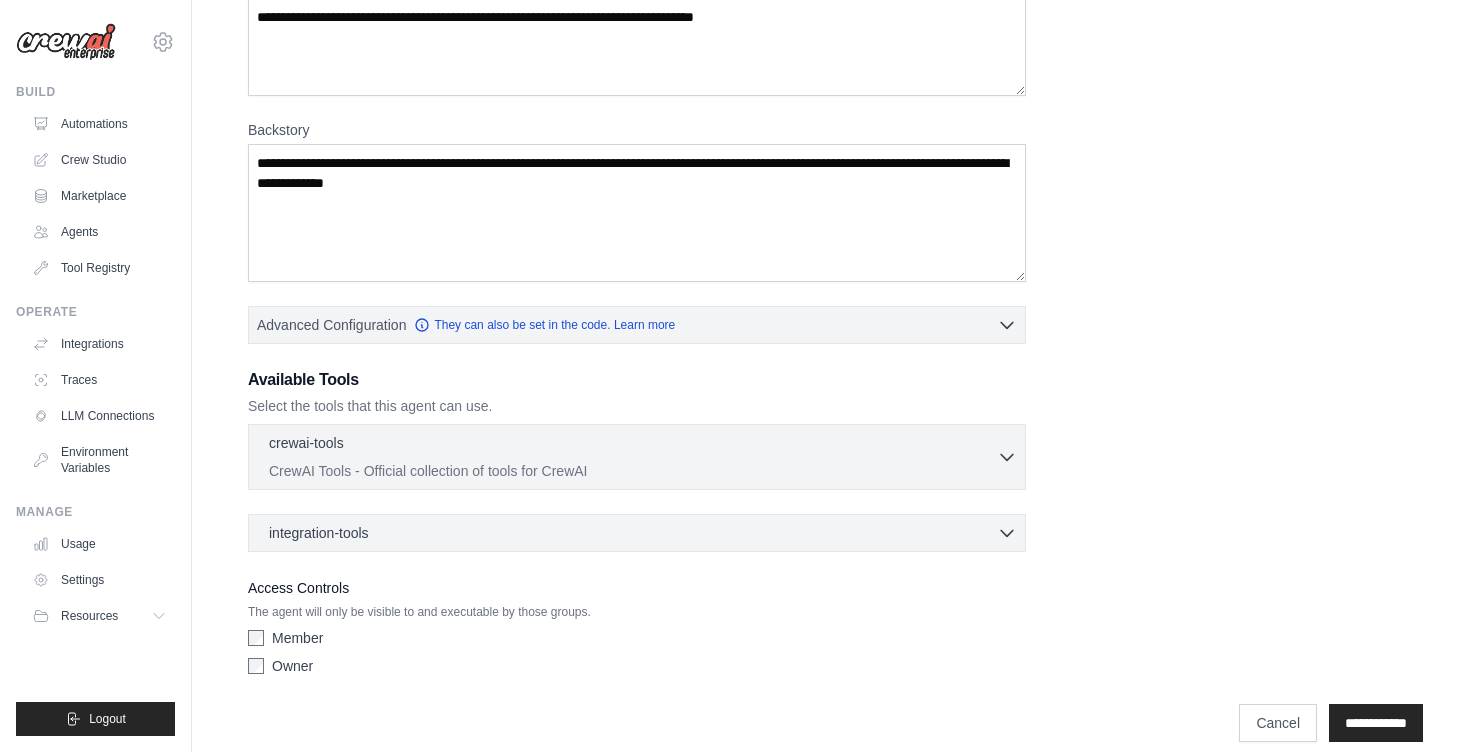 scroll, scrollTop: 231, scrollLeft: 0, axis: vertical 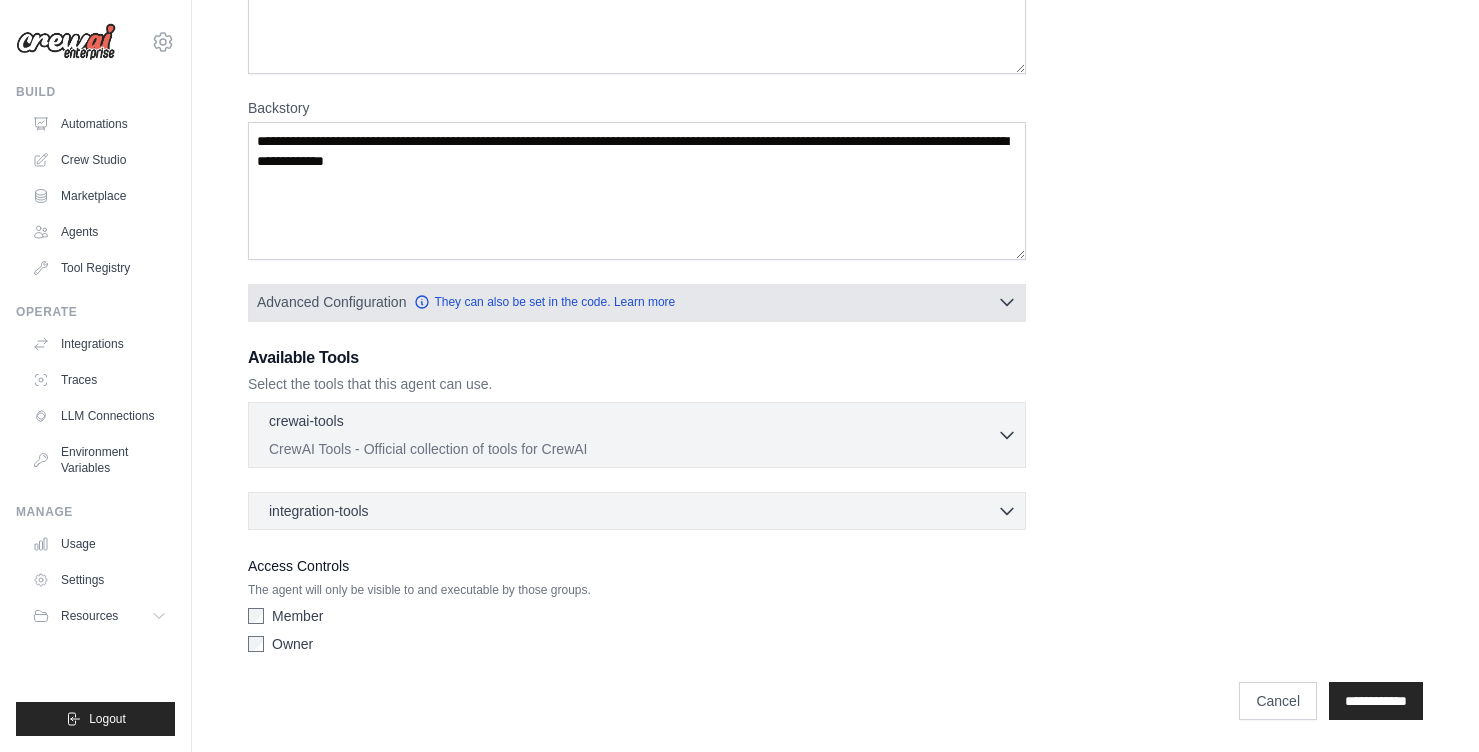 click on "Advanced Configuration" at bounding box center [331, 302] 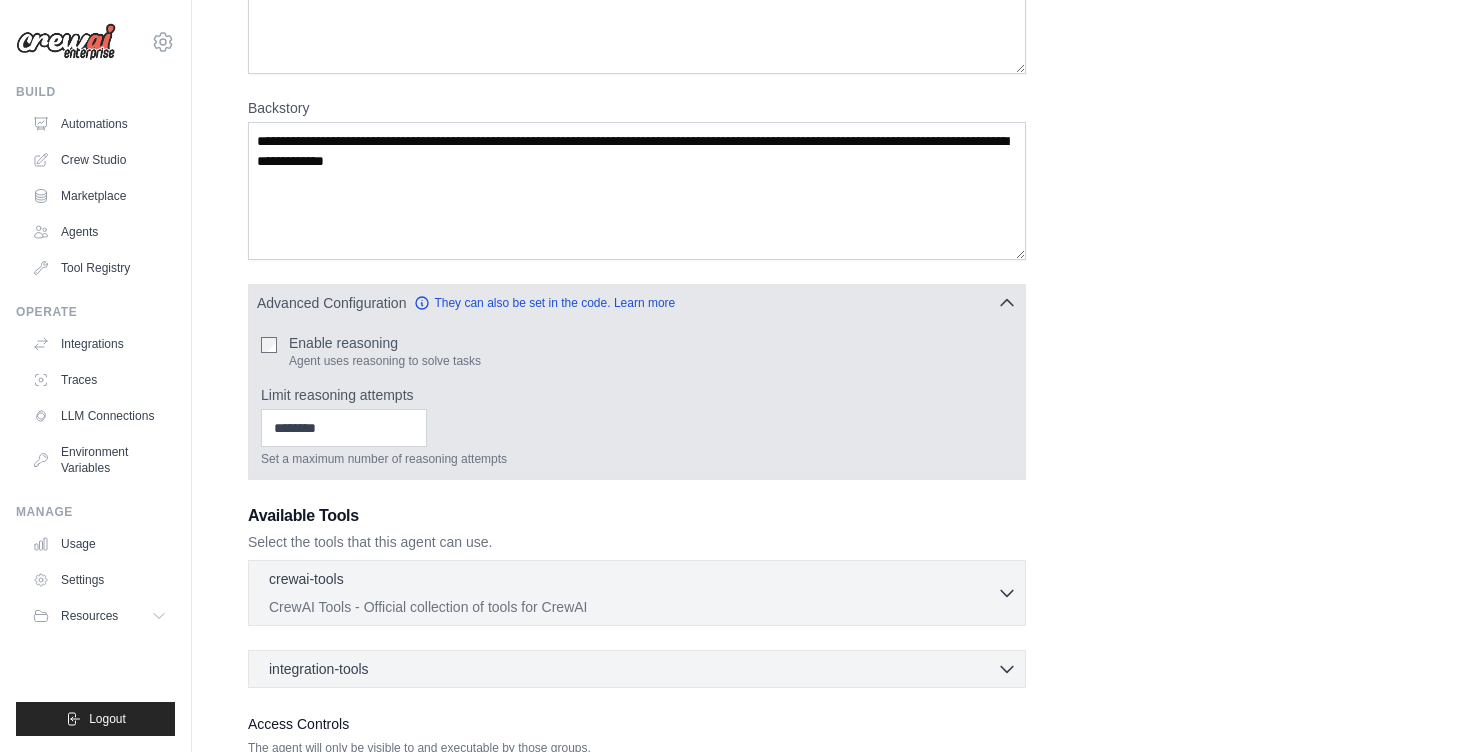 click on "Enable reasoning" at bounding box center [385, 343] 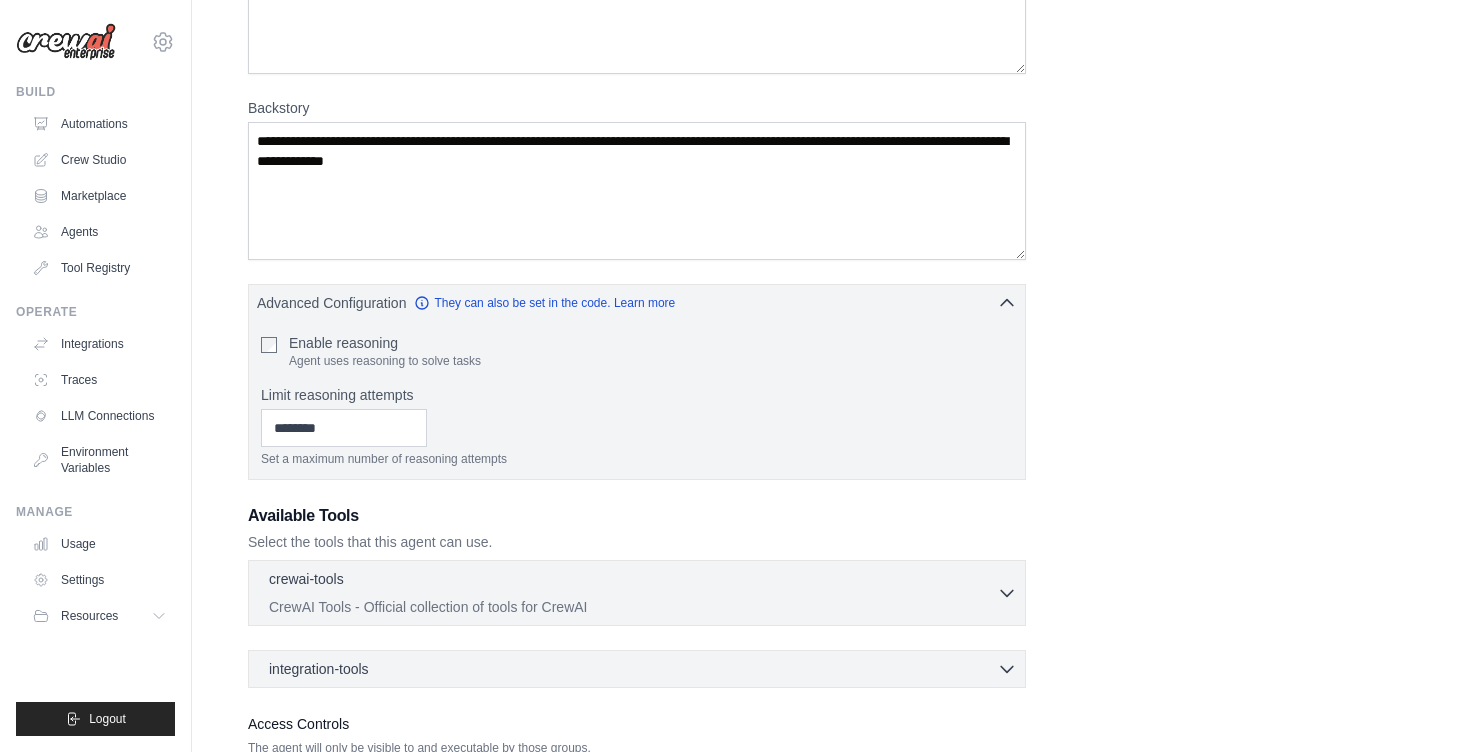 click on "Role
Goal
Backstory
Advanced Configuration
They can also be set in the code. Learn more
Enable reasoning" at bounding box center (835, 343) 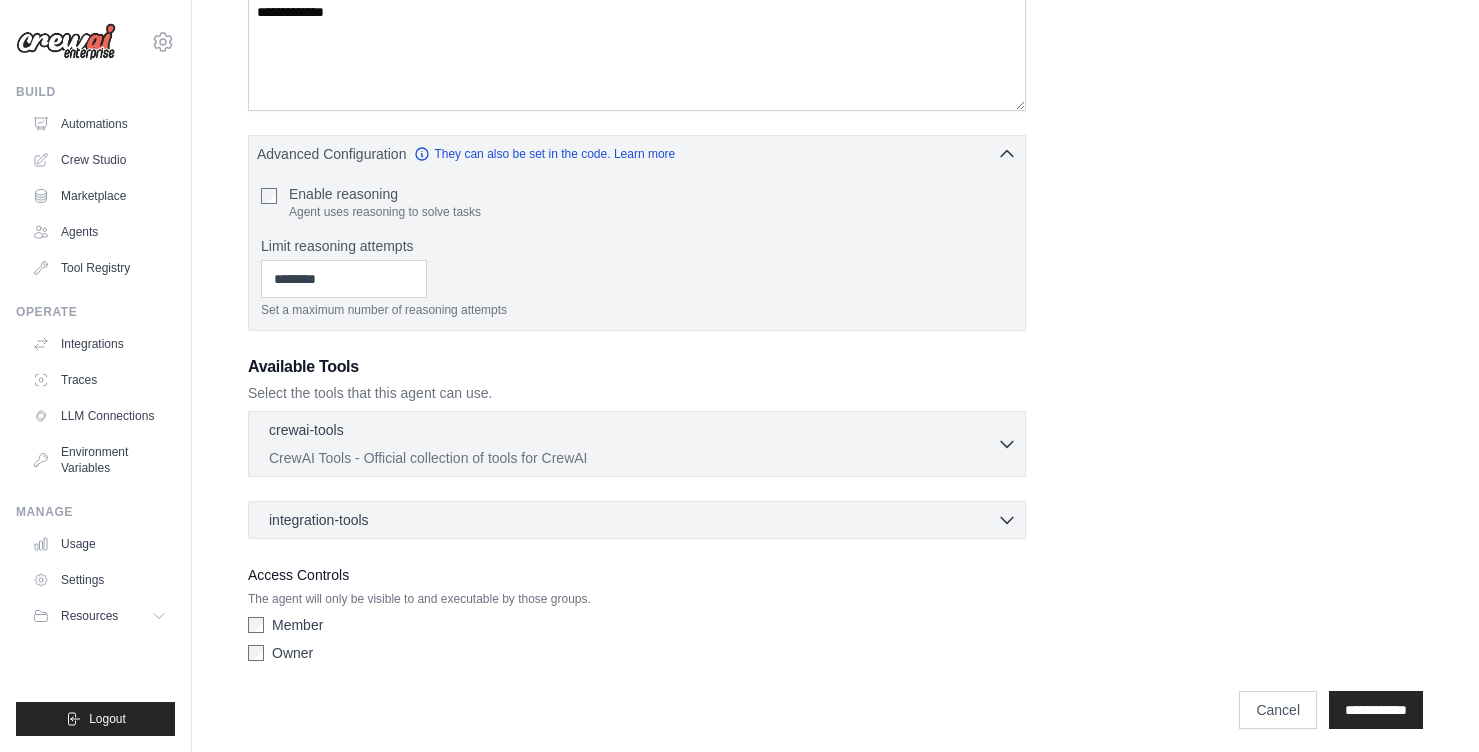 scroll, scrollTop: 389, scrollLeft: 0, axis: vertical 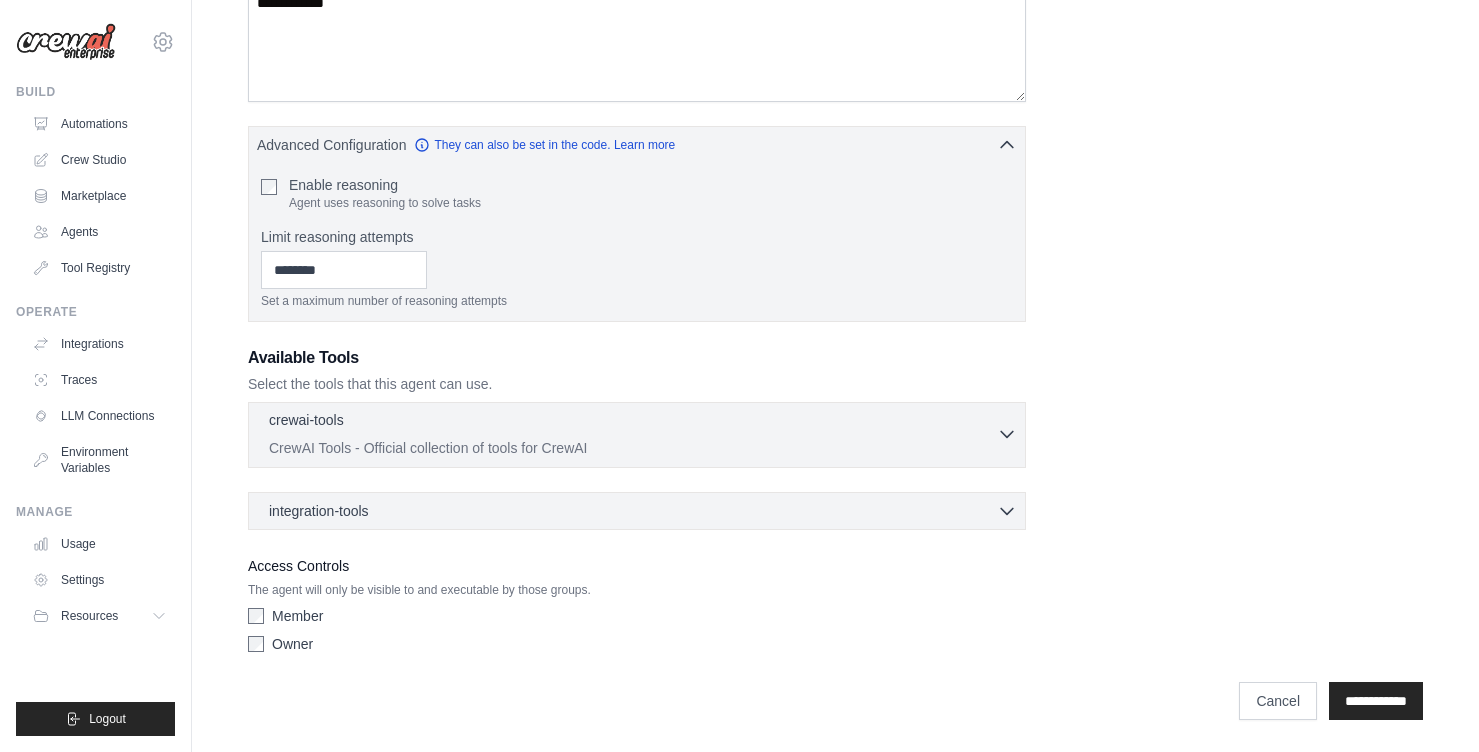 click on "crewai-tools
0 selected" at bounding box center (633, 422) 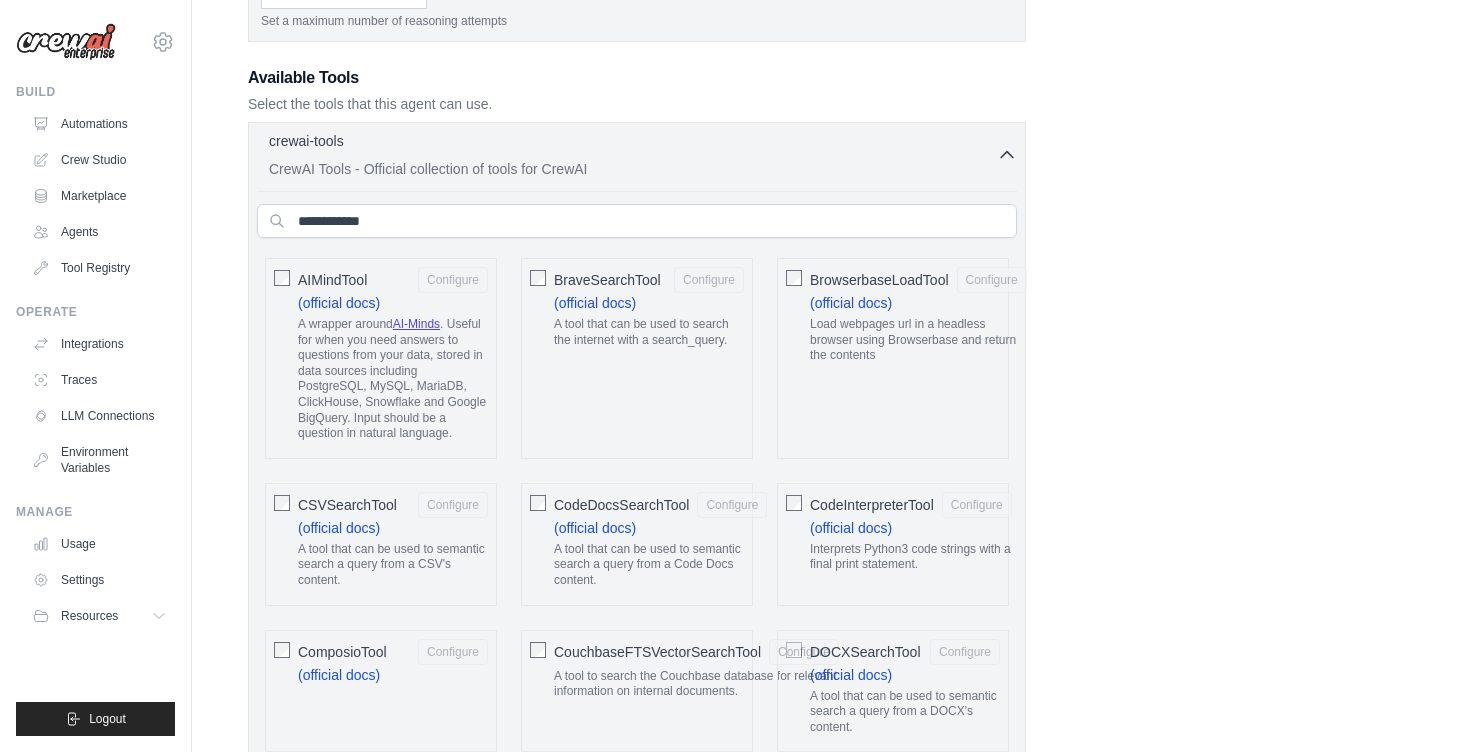 scroll, scrollTop: 660, scrollLeft: 0, axis: vertical 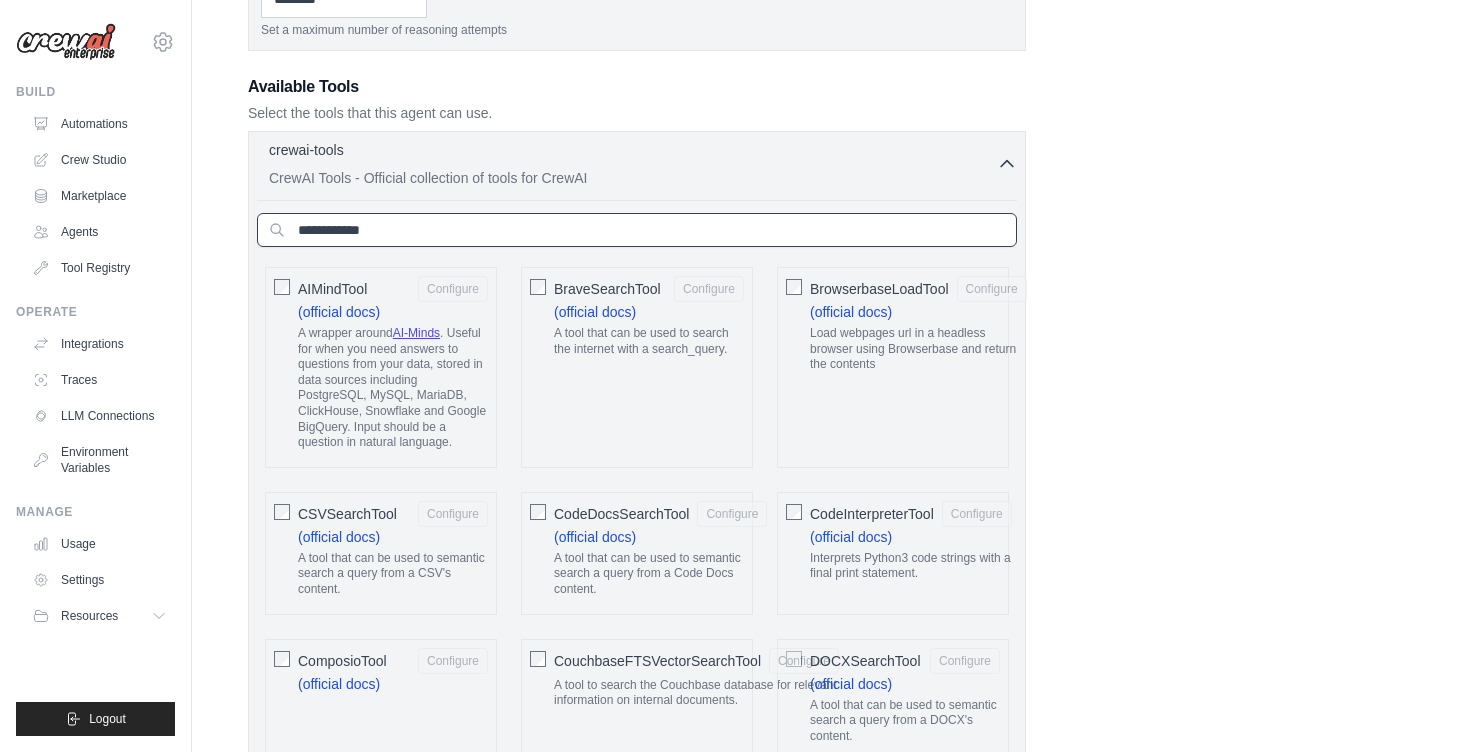 click at bounding box center [637, 230] 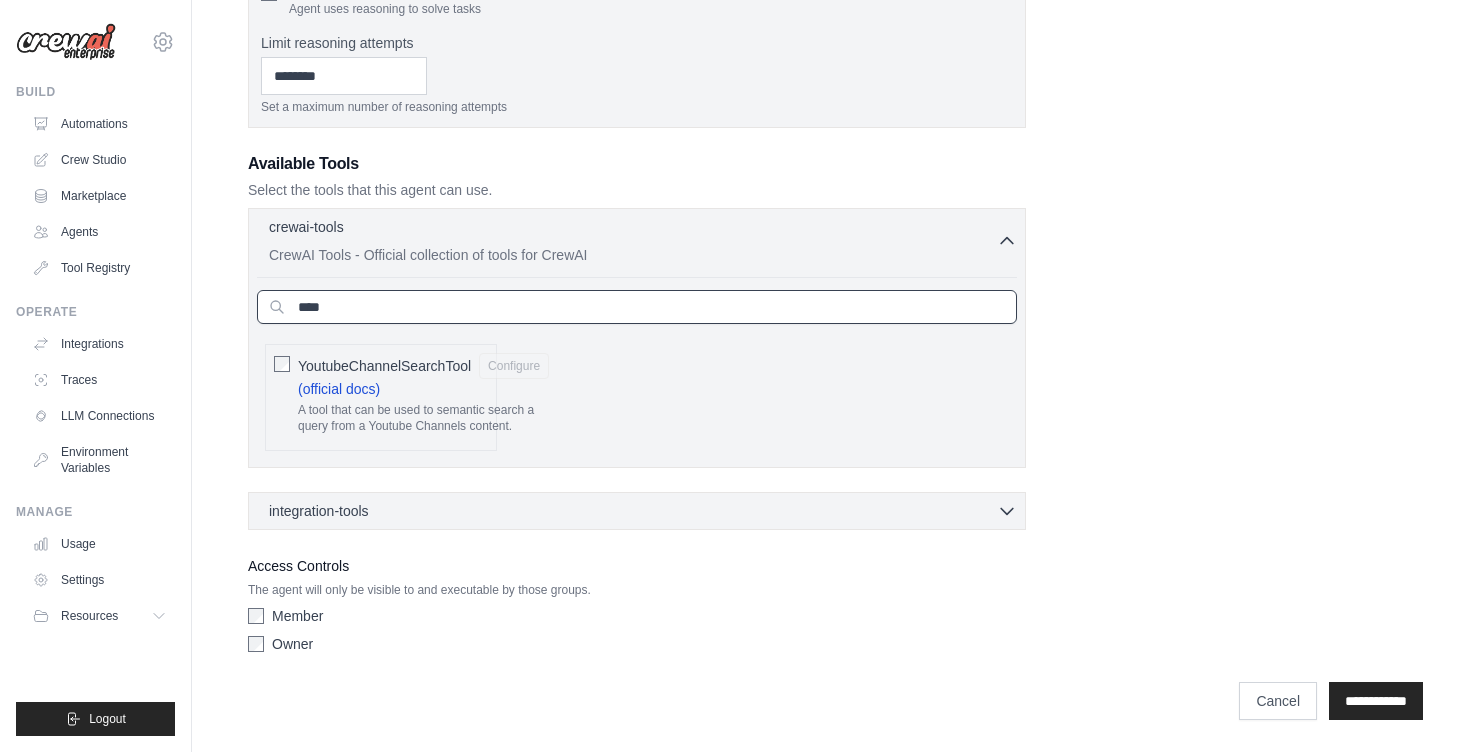 scroll, scrollTop: 460, scrollLeft: 0, axis: vertical 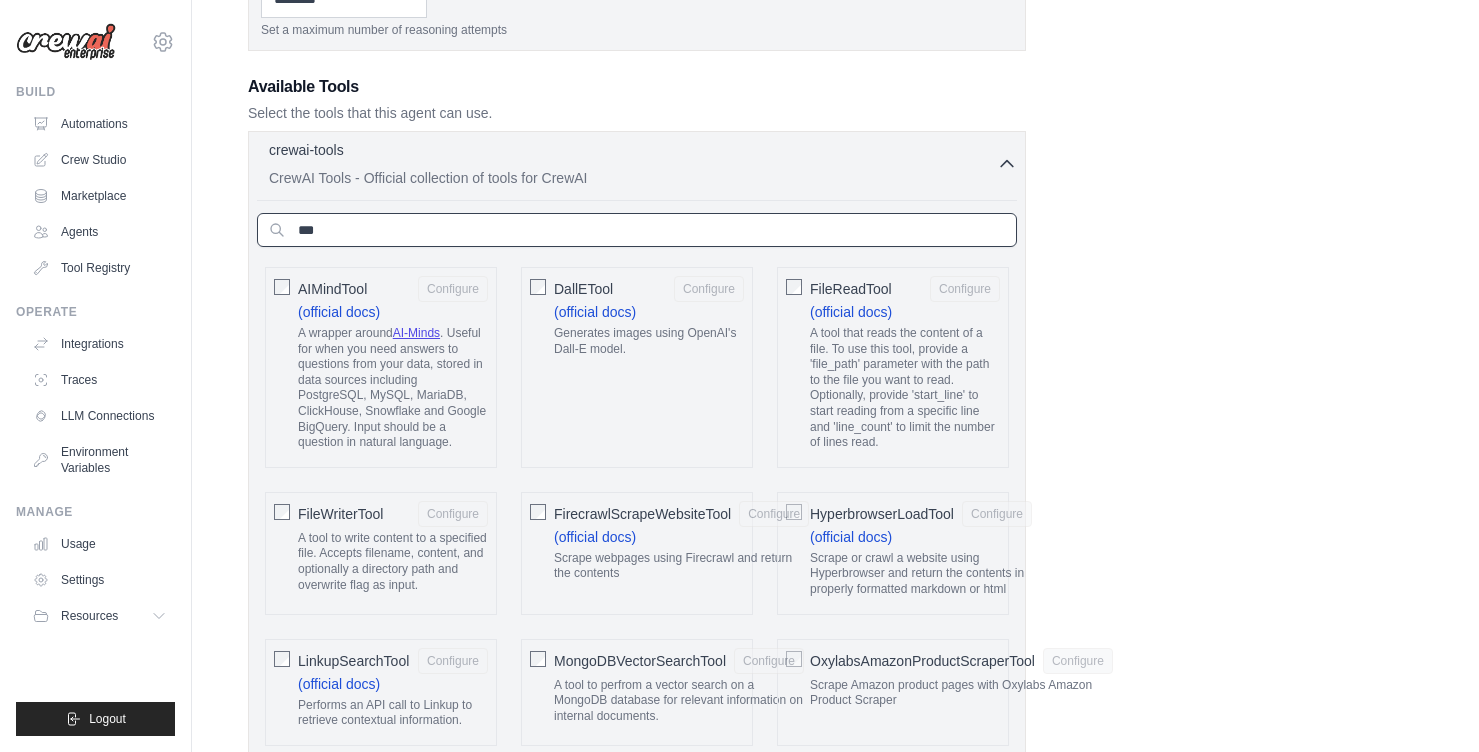 type on "****" 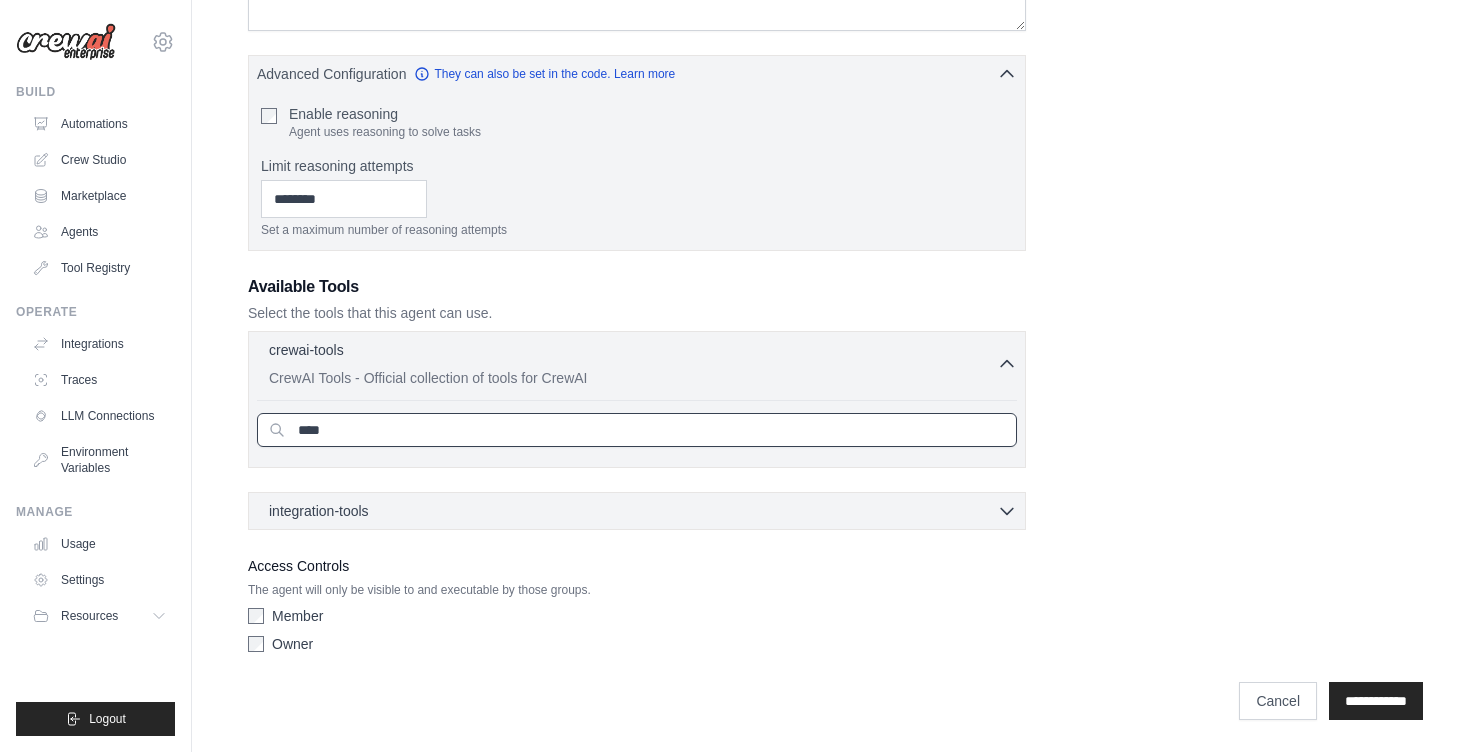 type 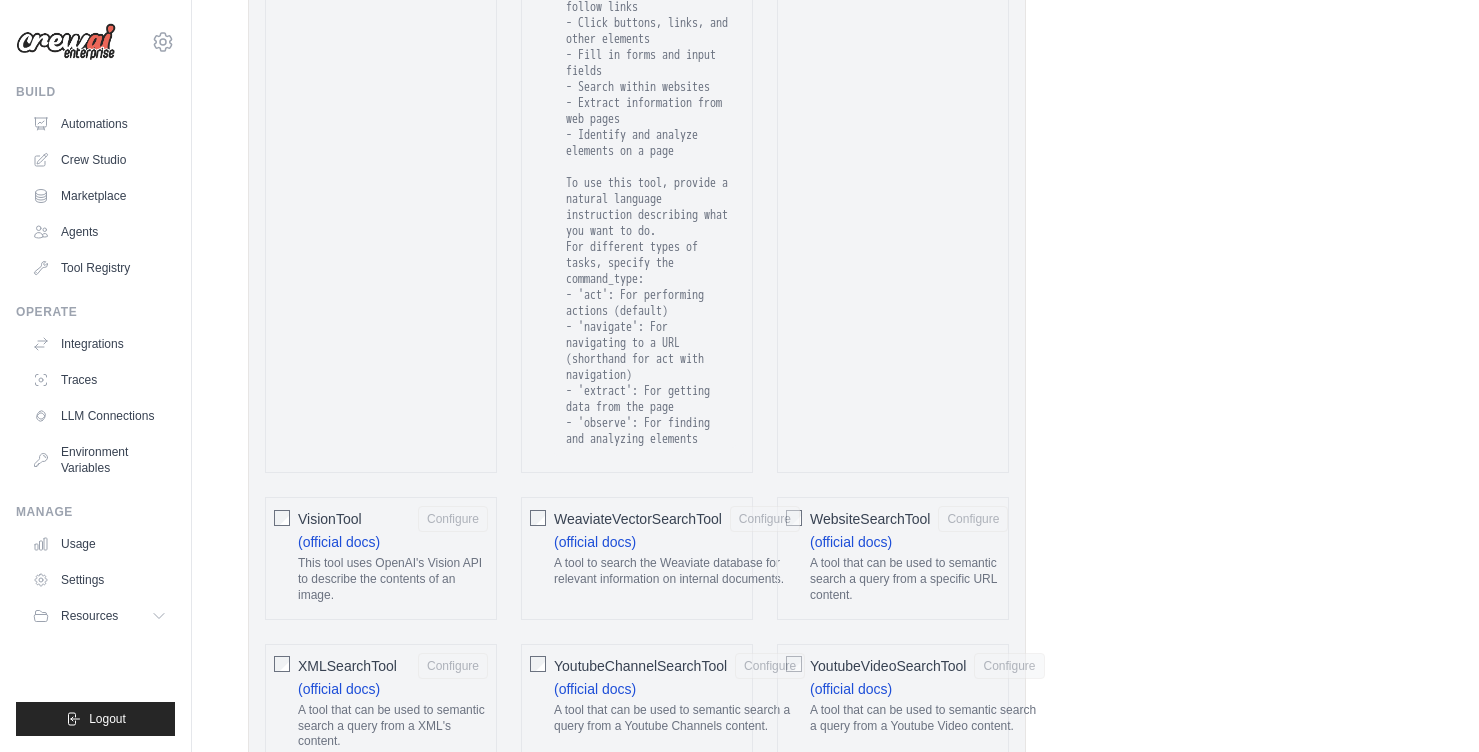 scroll, scrollTop: 4276, scrollLeft: 0, axis: vertical 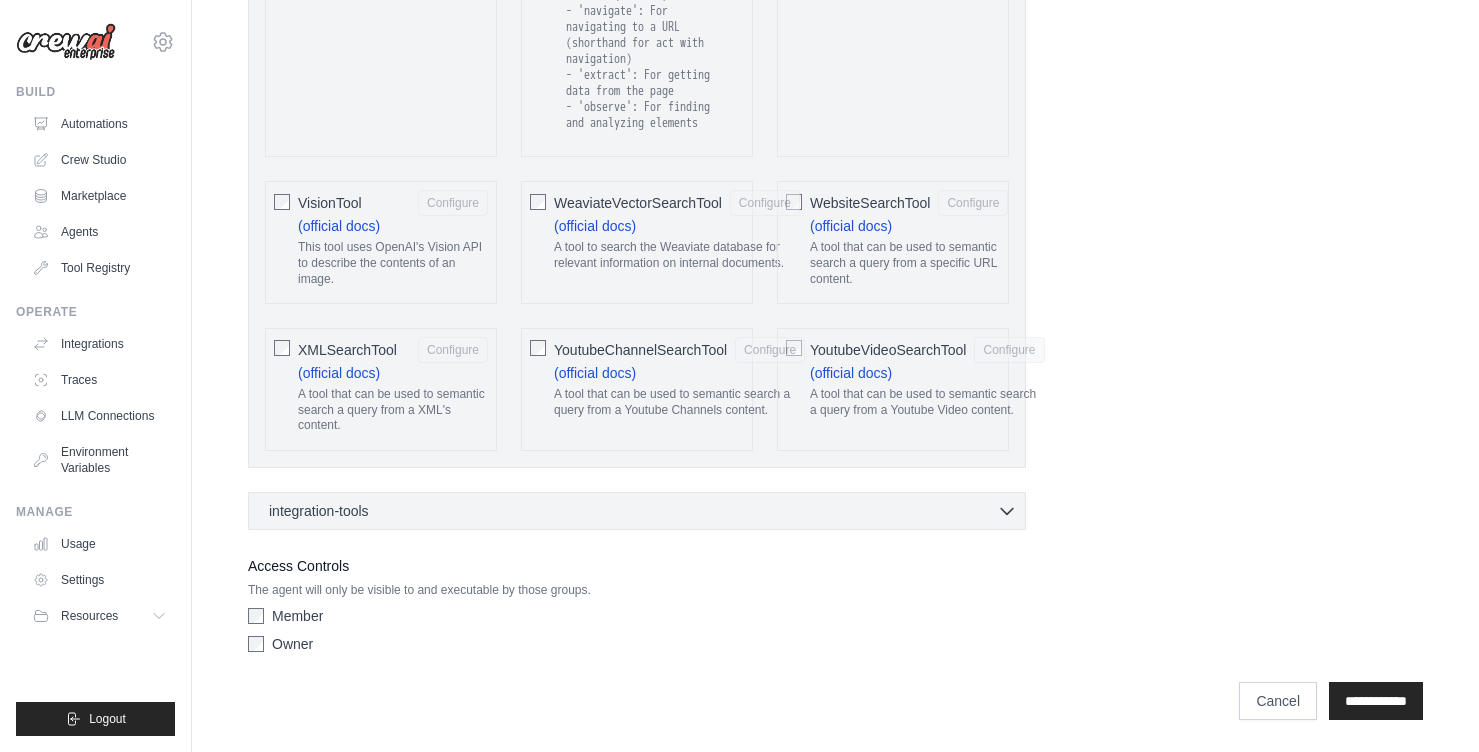 click on "Role
Goal
Backstory
Advanced Configuration
They can also be set in the code. Learn more
Enable reasoning" at bounding box center (835, -1711) 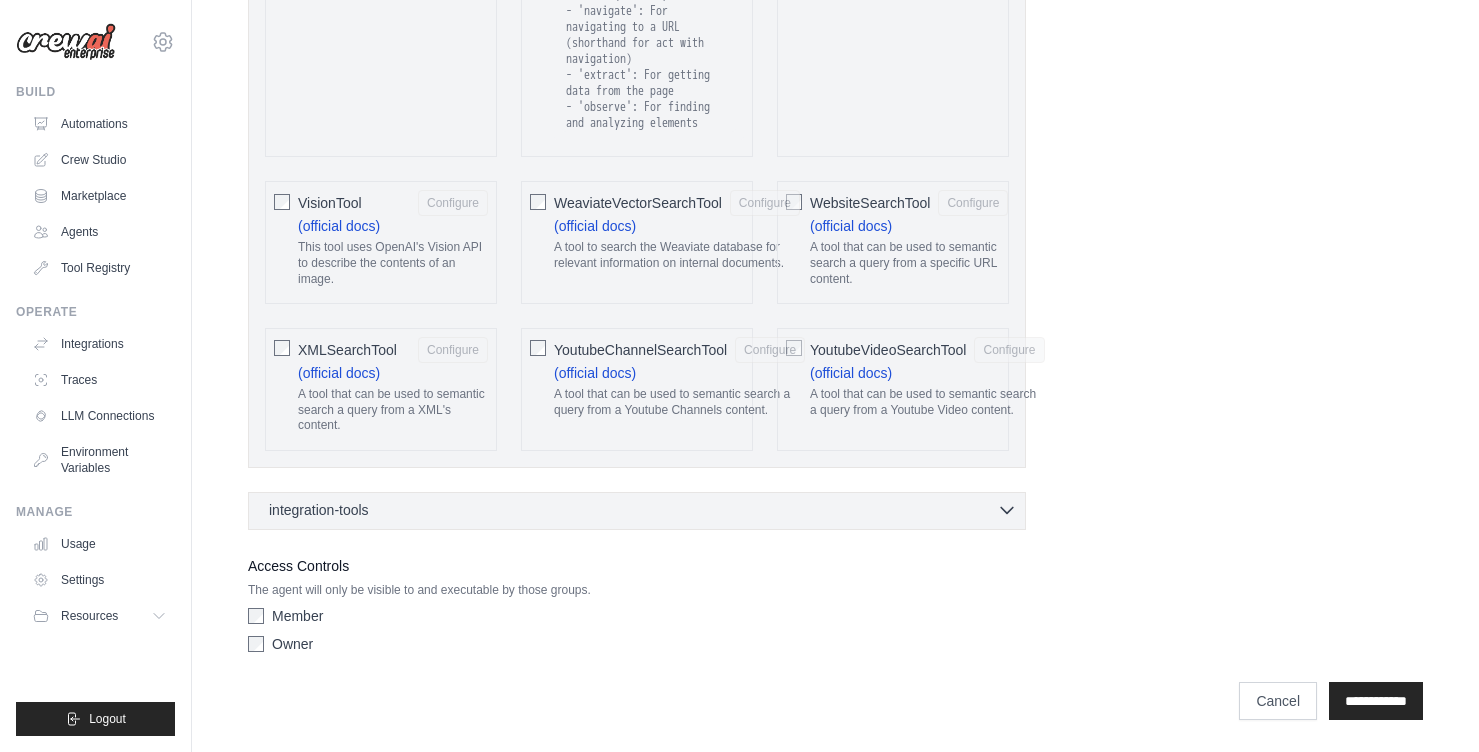 click on "integration-tools
0 selected" at bounding box center [643, 510] 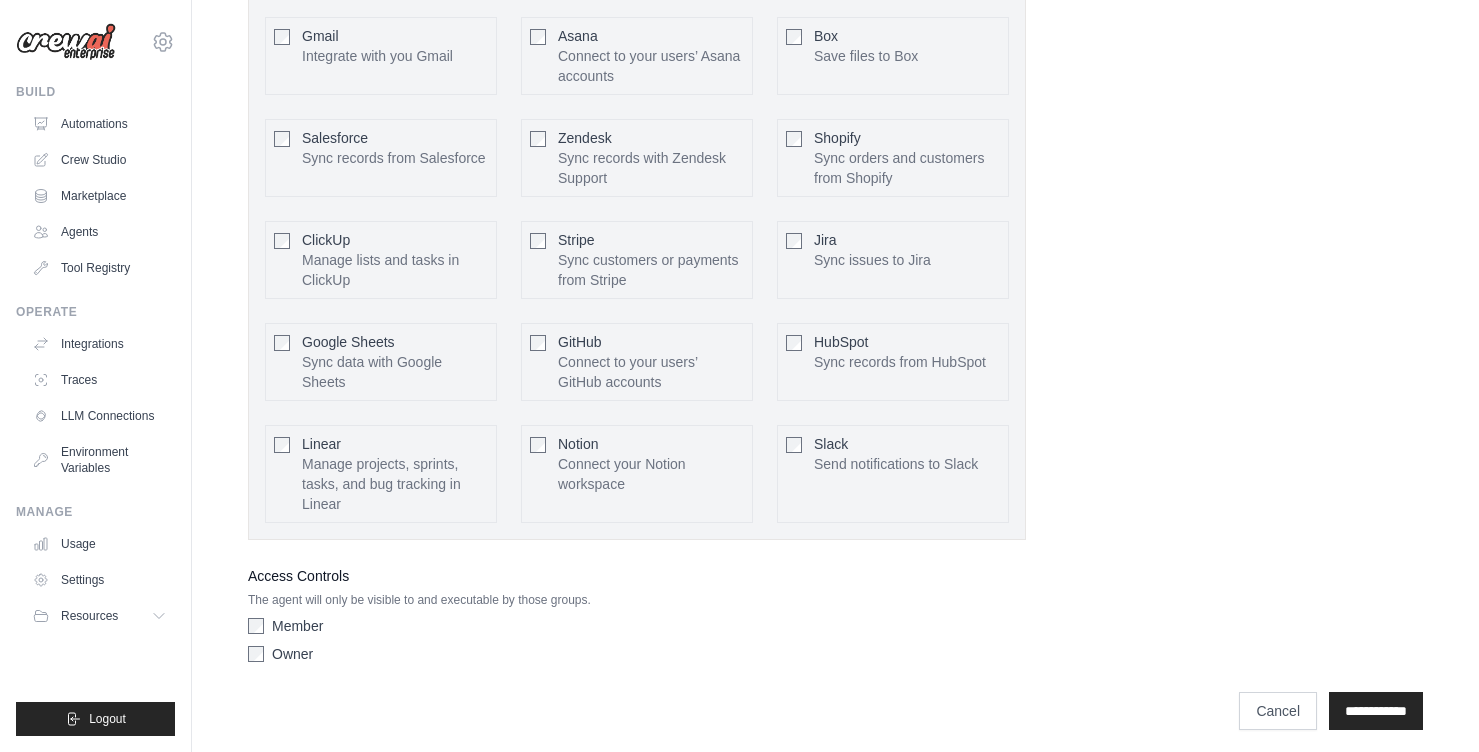 scroll, scrollTop: 4768, scrollLeft: 0, axis: vertical 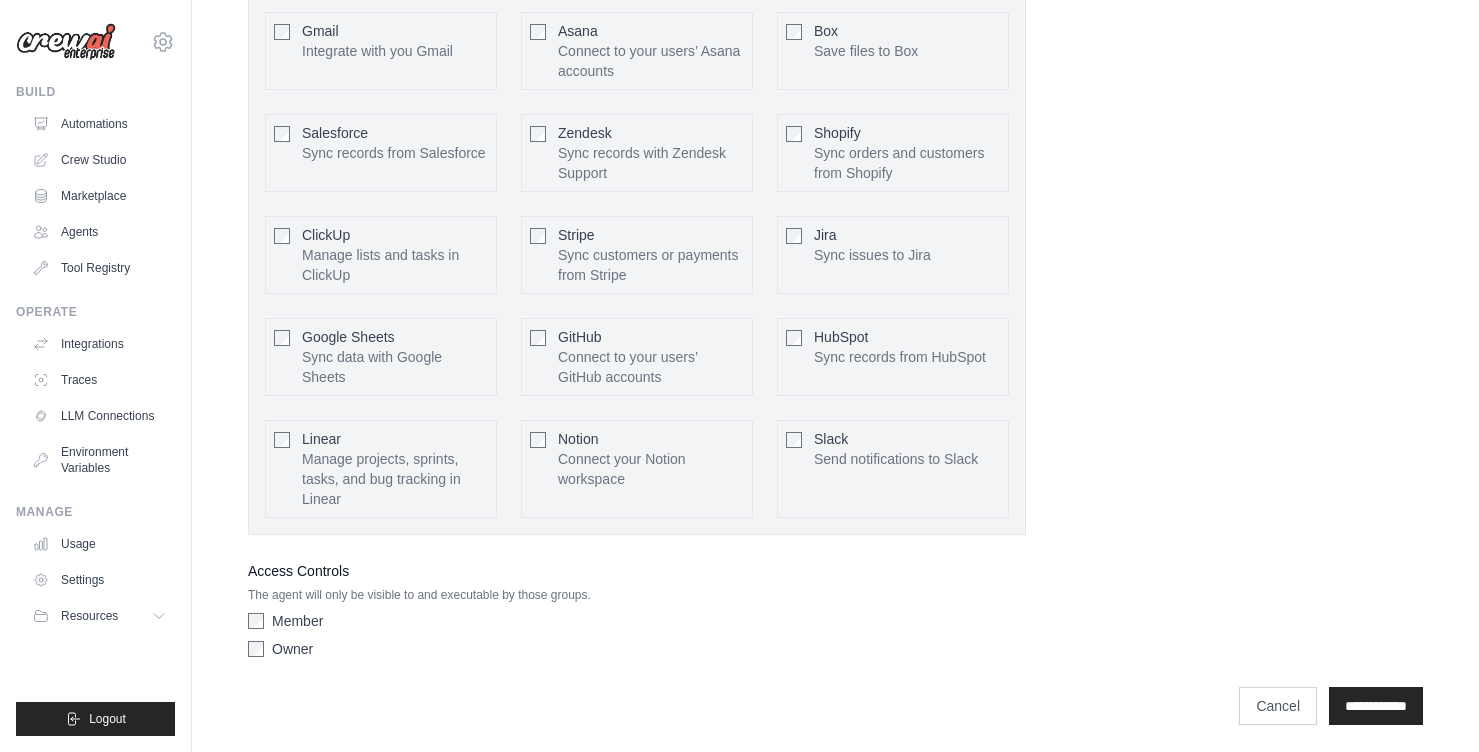 click on "Role
Goal
Backstory
Advanced Configuration
They can also be set in the code. Learn more
Enable reasoning" at bounding box center [835, -2002] 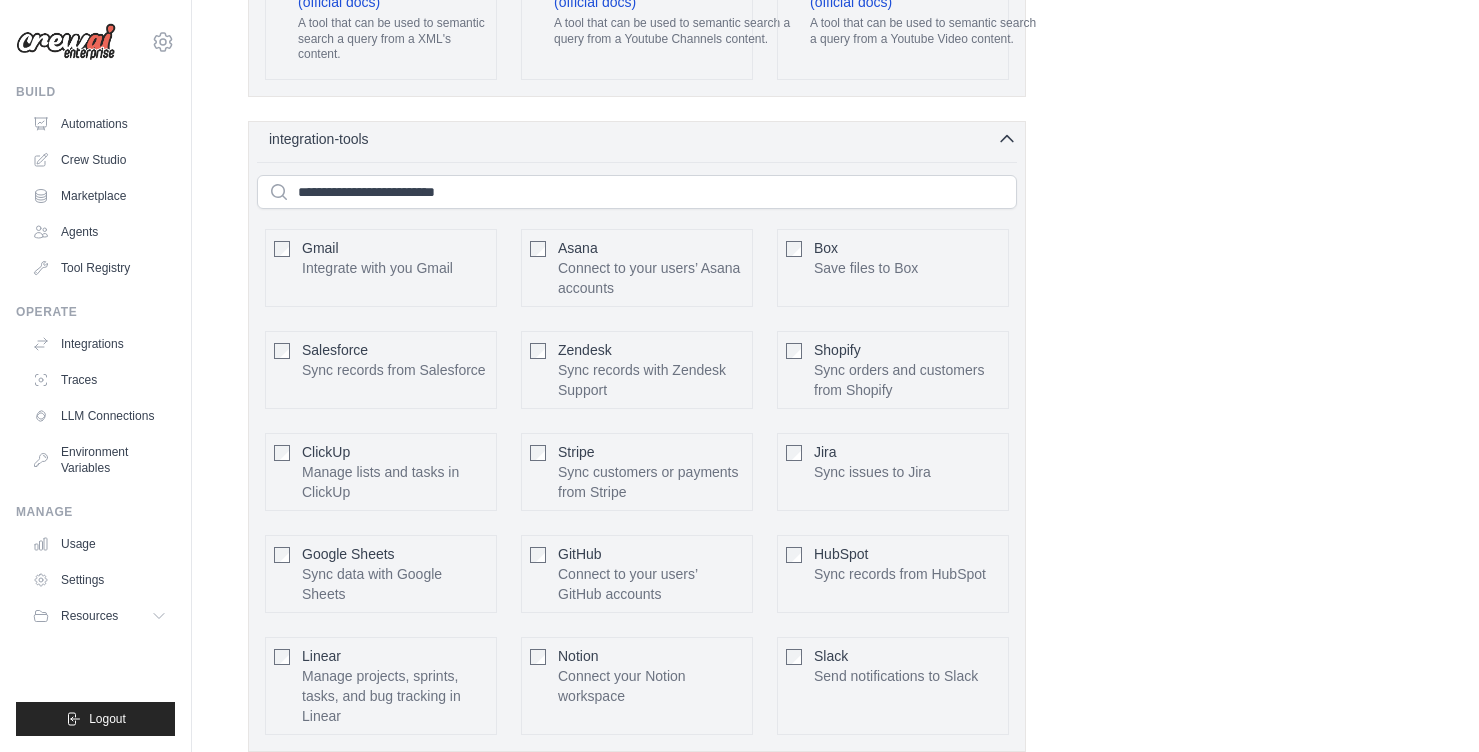 click on "integration-tools
0 selected" at bounding box center [323, 139] 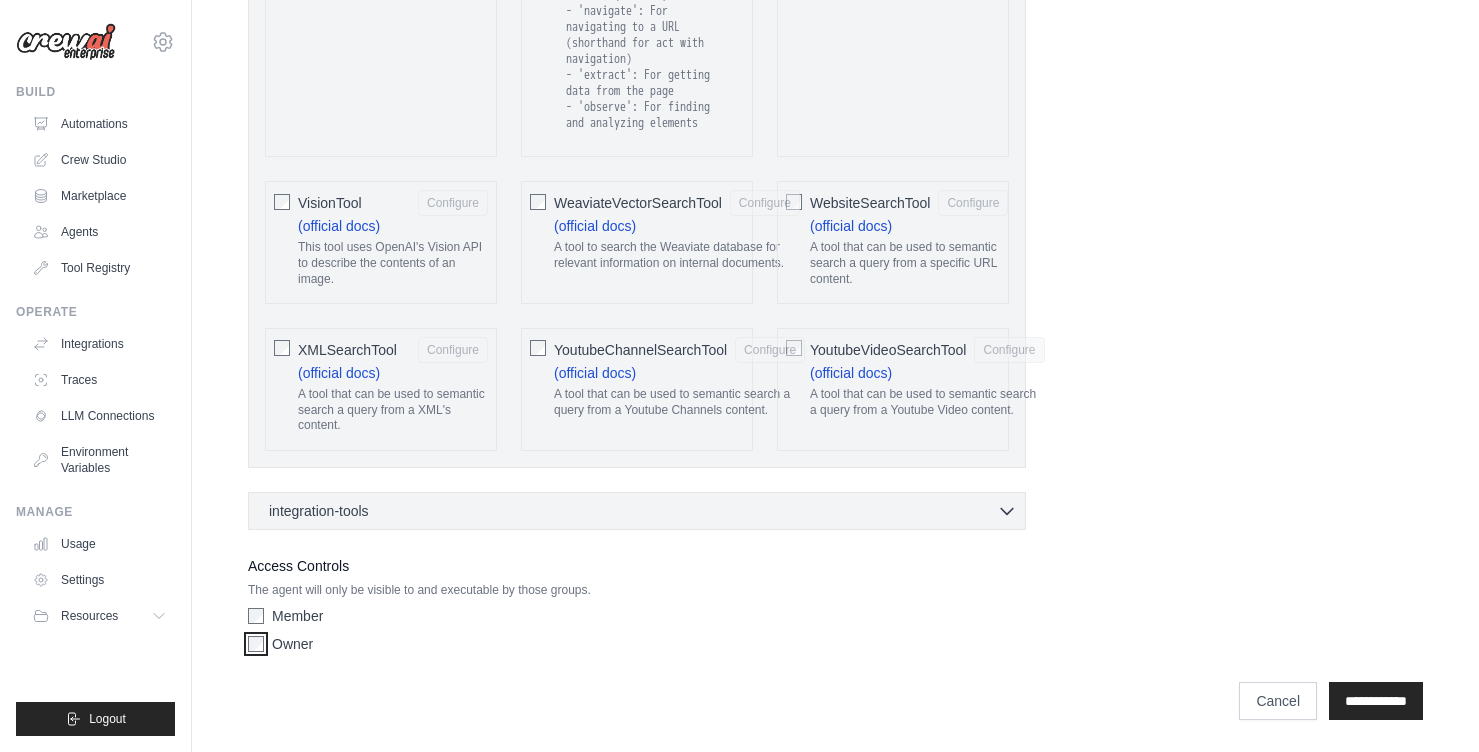 scroll, scrollTop: 4276, scrollLeft: 0, axis: vertical 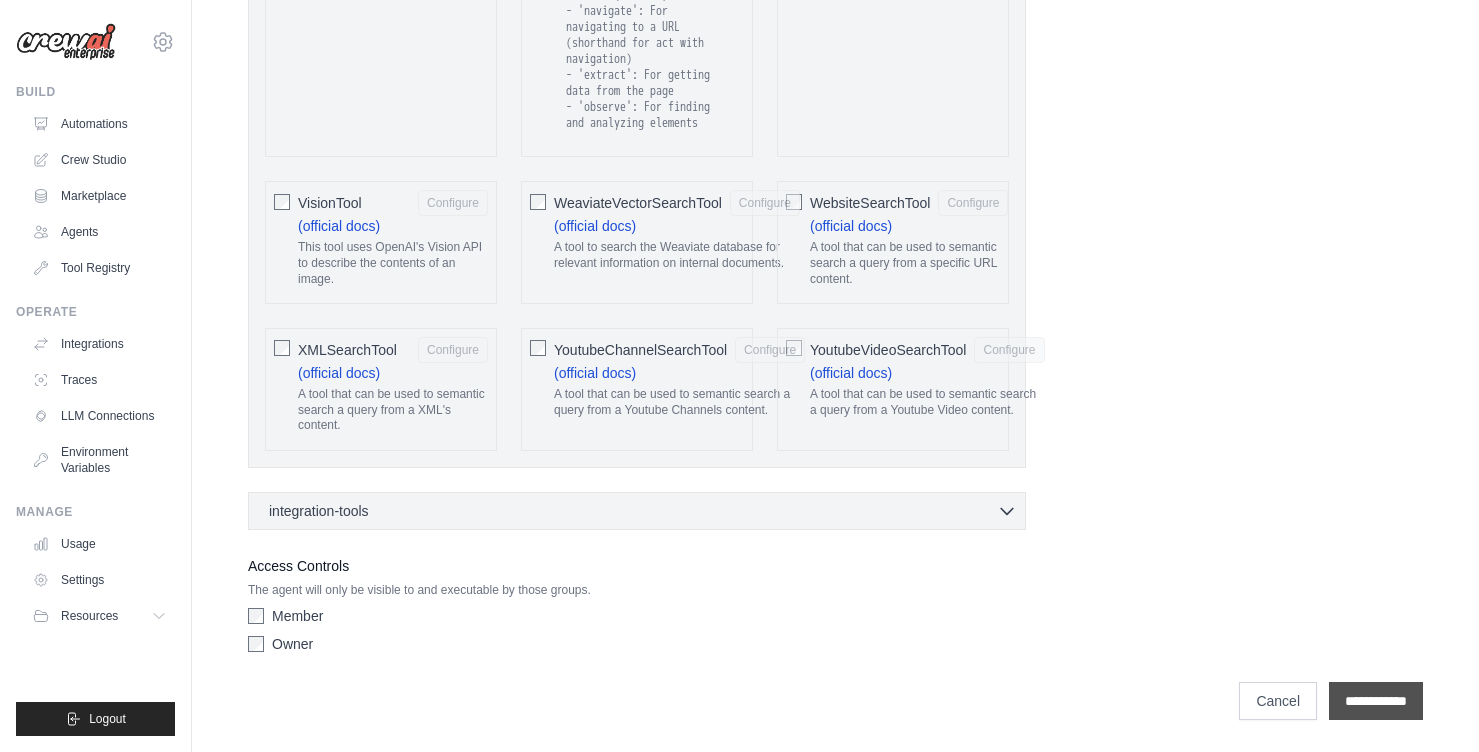 click on "**********" at bounding box center [1376, 701] 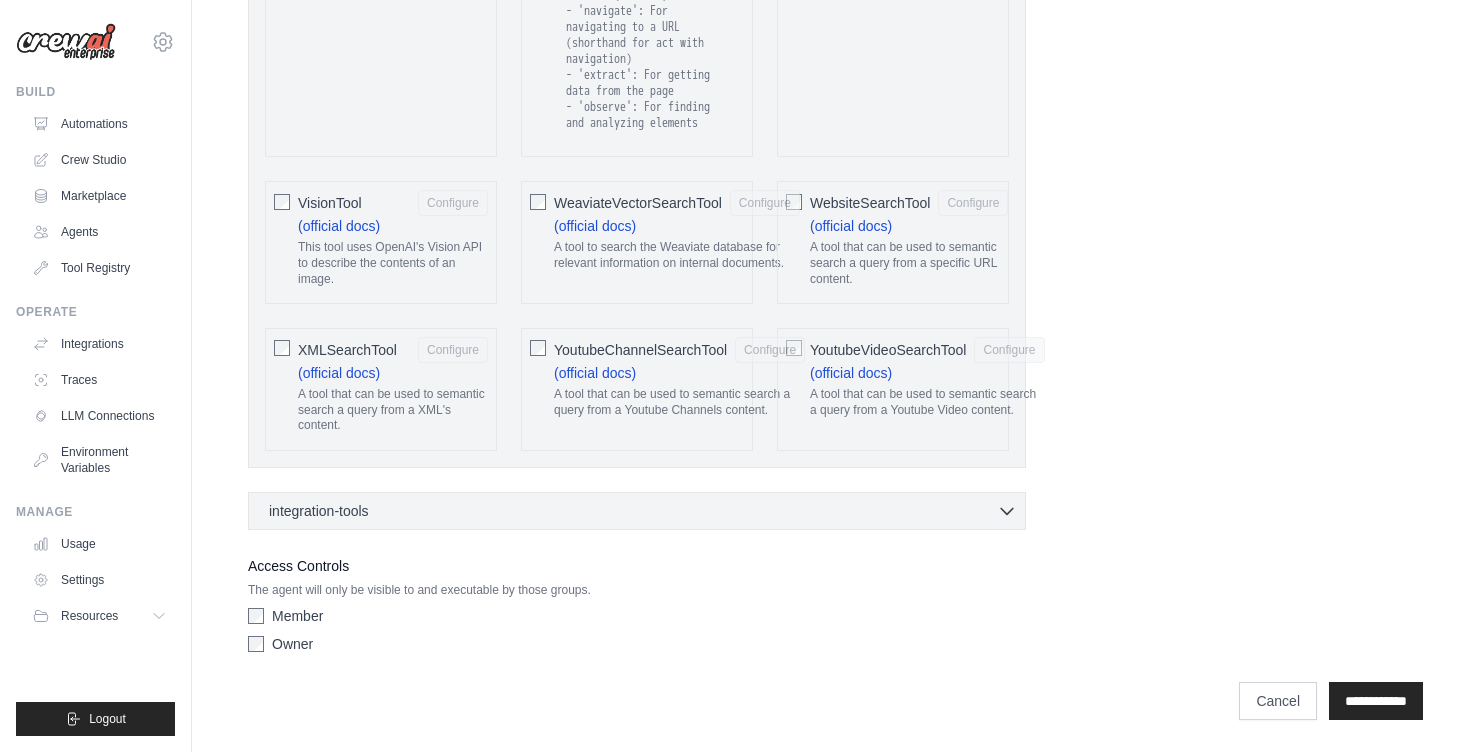 scroll, scrollTop: 0, scrollLeft: 0, axis: both 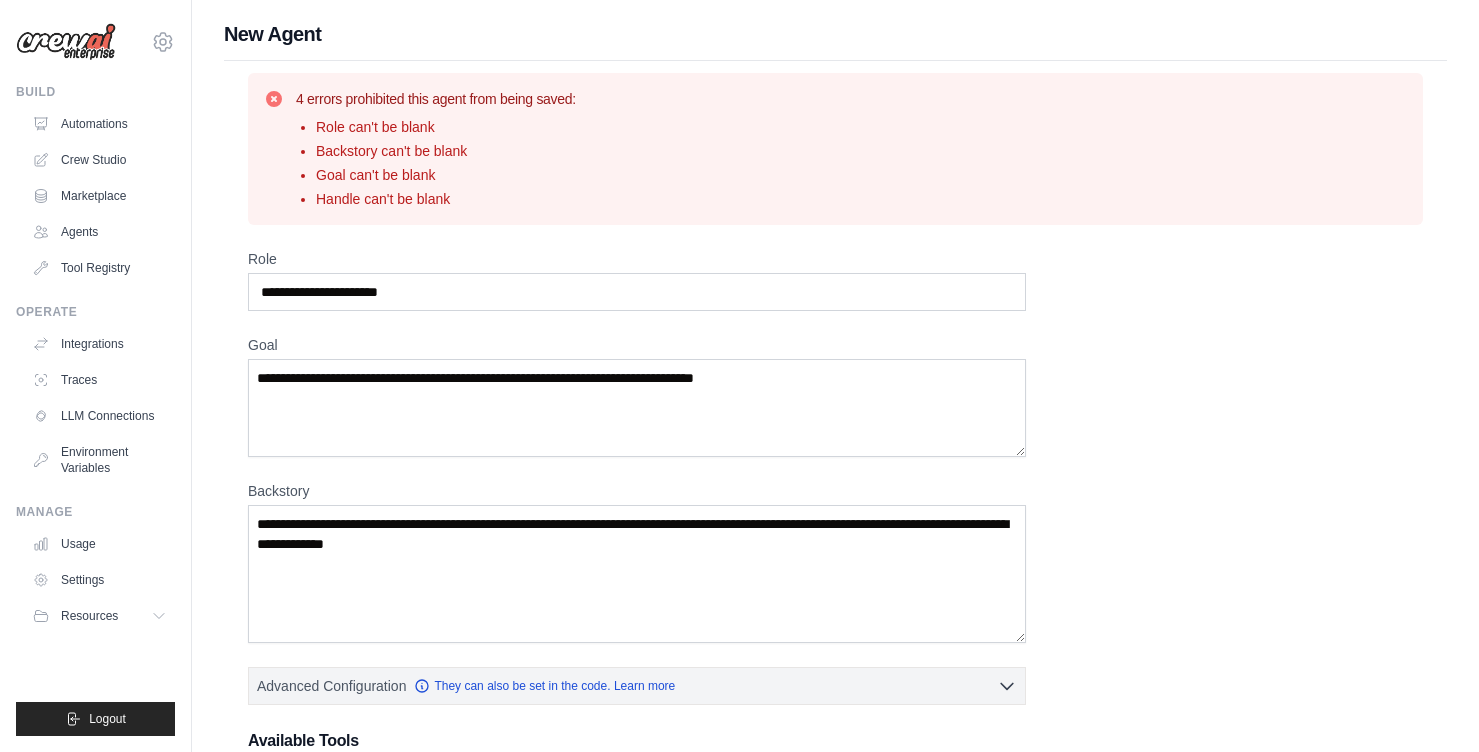click on "Role can't be blank" at bounding box center [446, 127] 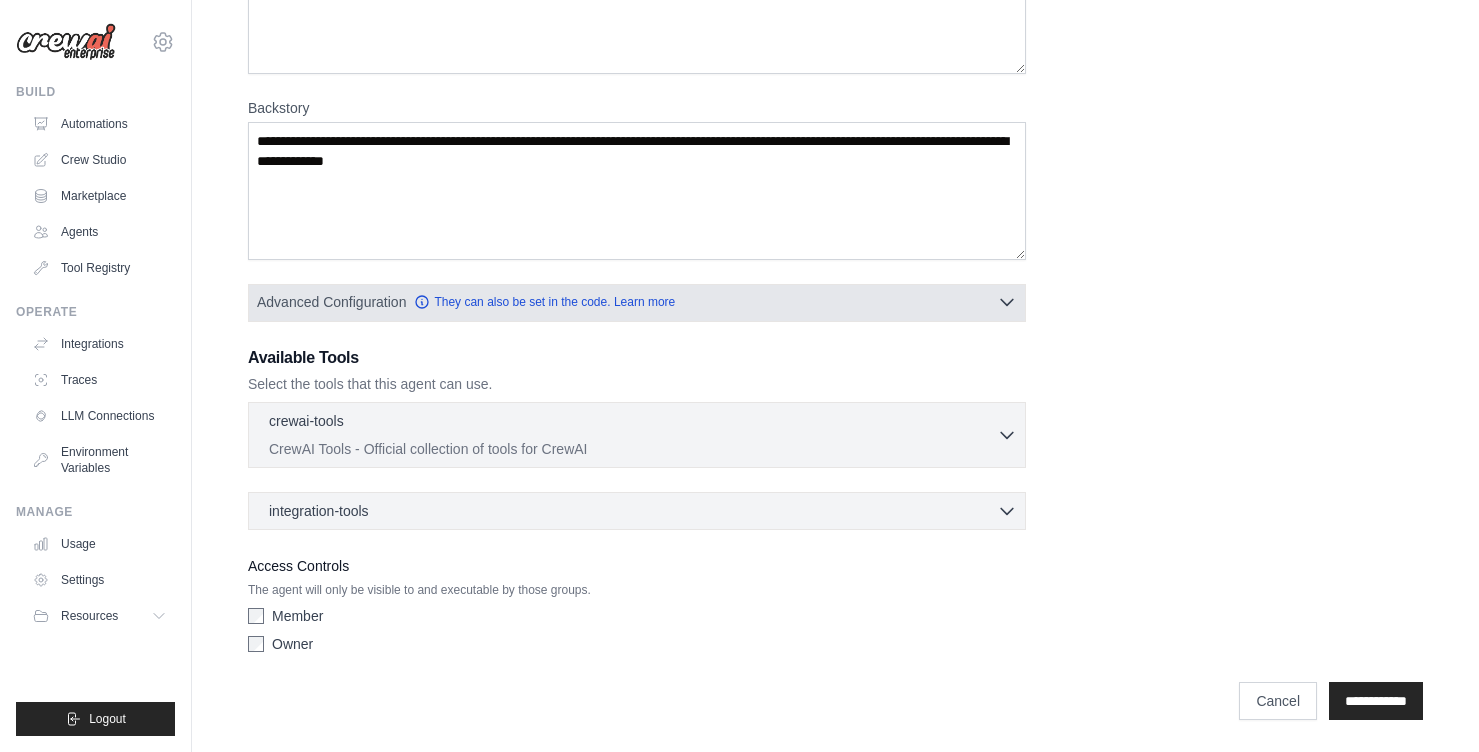 scroll, scrollTop: 0, scrollLeft: 0, axis: both 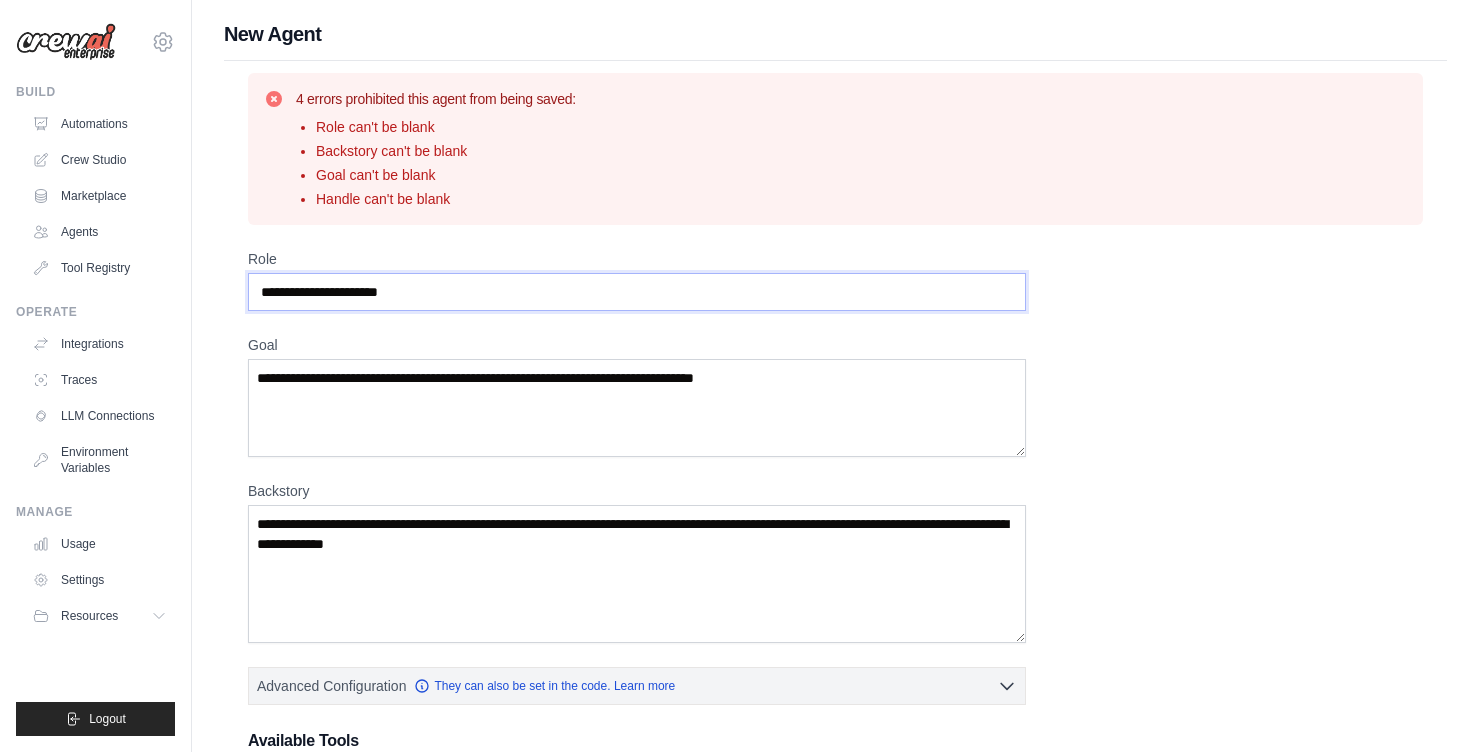click on "Role" at bounding box center (637, 292) 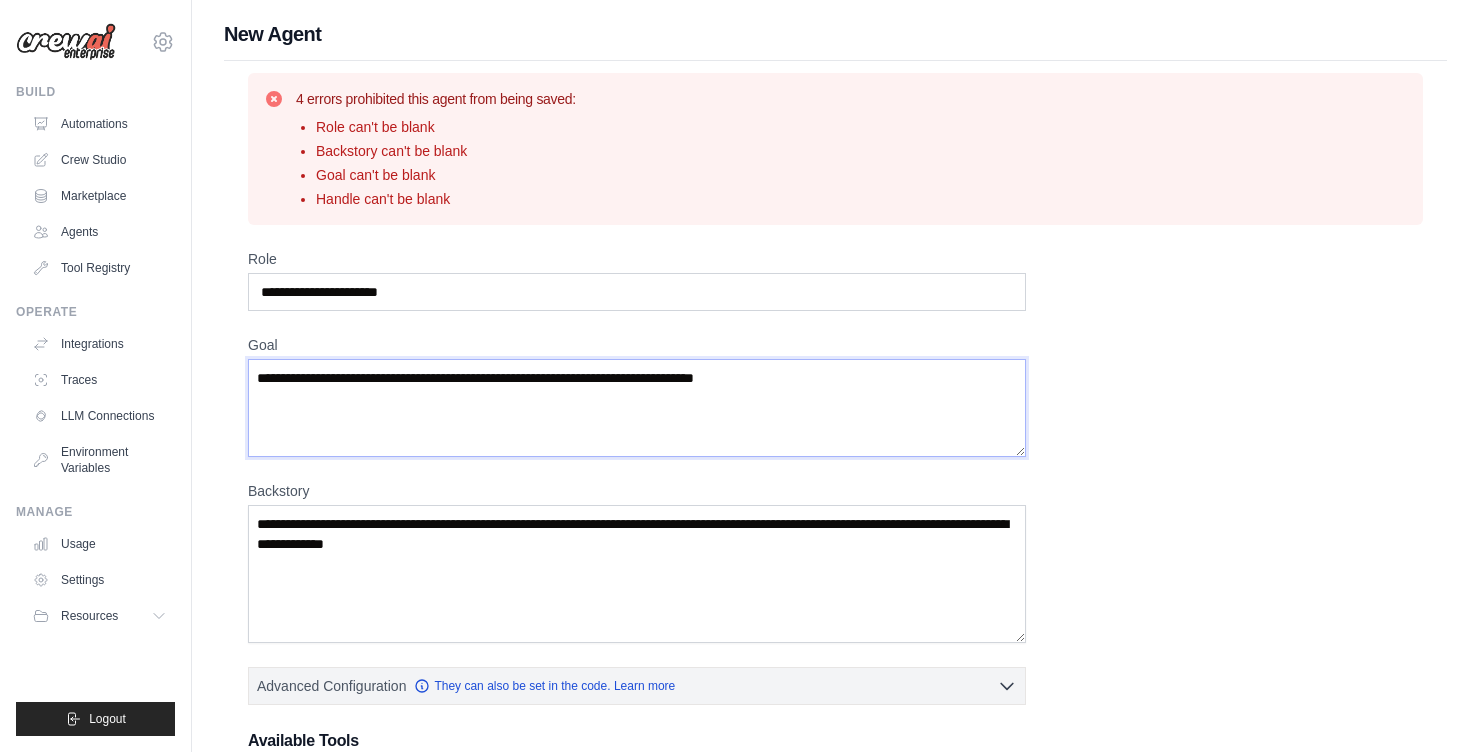click on "Goal" at bounding box center [637, 408] 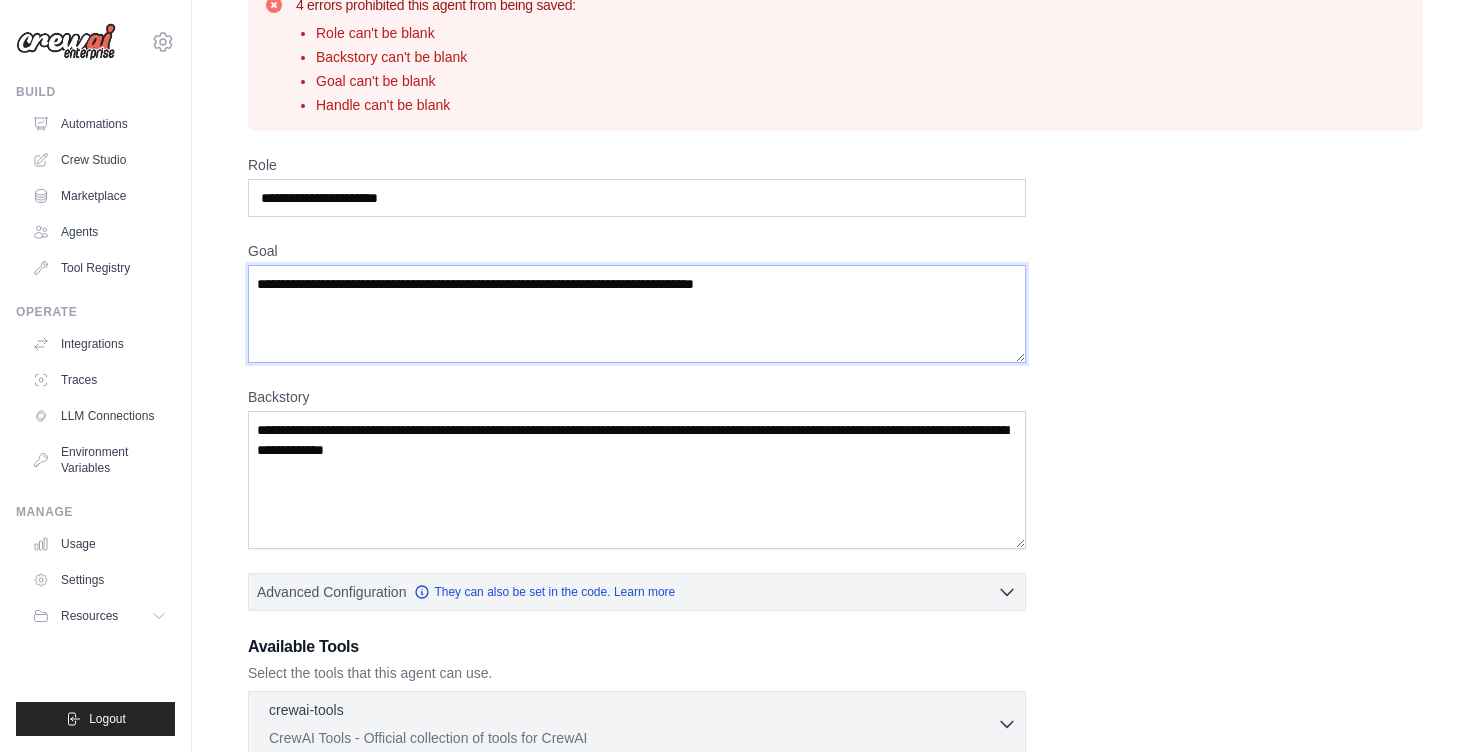 scroll, scrollTop: 96, scrollLeft: 0, axis: vertical 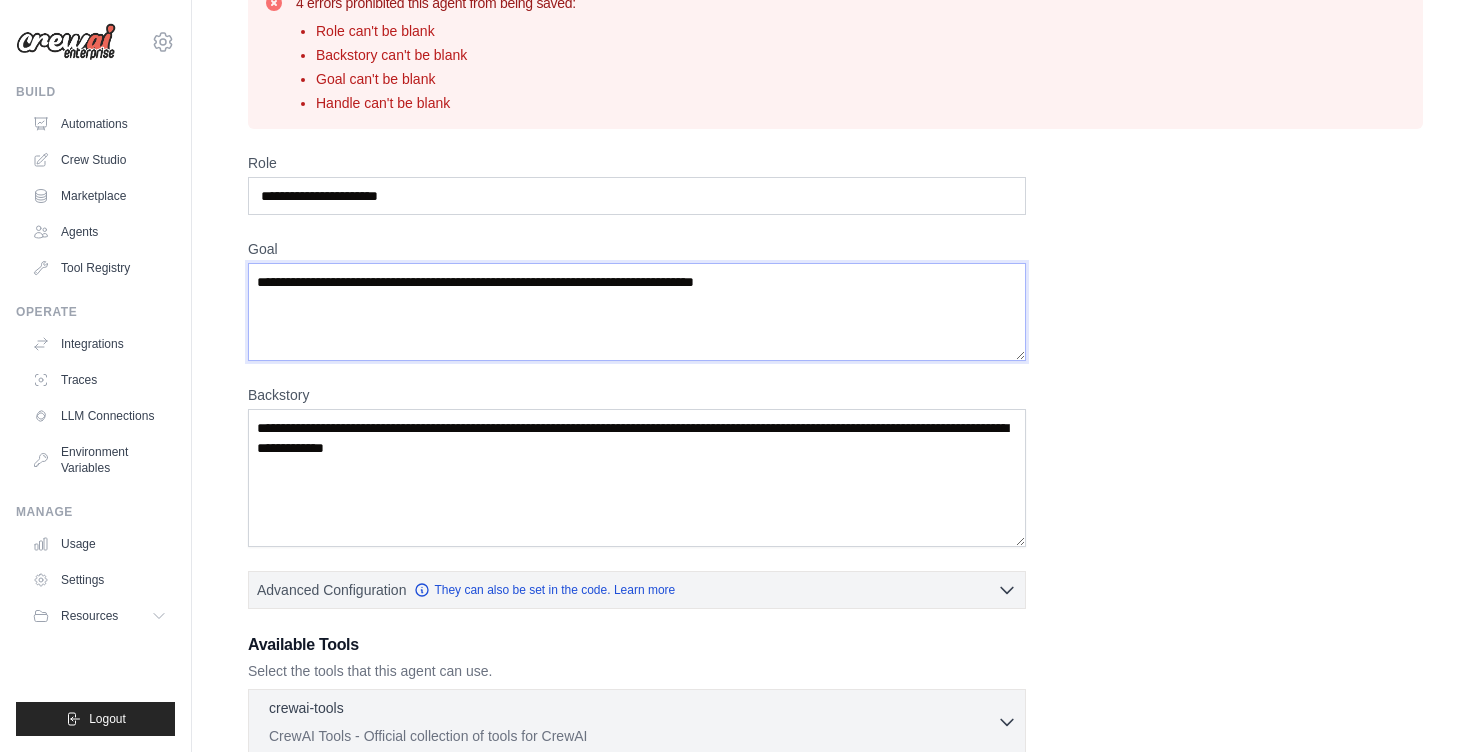 type on "**********" 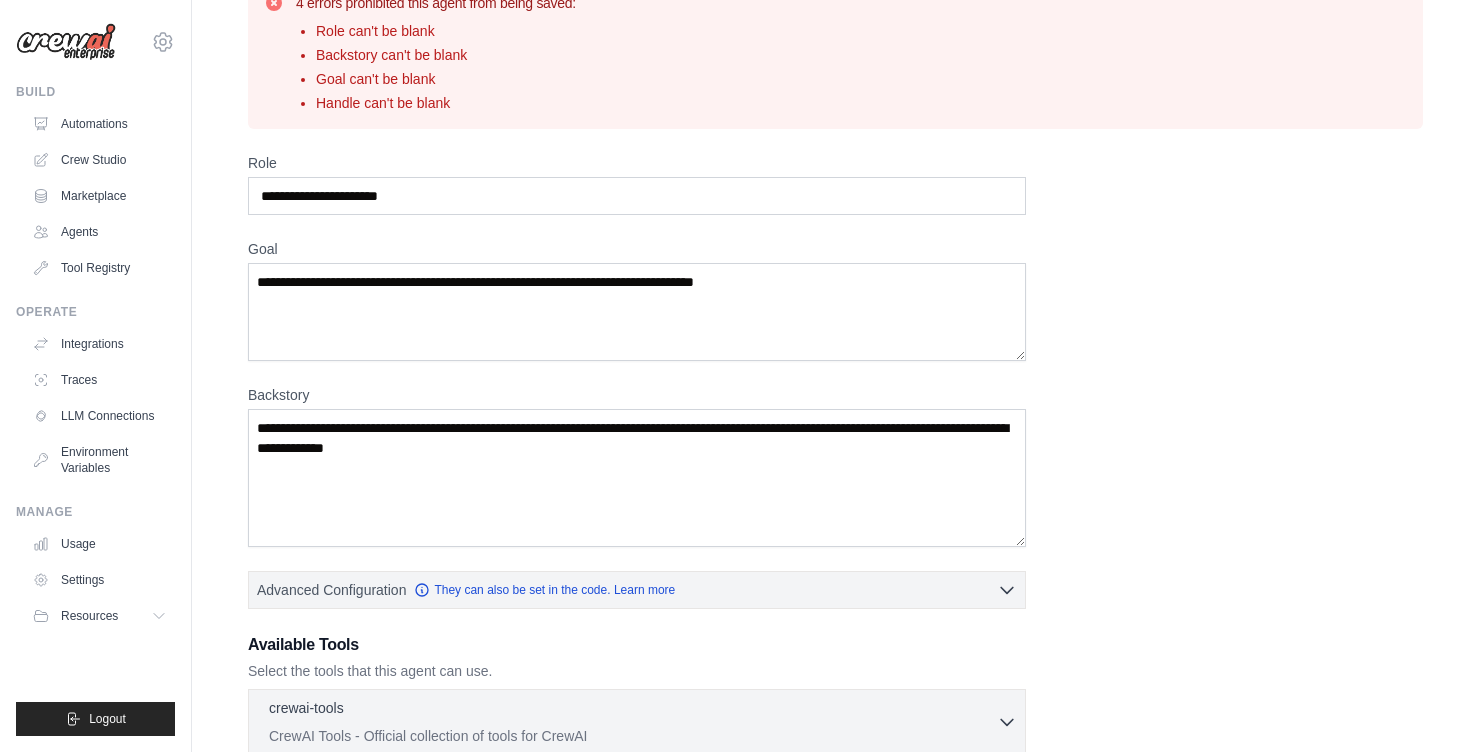 click on "**********" at bounding box center [835, 492] 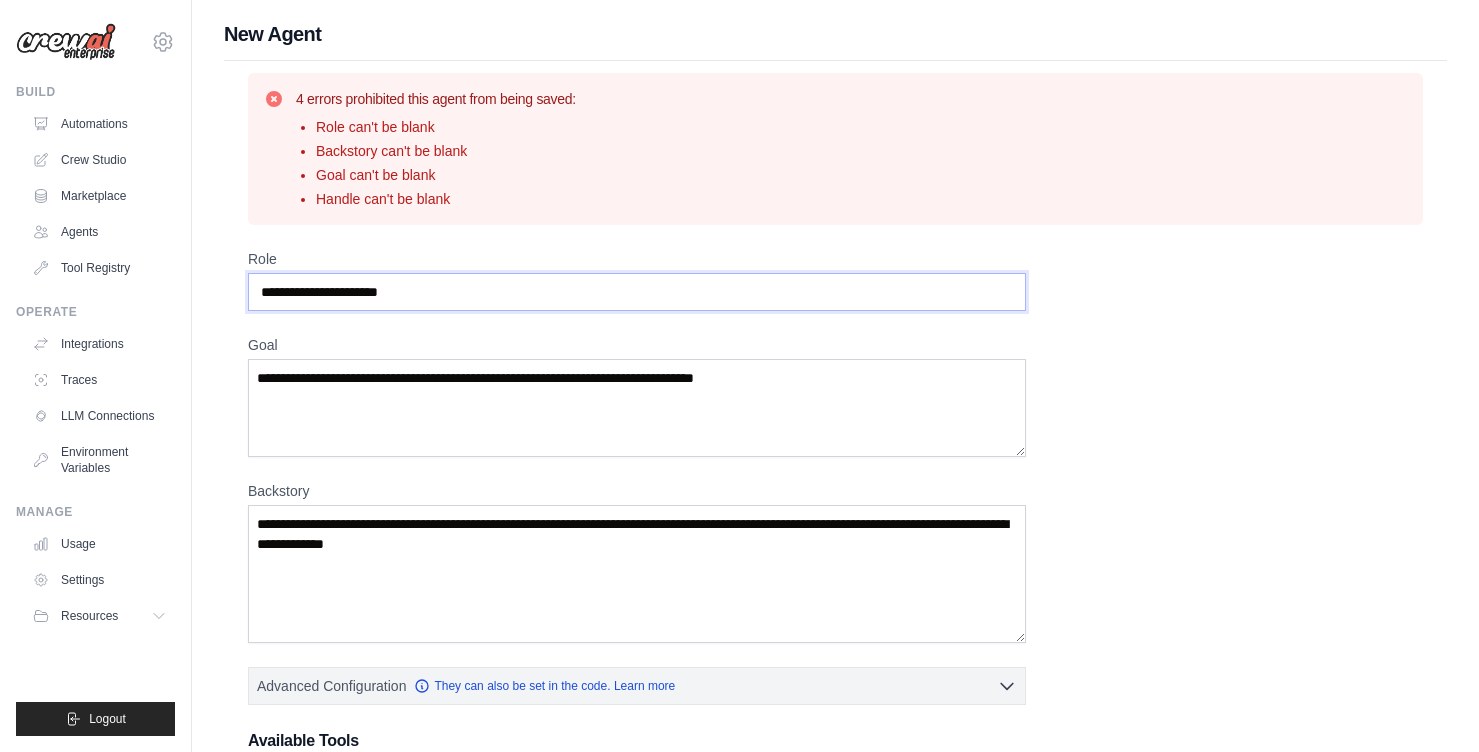 click on "**********" at bounding box center (637, 292) 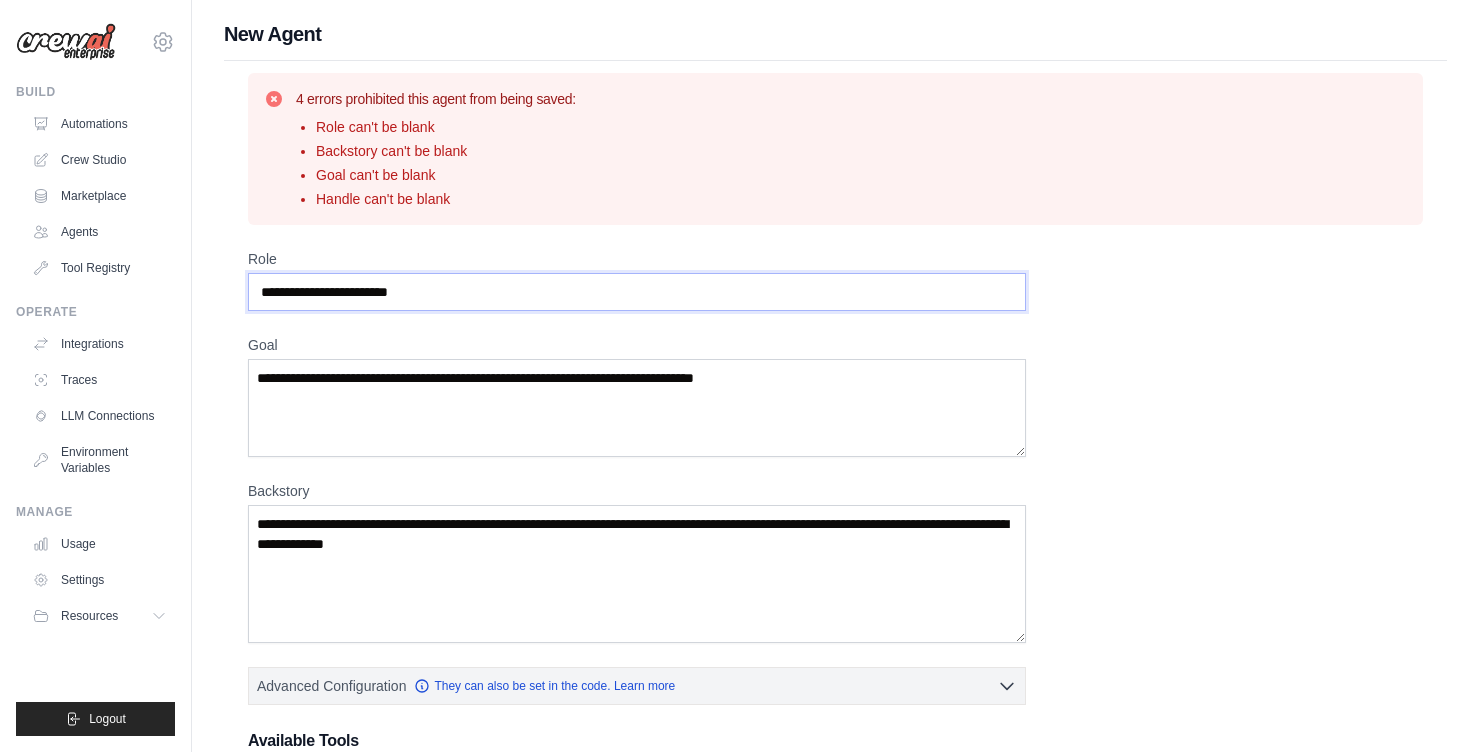 type on "**********" 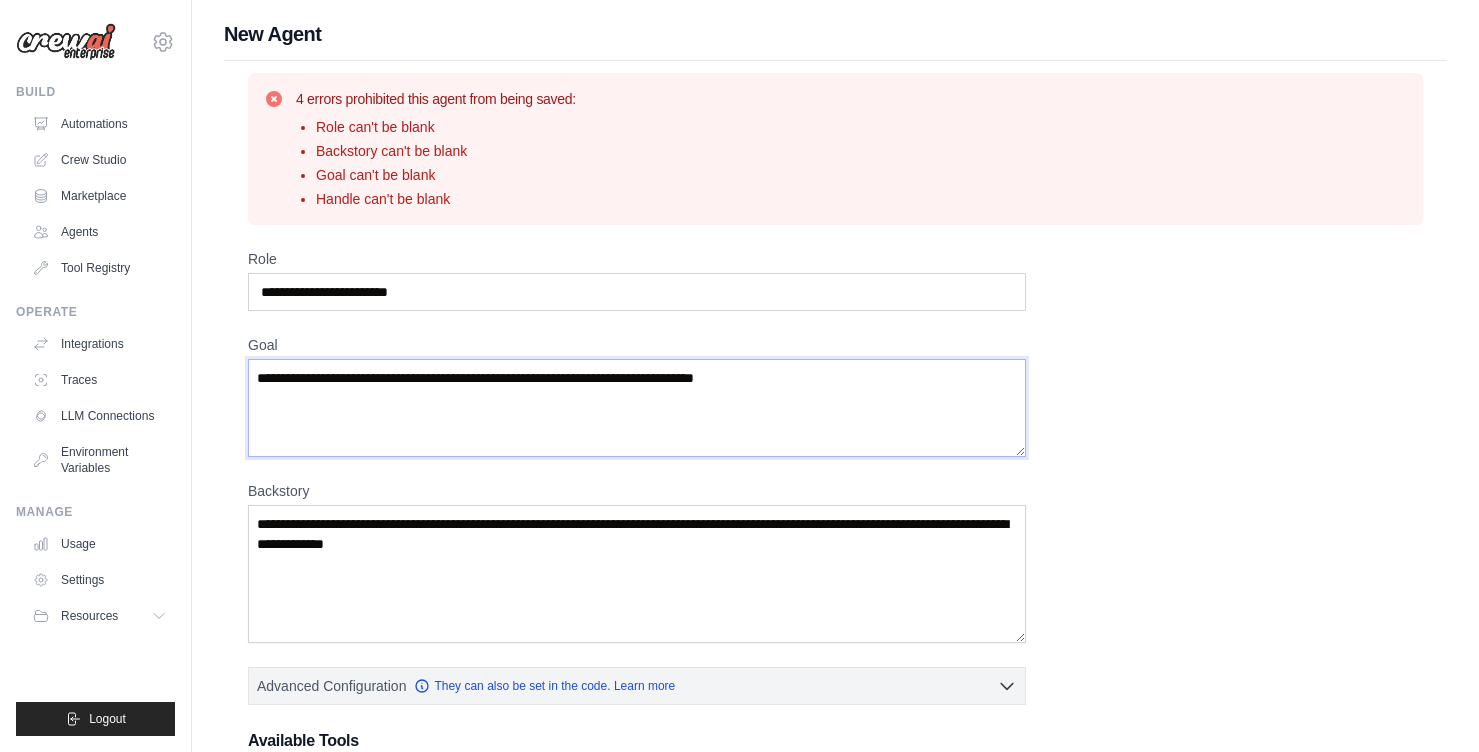 click on "**********" at bounding box center [637, 408] 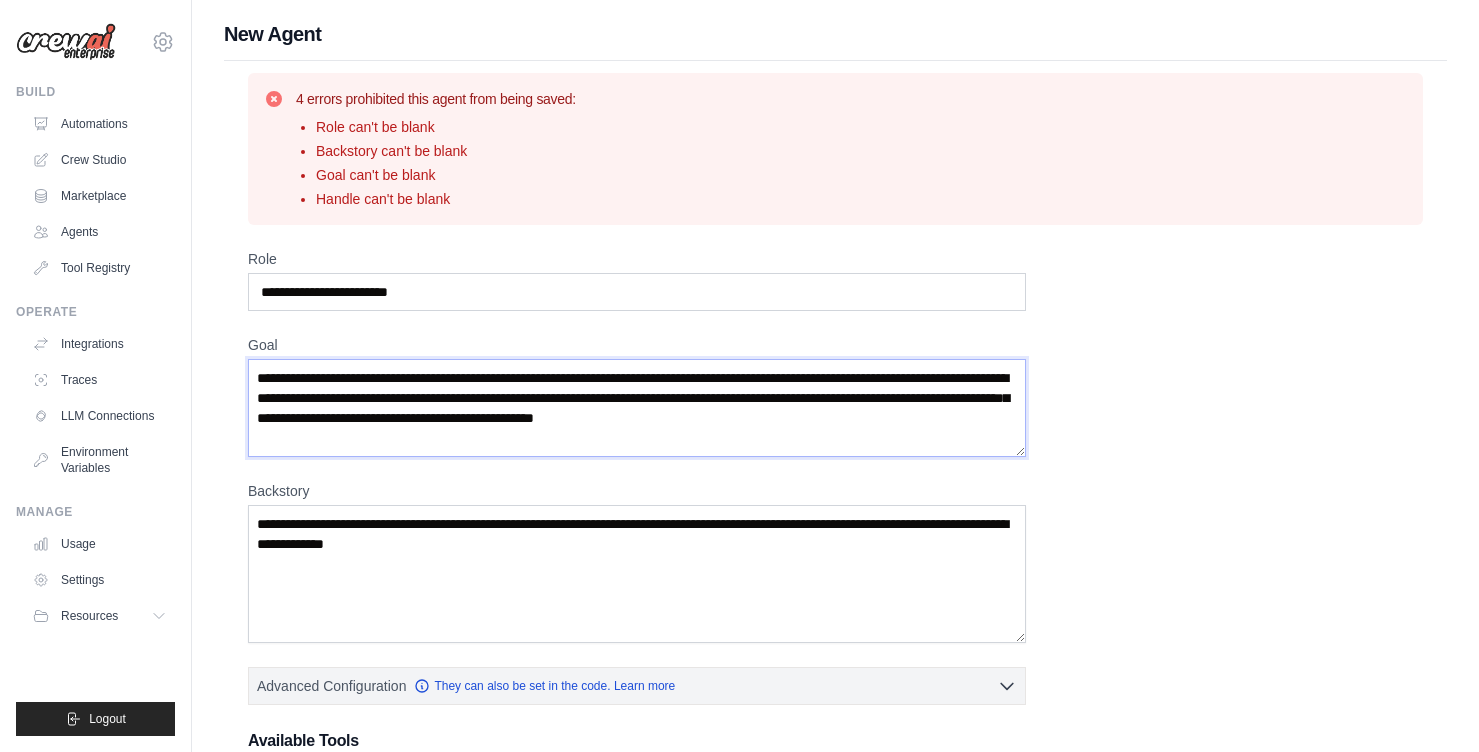 scroll, scrollTop: 0, scrollLeft: 0, axis: both 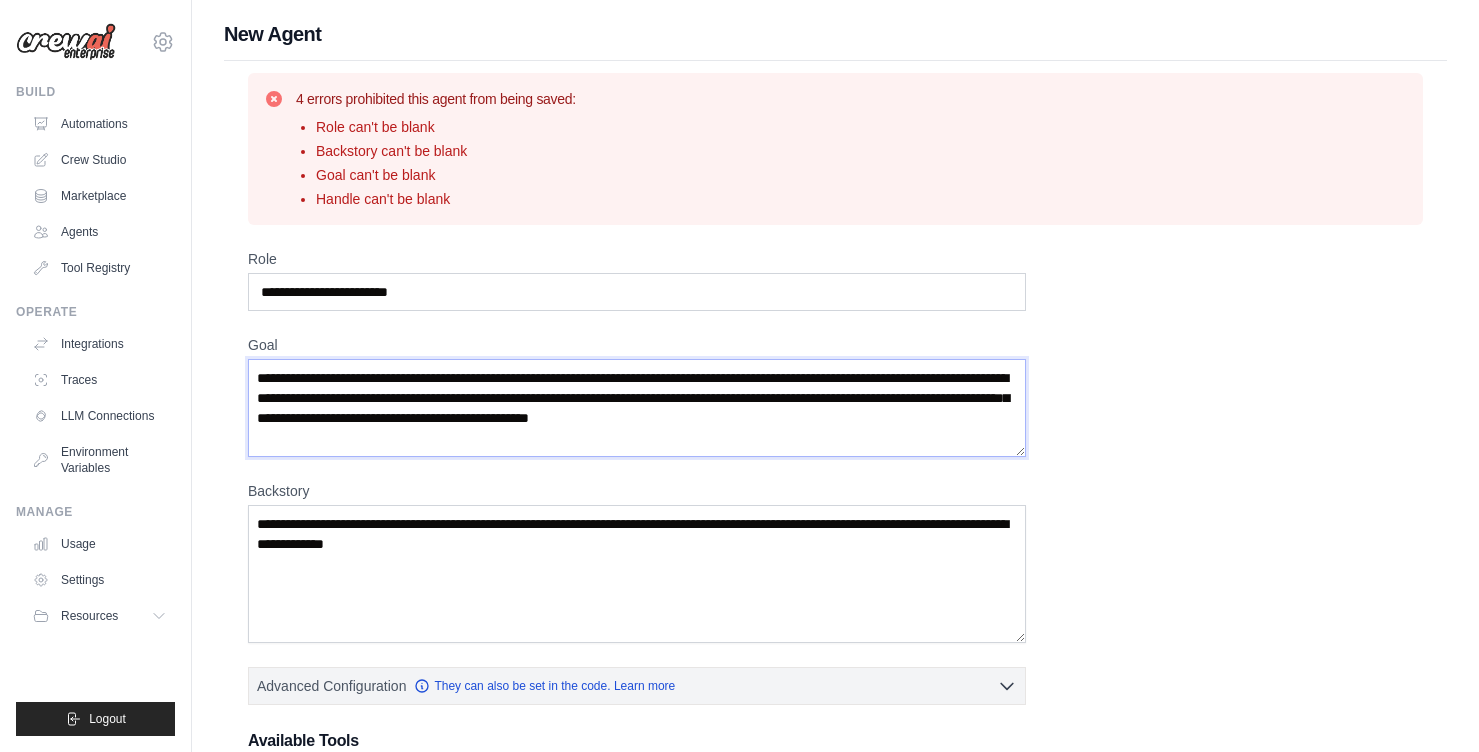 click on "**********" at bounding box center [637, 408] 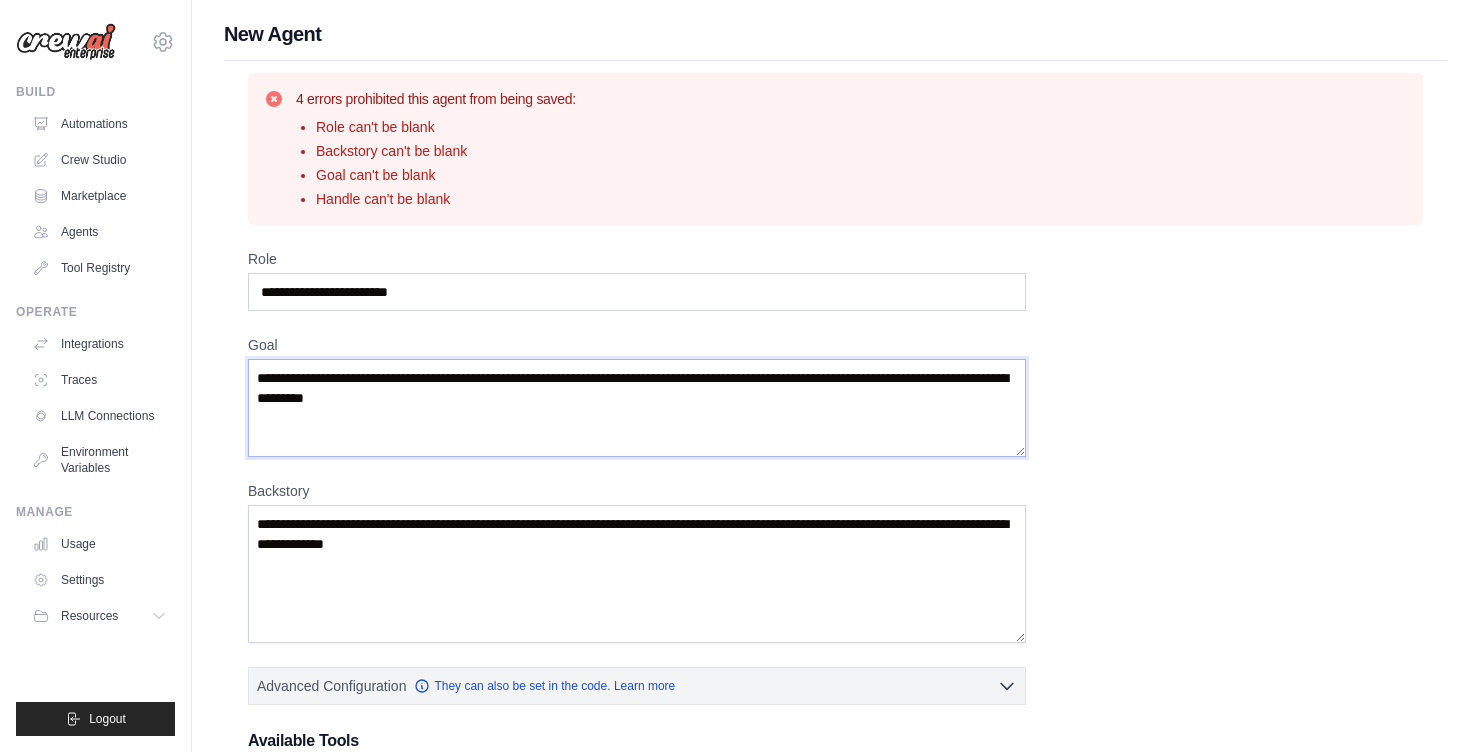 type on "**********" 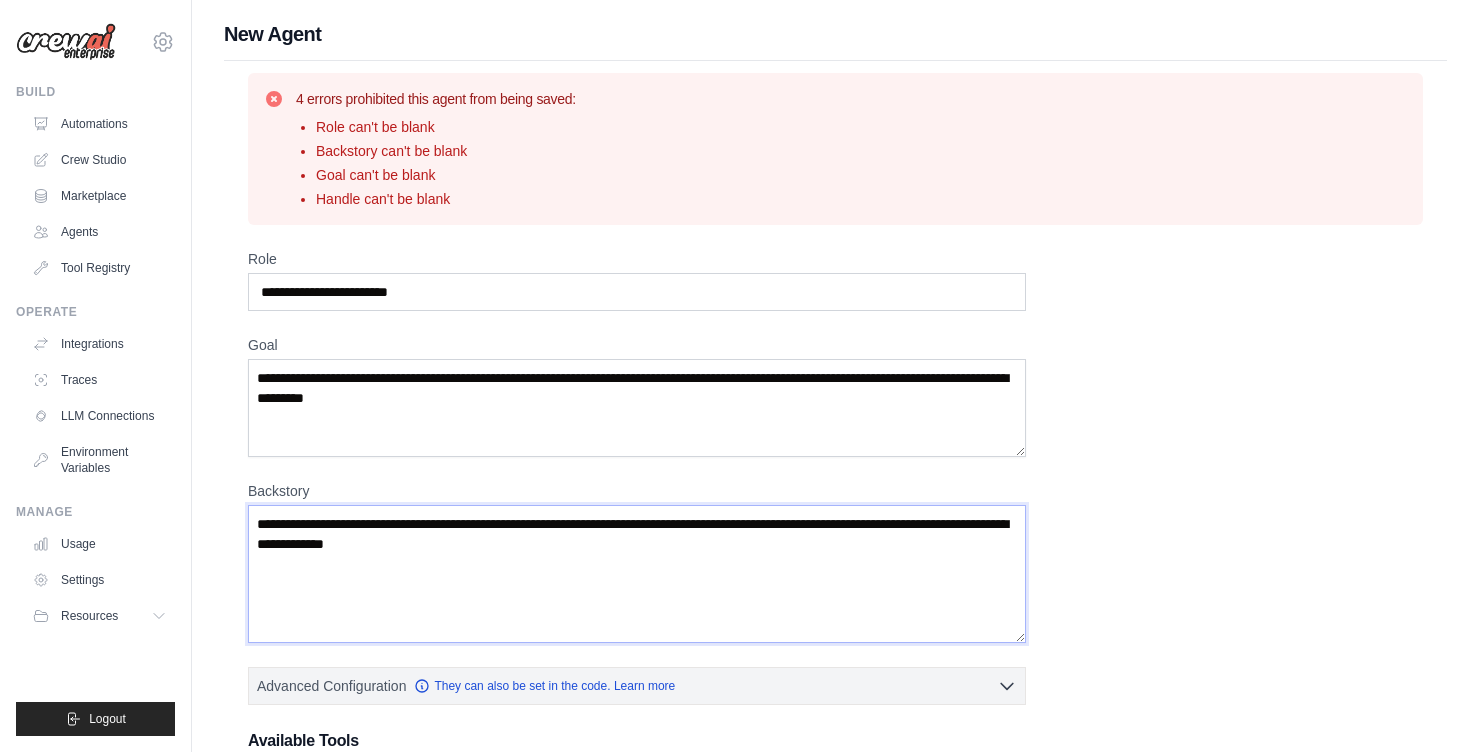 click on "Backstory" at bounding box center [637, 574] 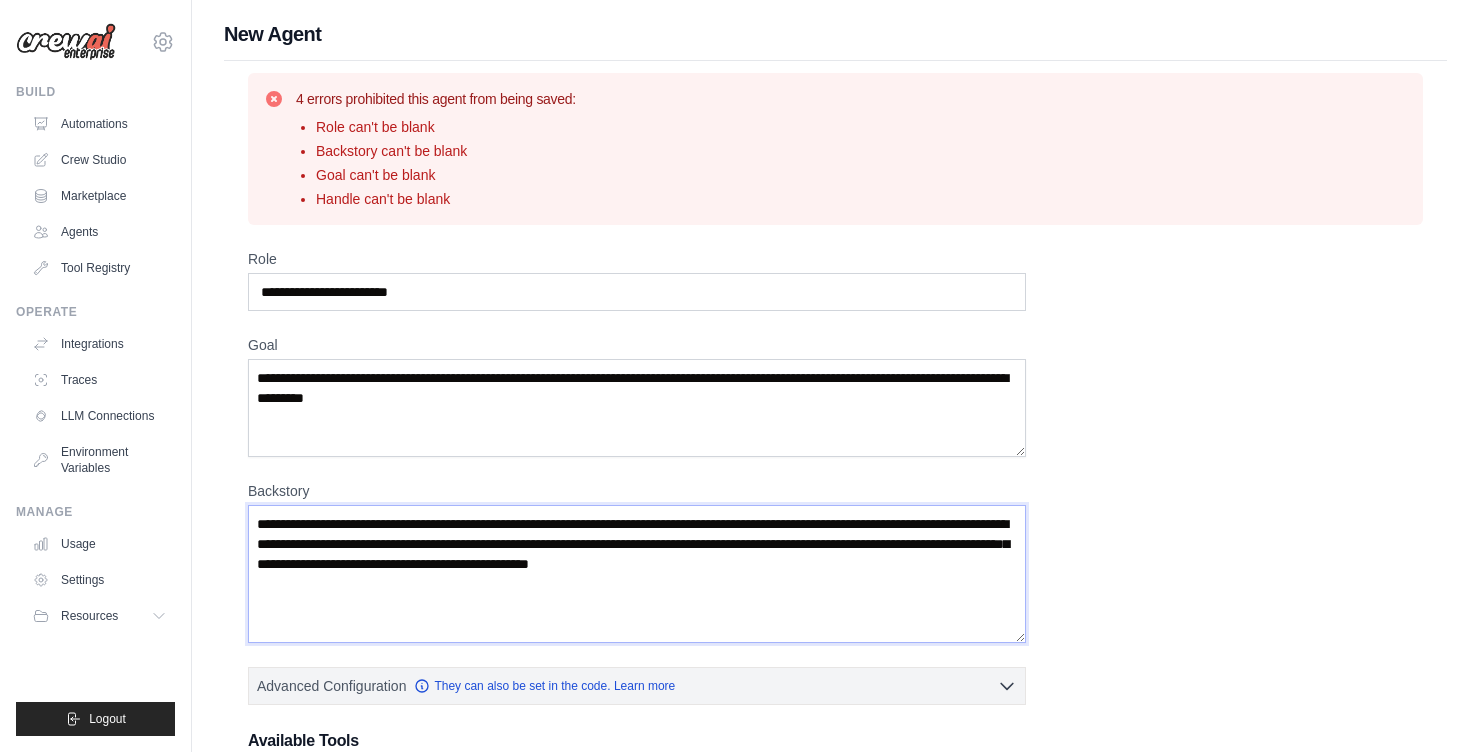 type on "**********" 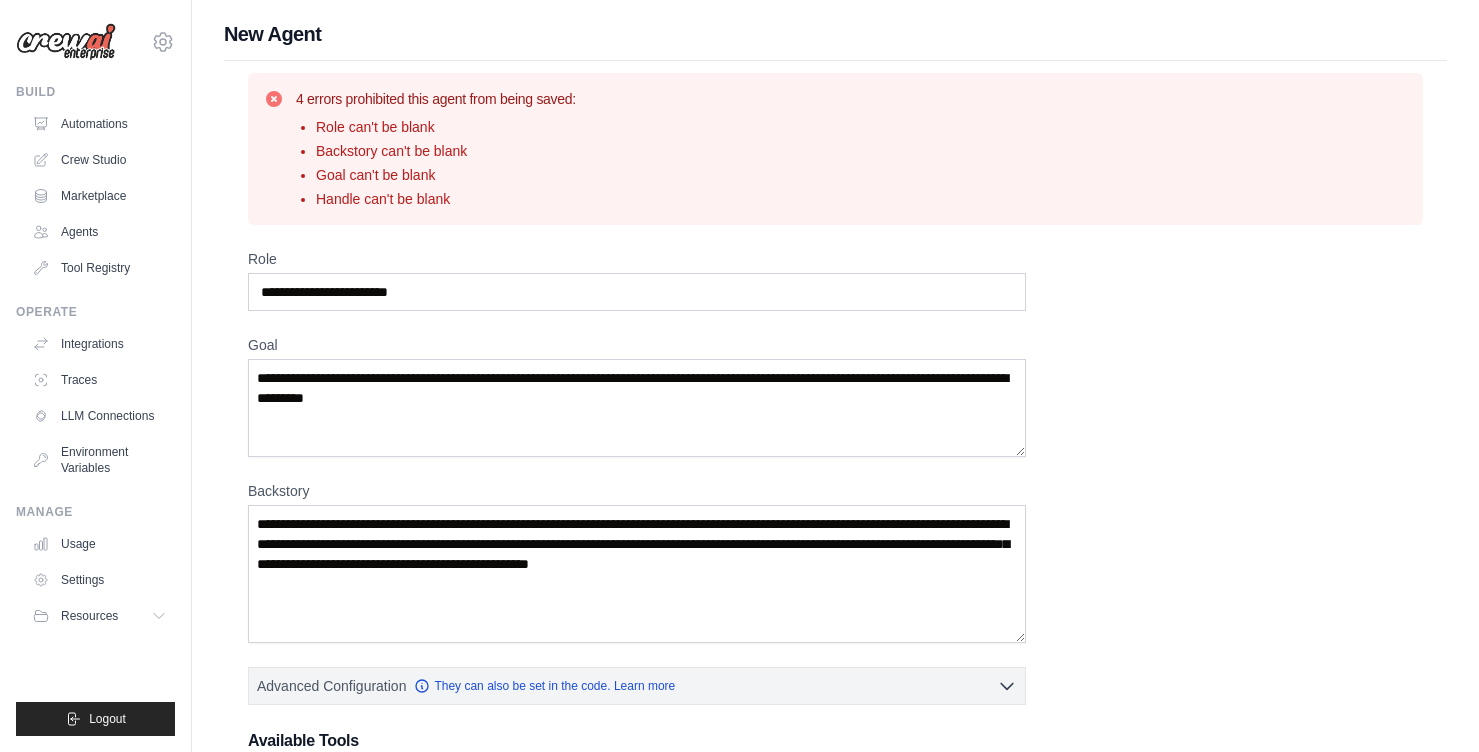 click on "**********" at bounding box center [835, 647] 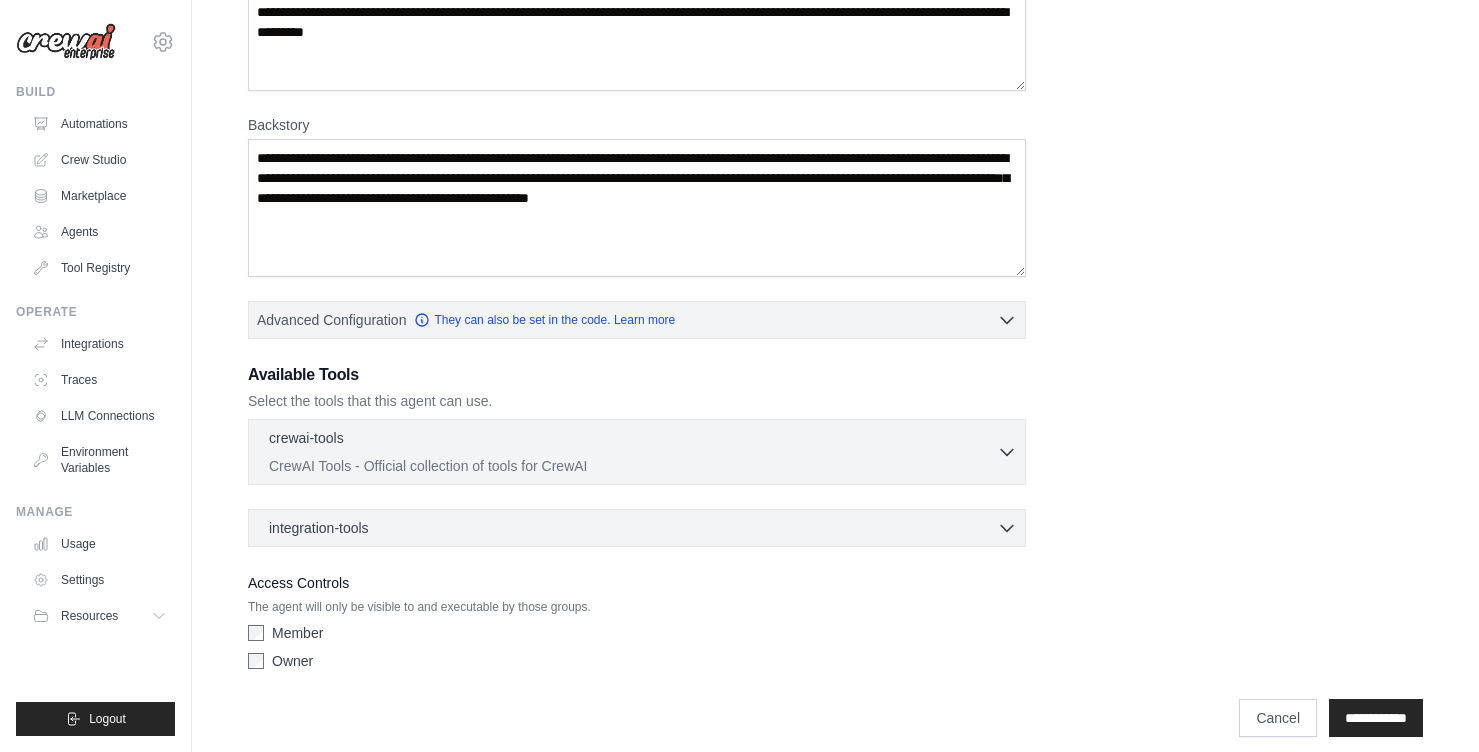 scroll, scrollTop: 383, scrollLeft: 0, axis: vertical 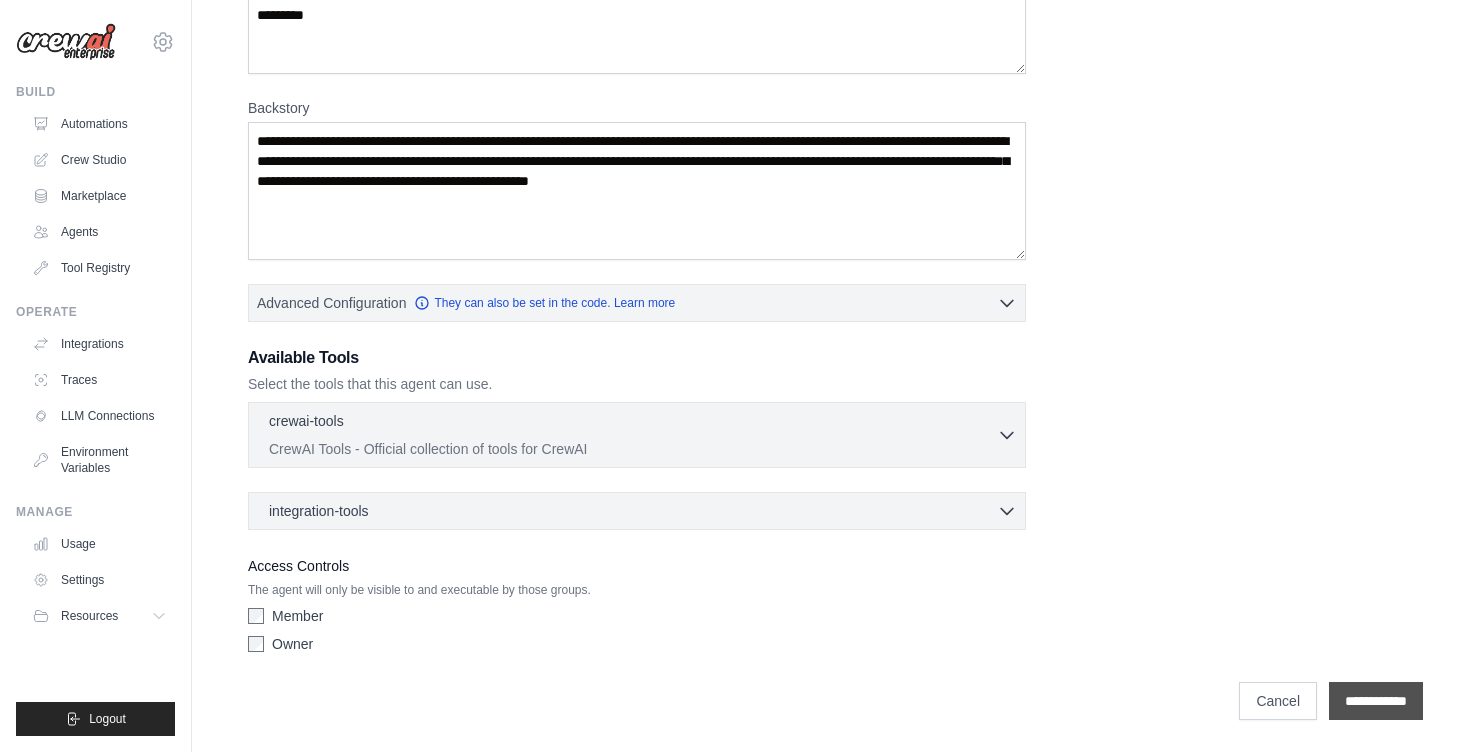 click on "**********" at bounding box center (1376, 701) 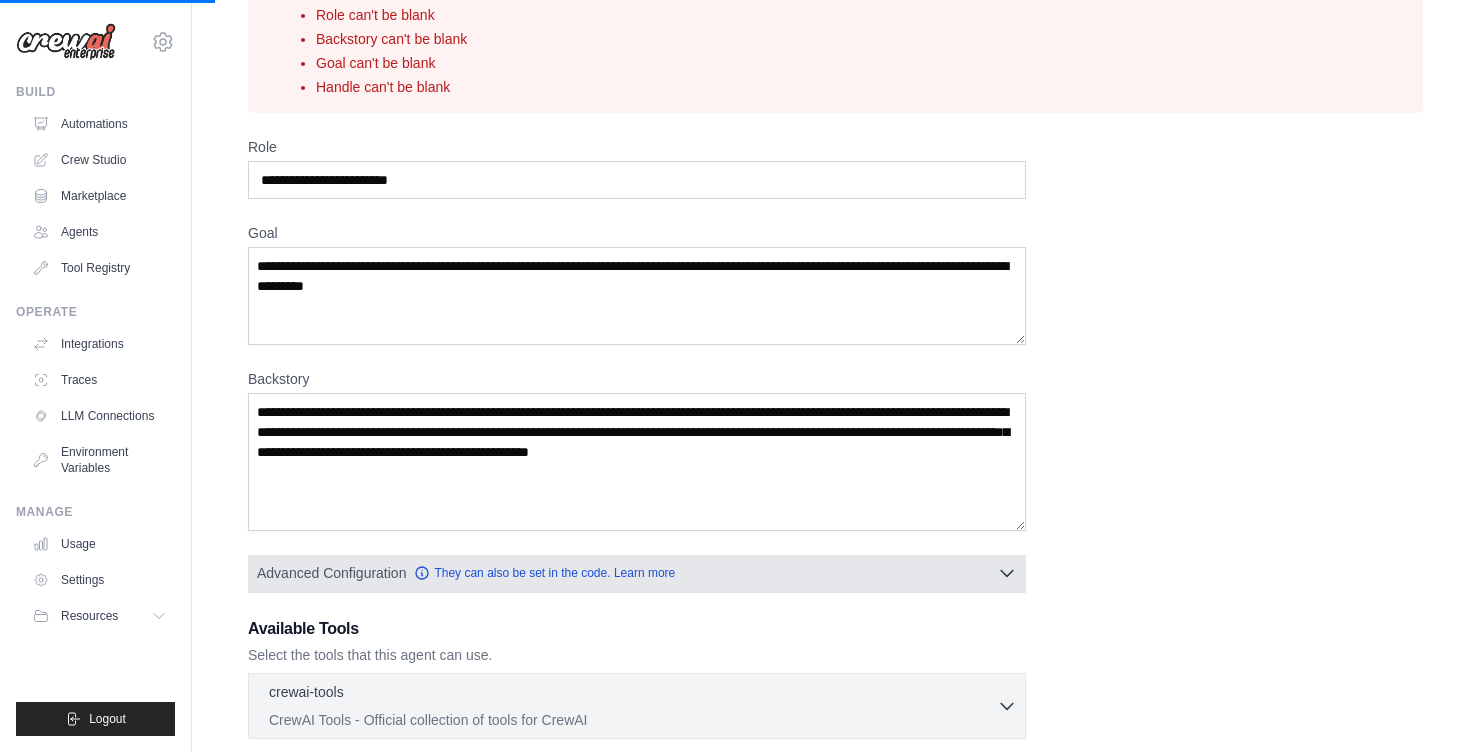 scroll, scrollTop: 0, scrollLeft: 0, axis: both 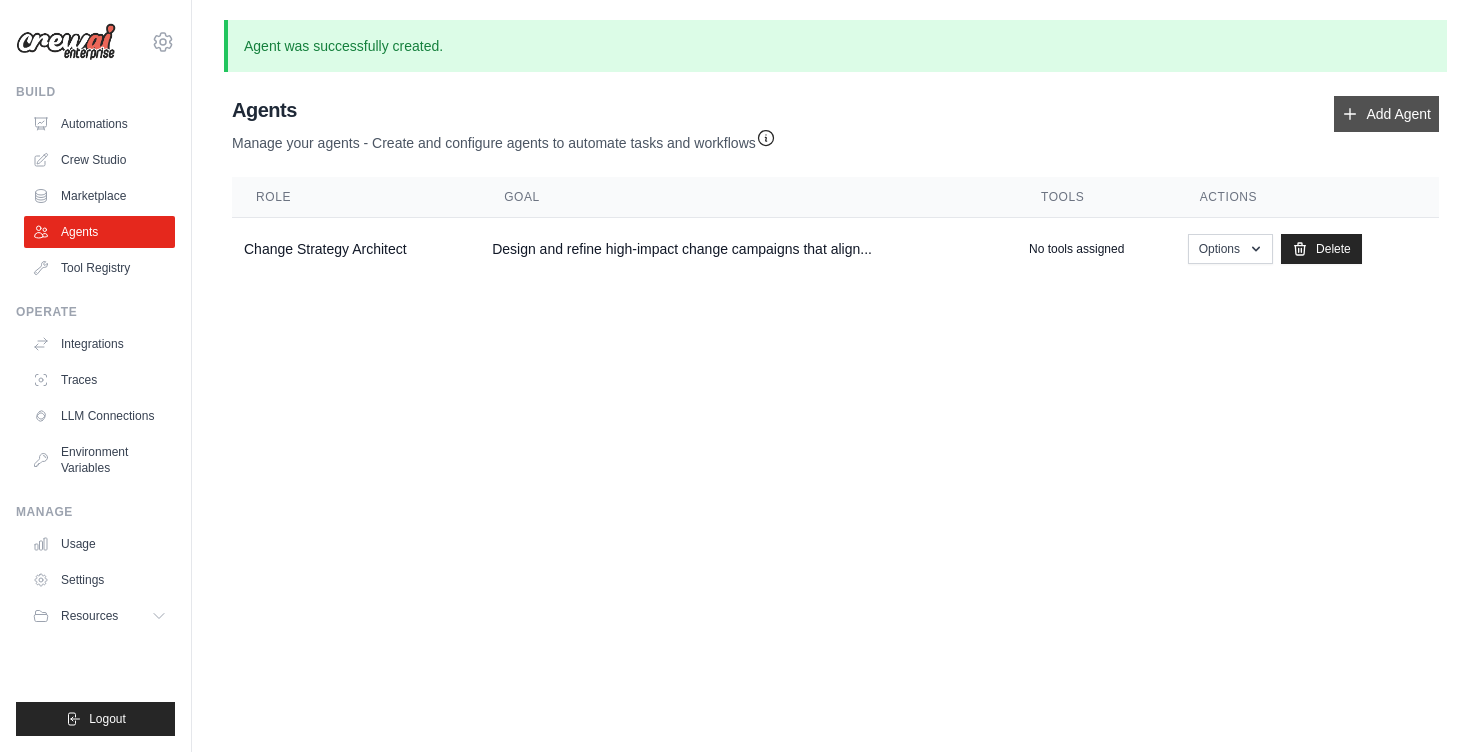 click on "Add Agent" at bounding box center (1386, 114) 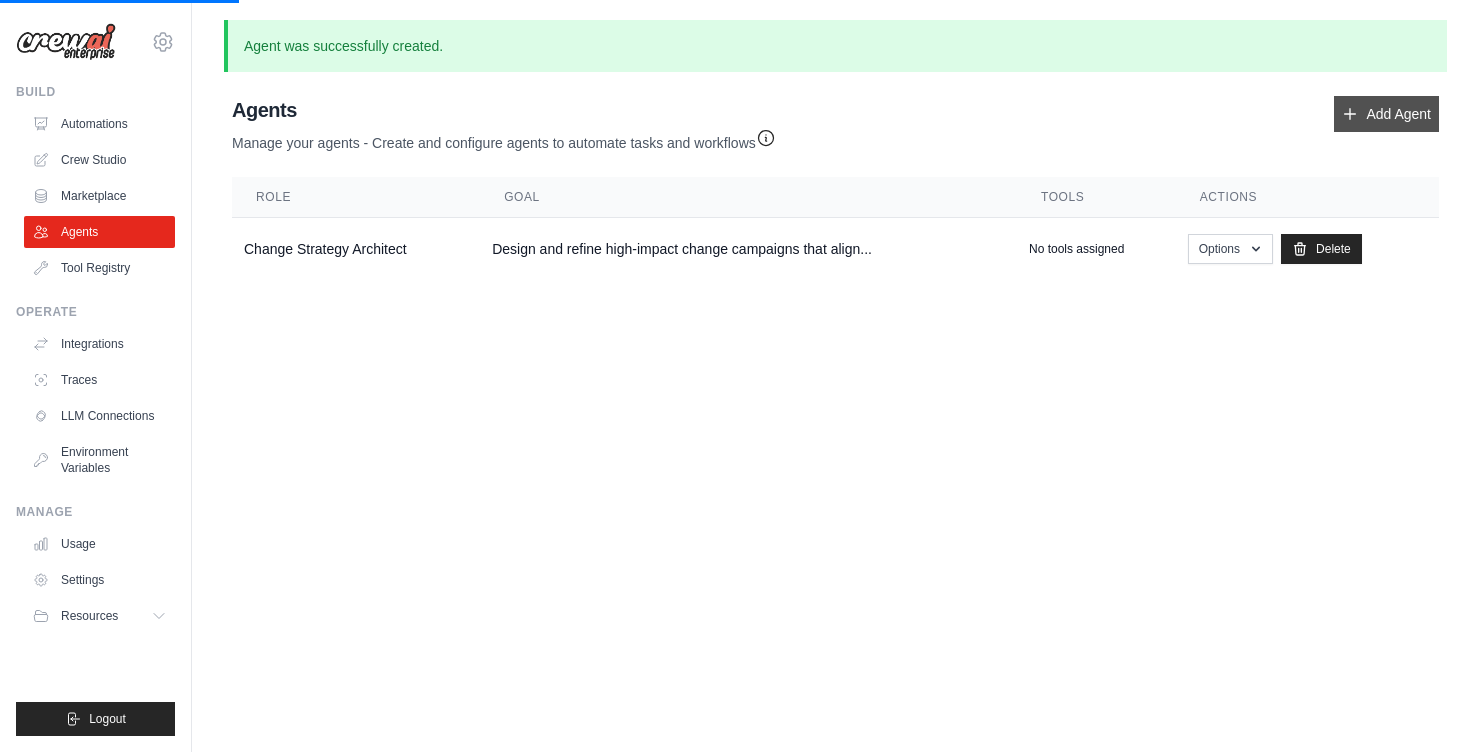 click on "Add Agent" at bounding box center (1386, 114) 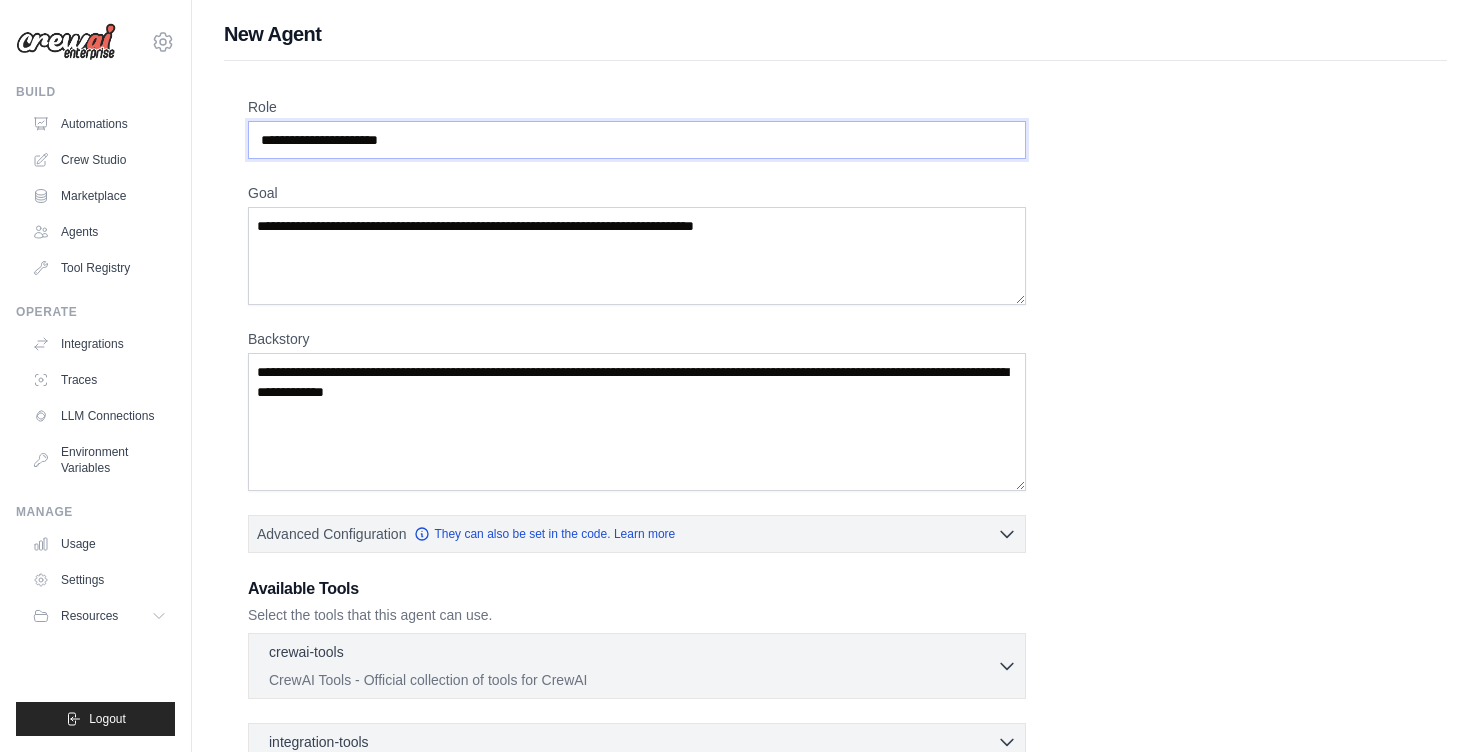click on "Role" at bounding box center (637, 140) 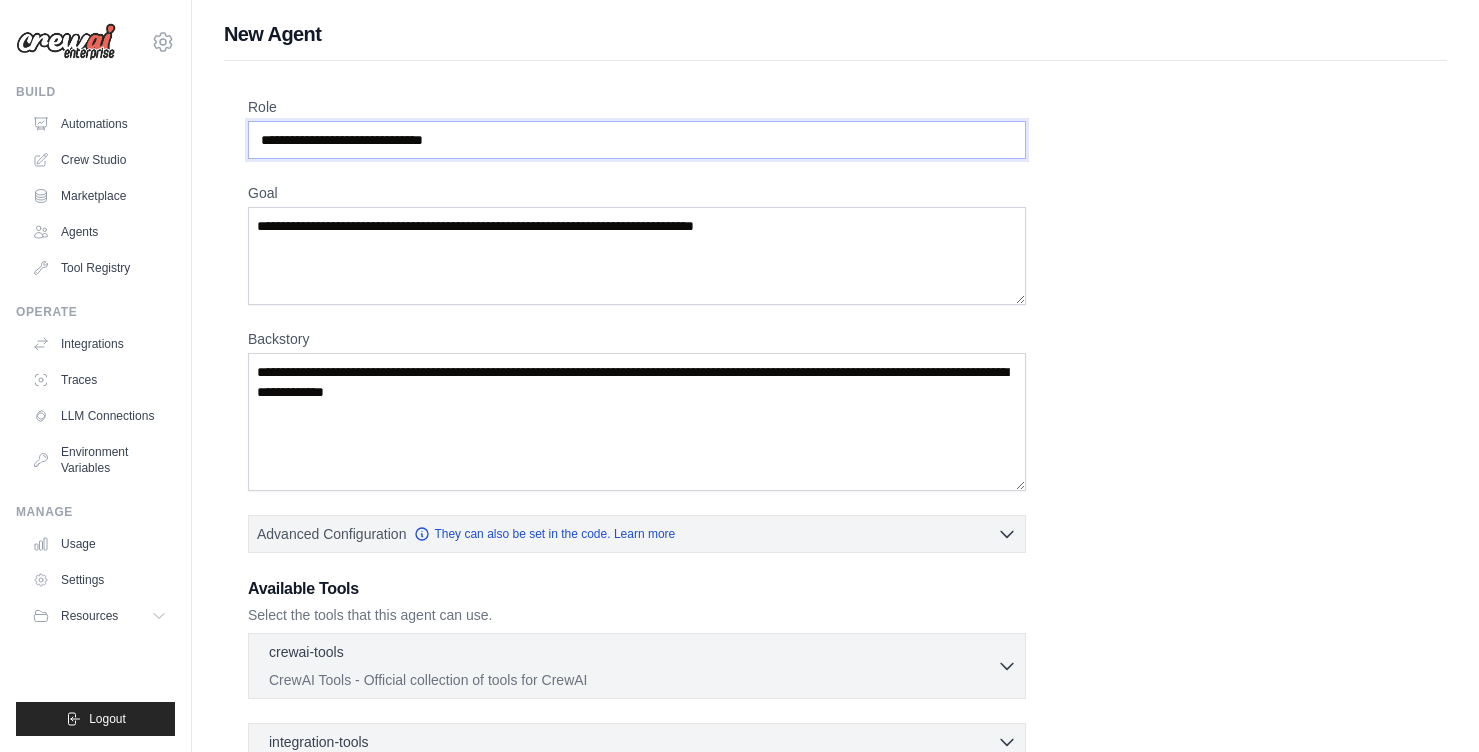 type on "**********" 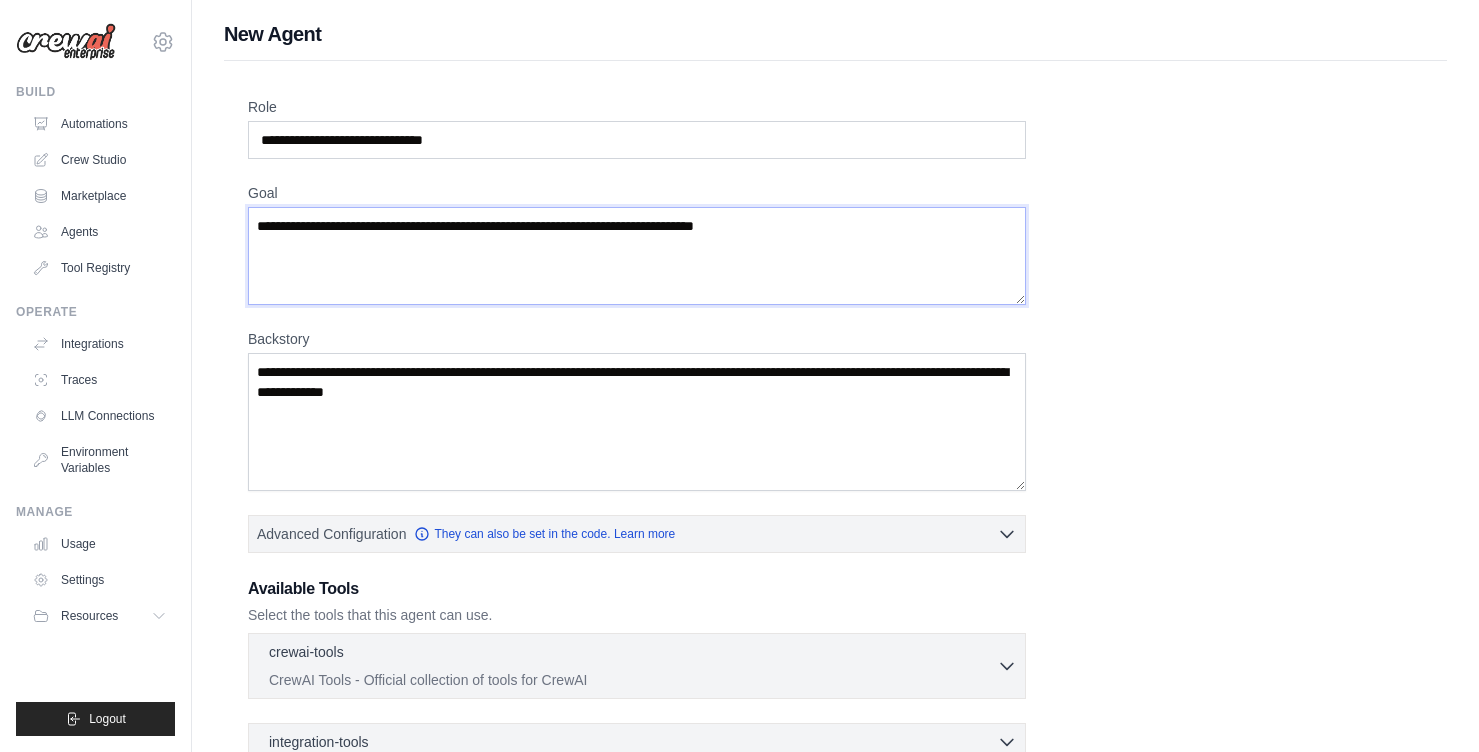 paste on "**********" 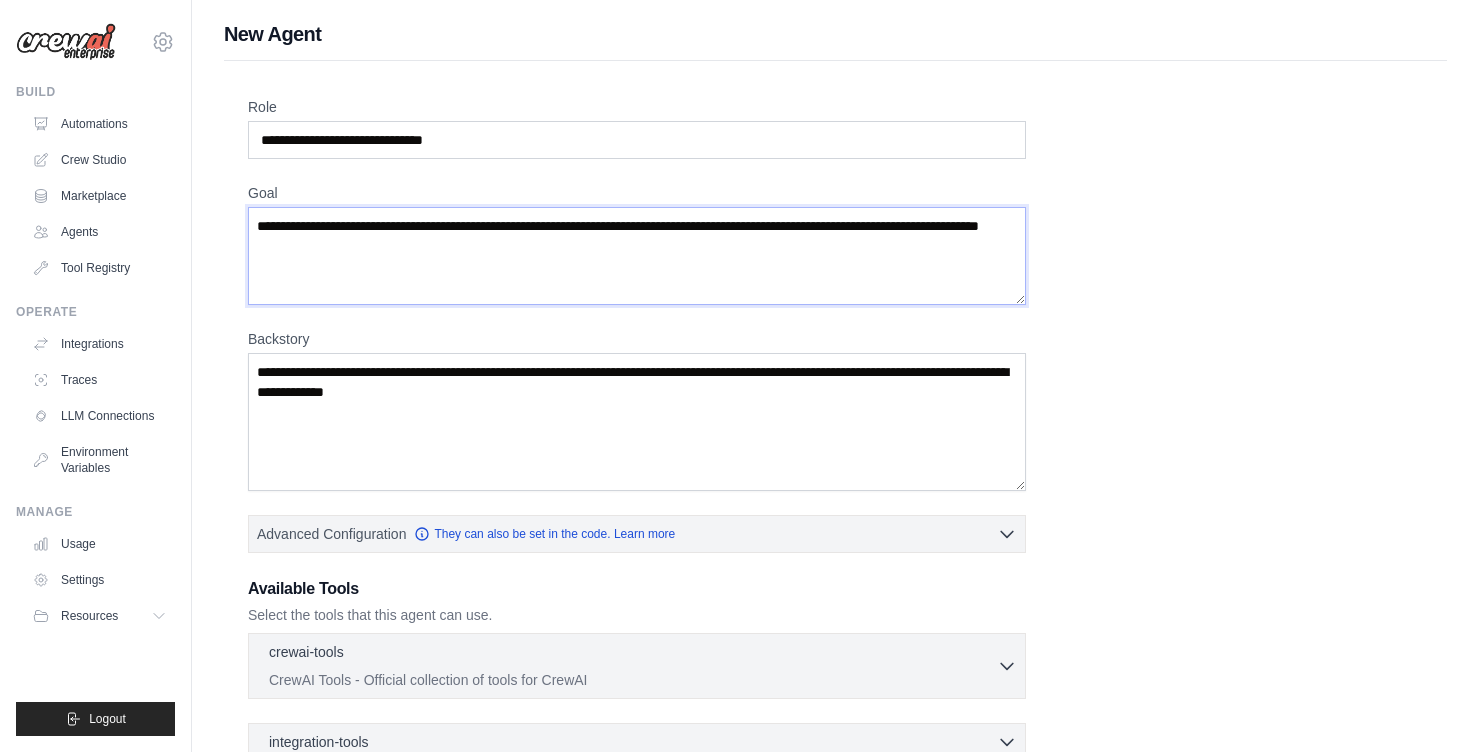 type on "**********" 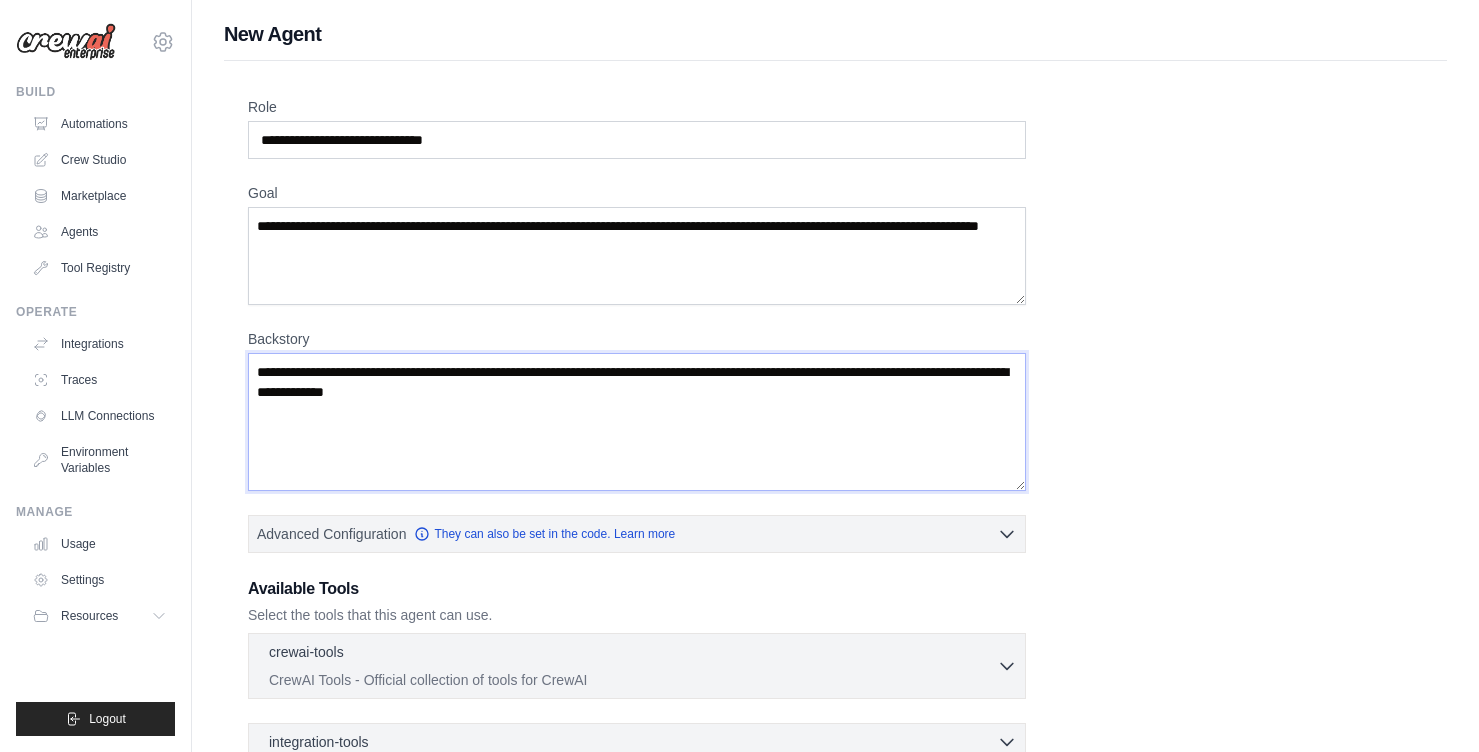 click on "Backstory" at bounding box center (637, 422) 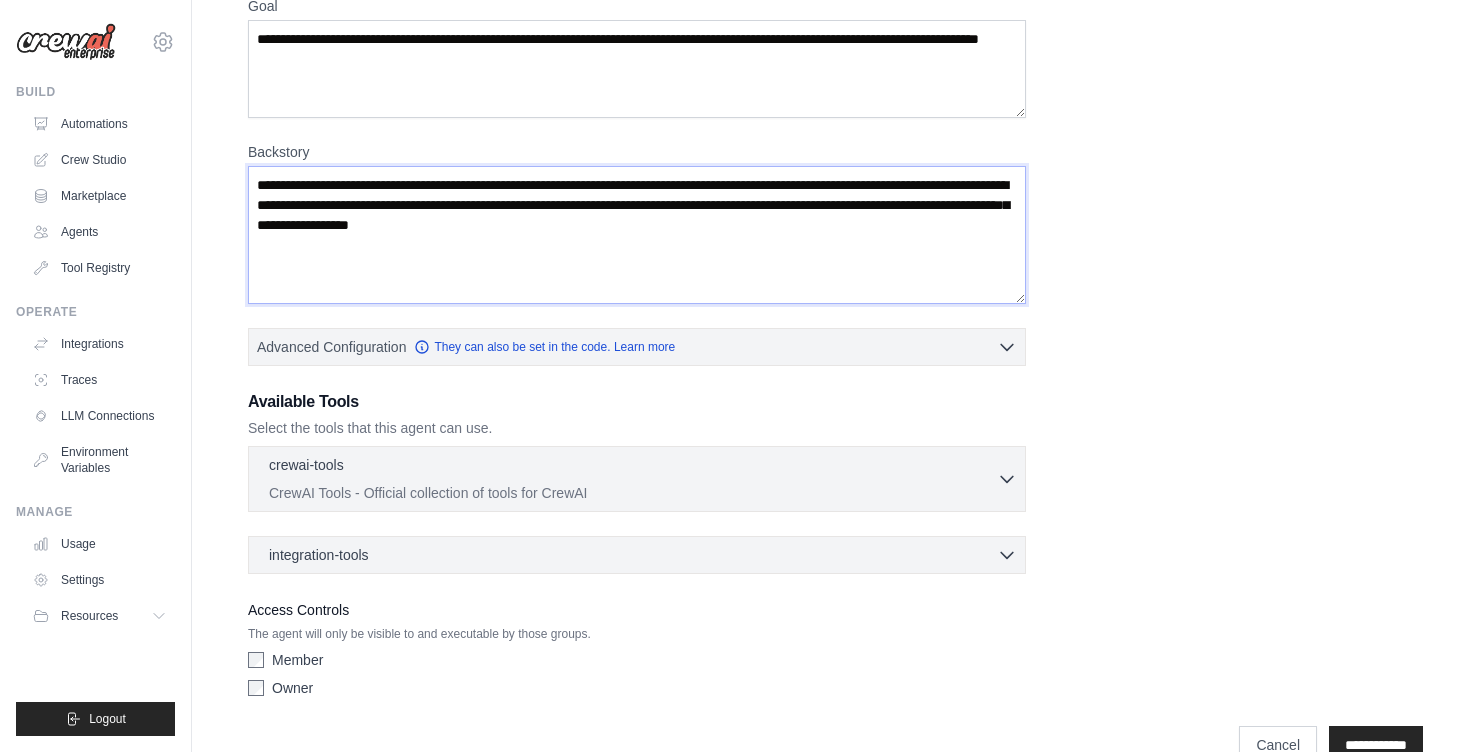 scroll, scrollTop: 231, scrollLeft: 0, axis: vertical 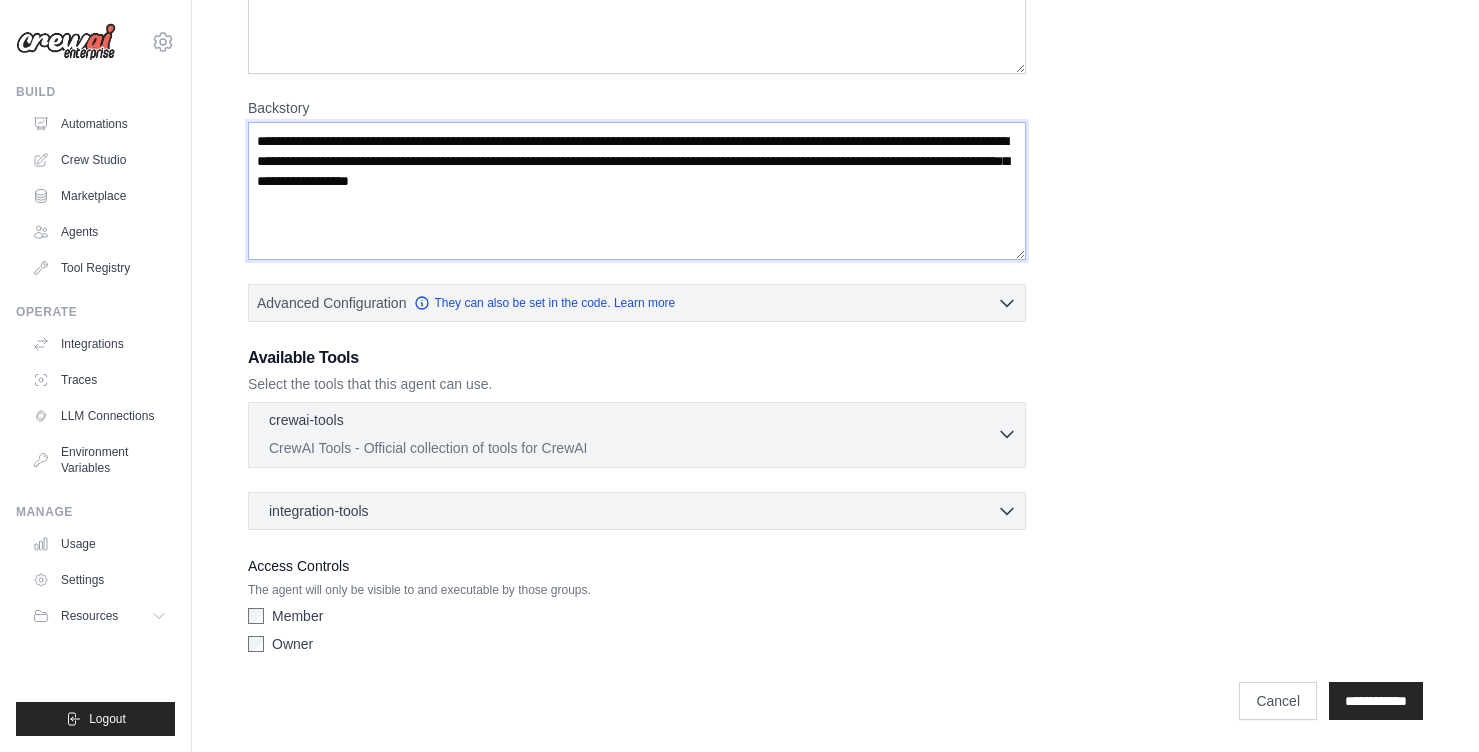 type on "**********" 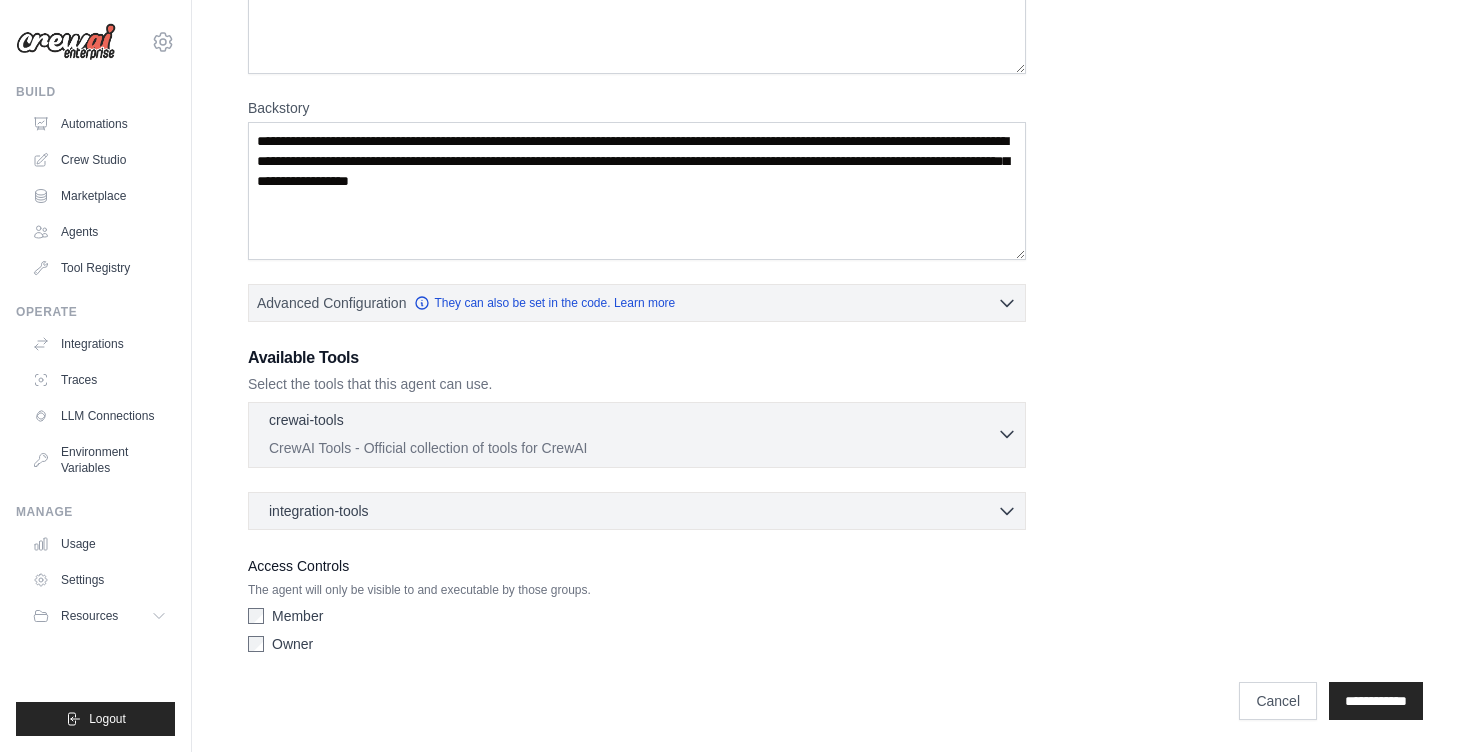 click on "crewai-tools
0 selected" at bounding box center (633, 422) 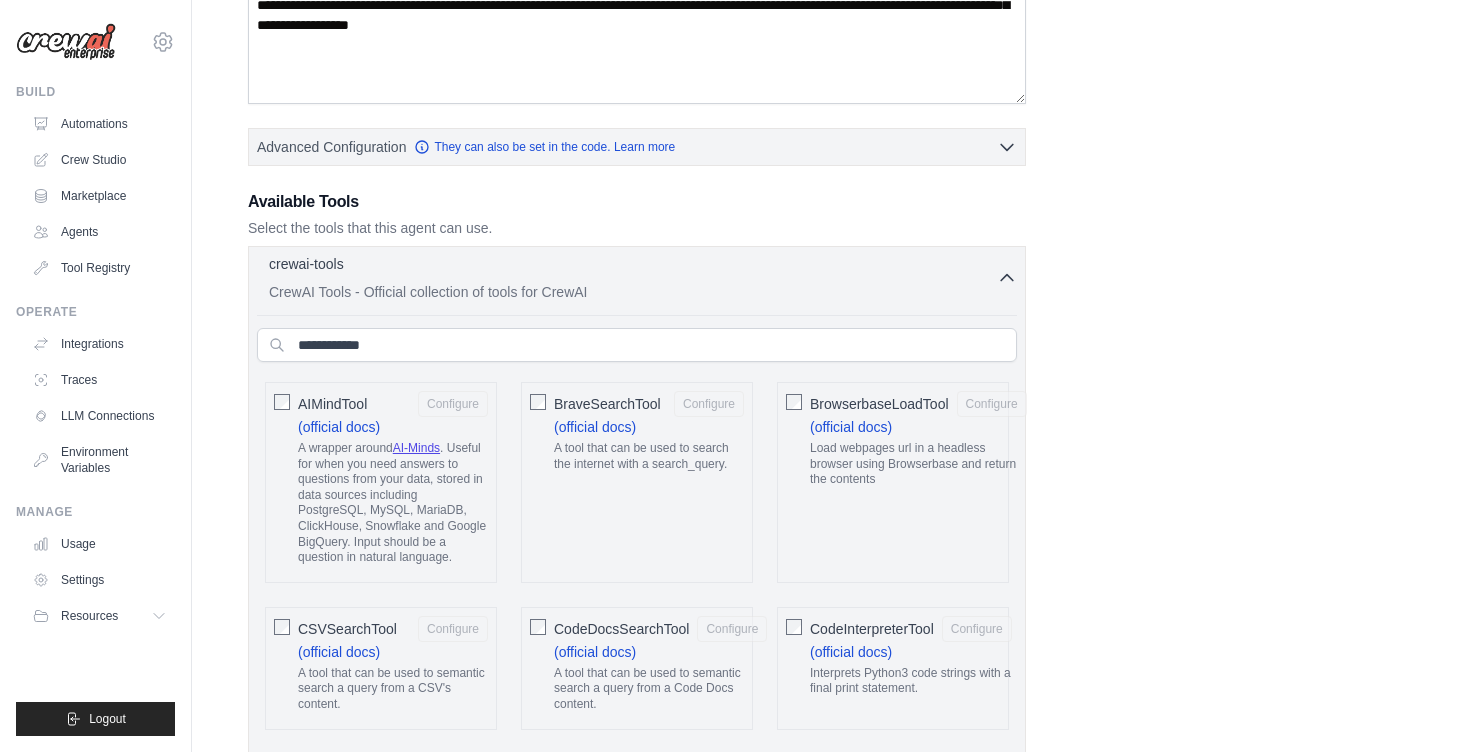 scroll, scrollTop: 591, scrollLeft: 0, axis: vertical 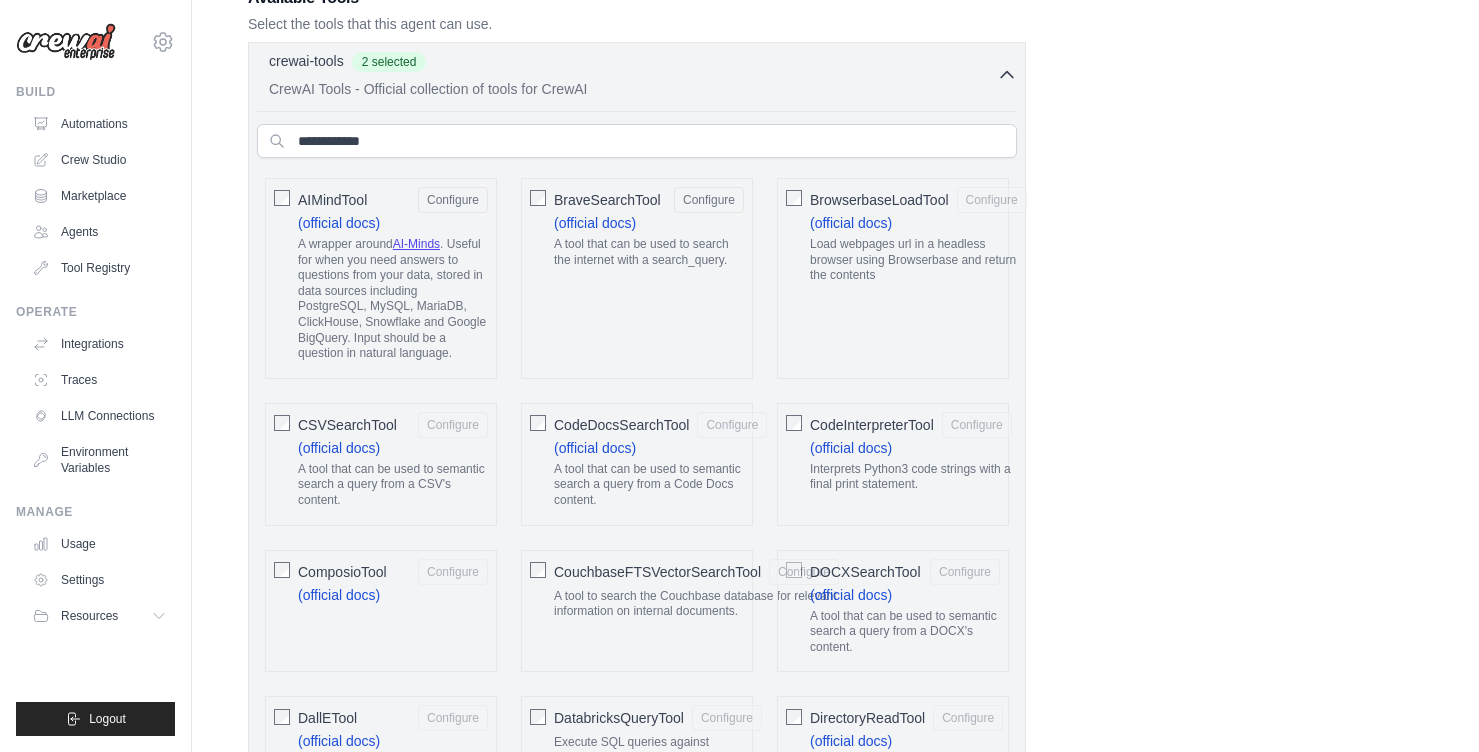 click on "BrowserbaseLoadTool
Configure
(official docs)
Load webpages url in a headless browser using Browserbase and return the contents" at bounding box center [893, 278] 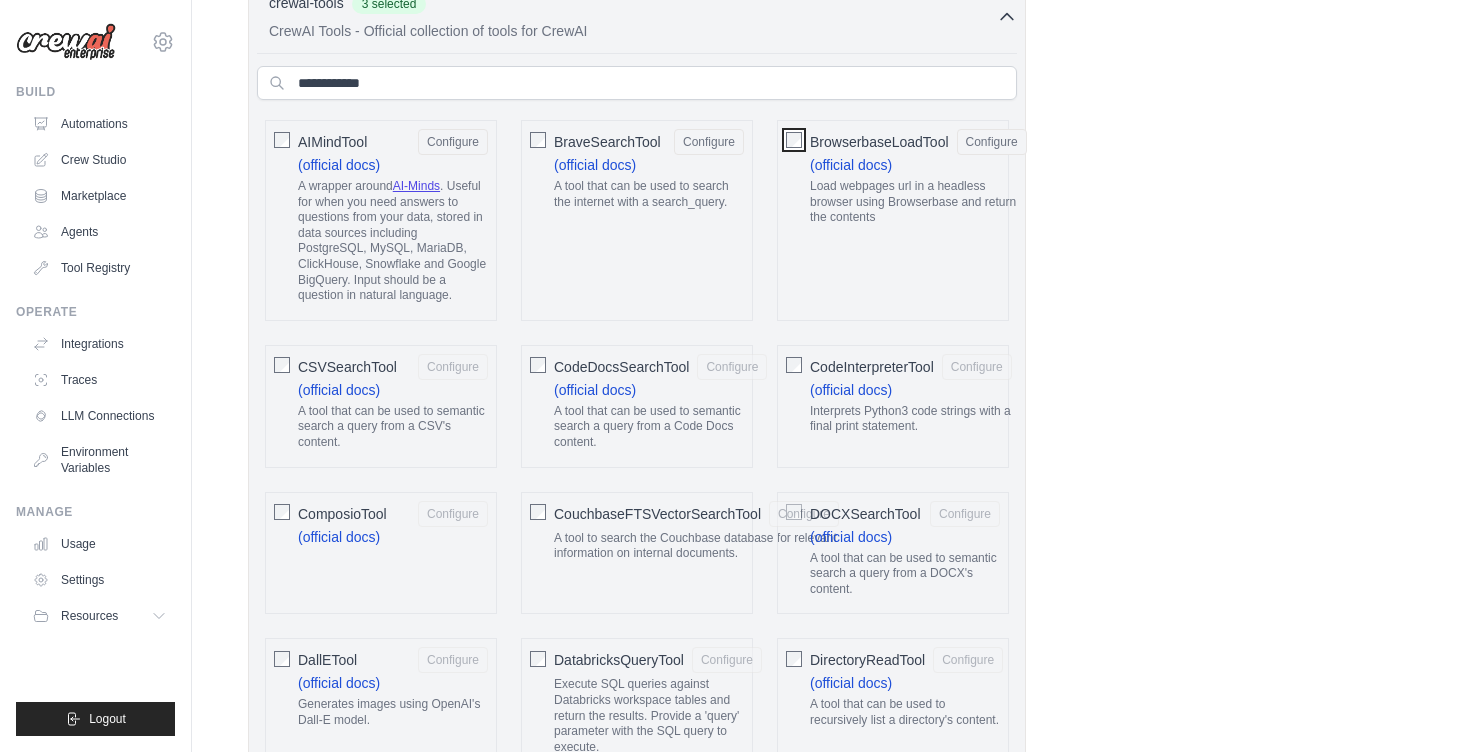 scroll, scrollTop: 684, scrollLeft: 0, axis: vertical 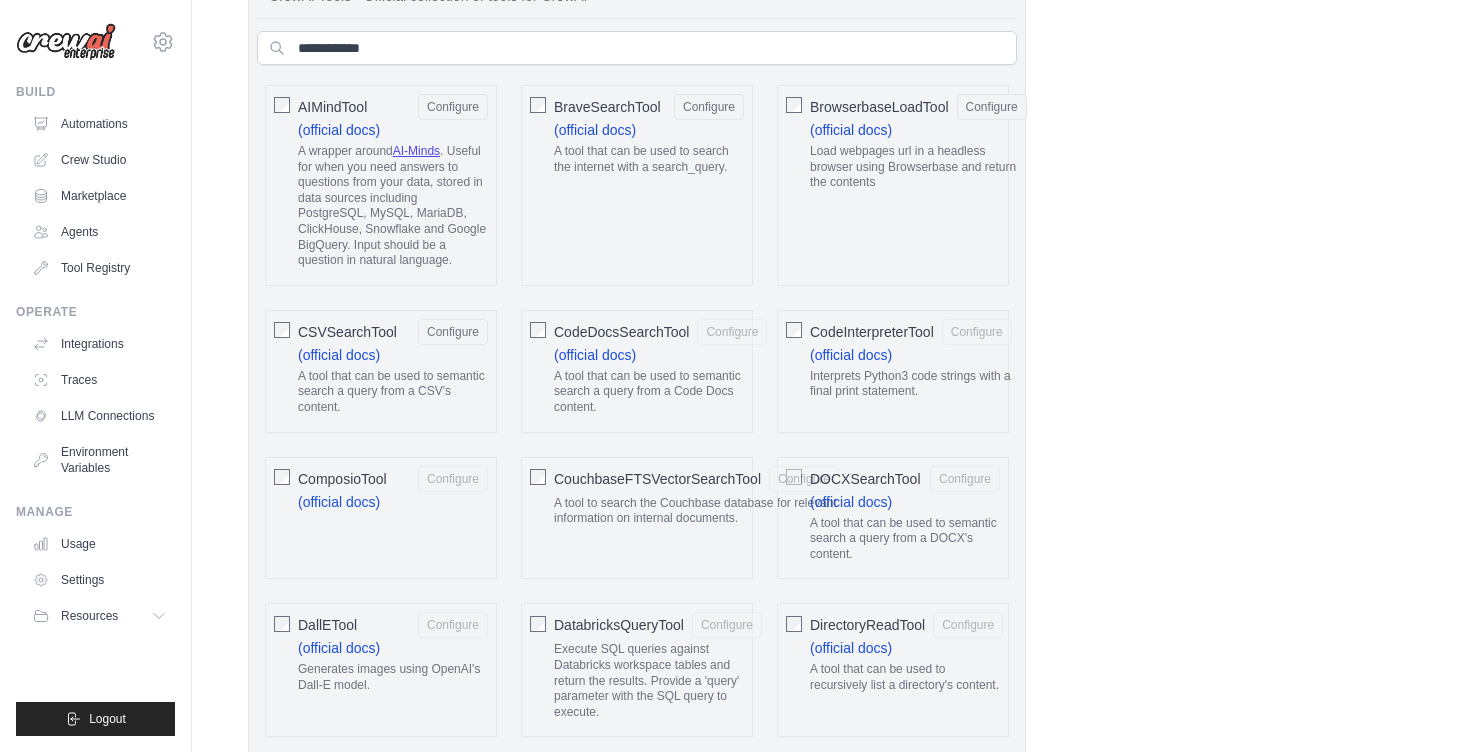click on "CodeDocsSearchTool" at bounding box center (621, 332) 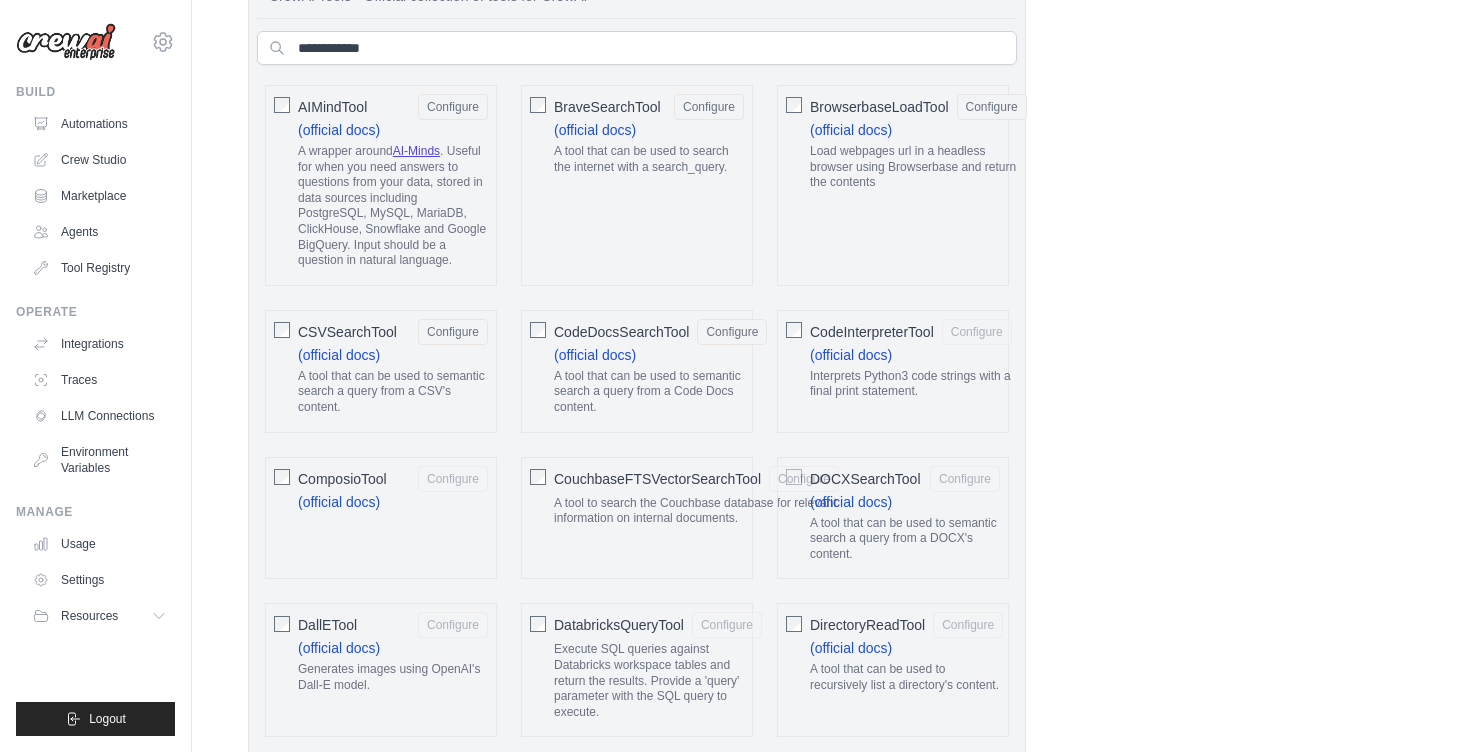 click on "CodeInterpreterTool" at bounding box center [872, 332] 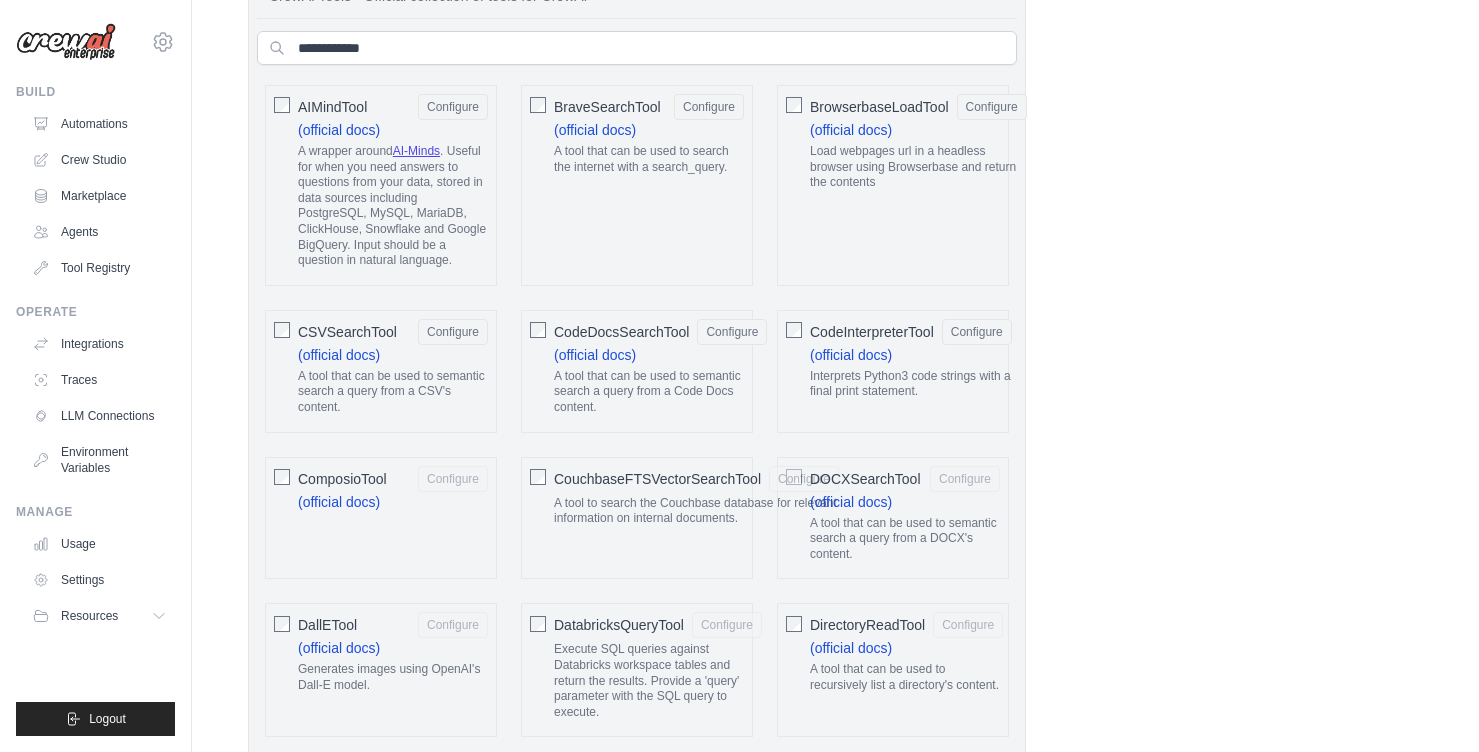 click on "CouchbaseFTSVectorSearchTool" at bounding box center (657, 479) 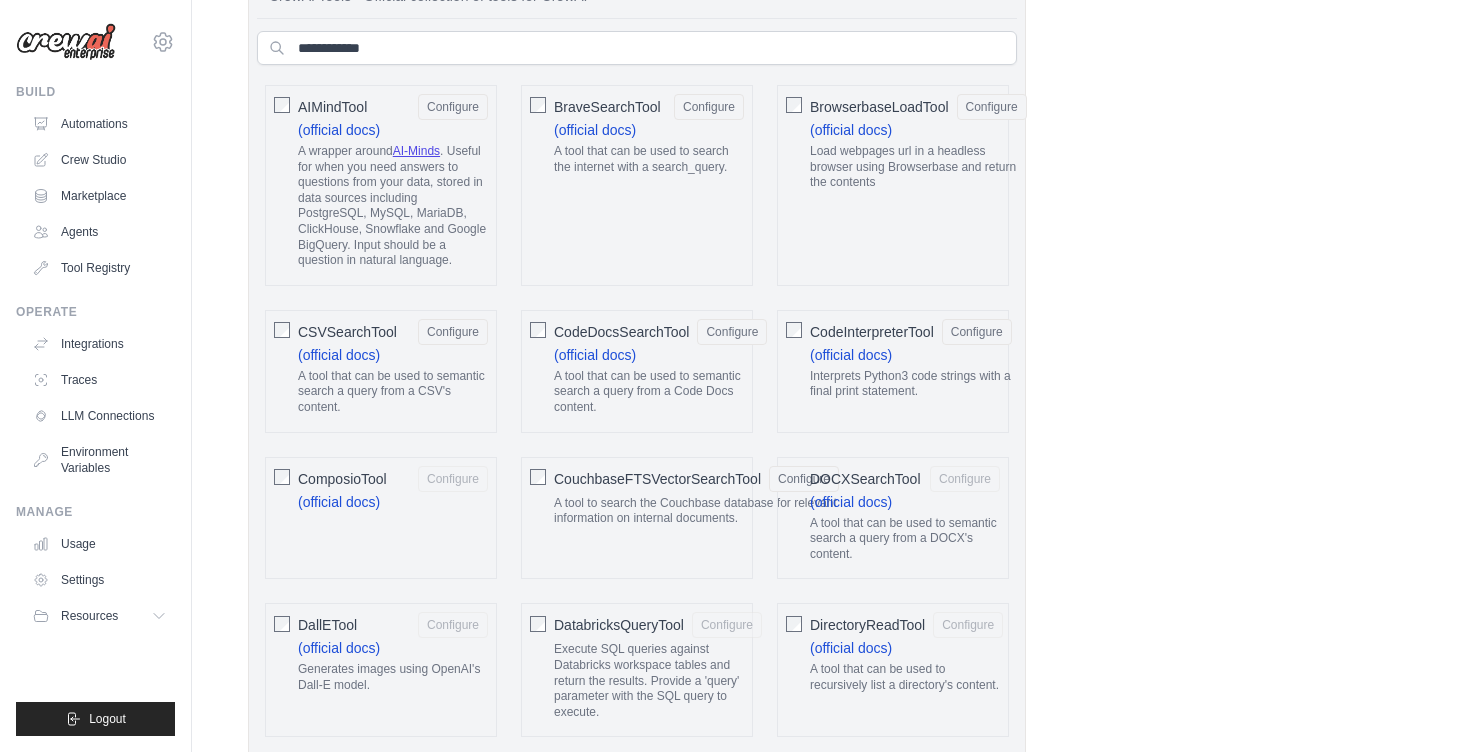 click on "ComposioTool
Configure
(official docs)" at bounding box center (393, 489) 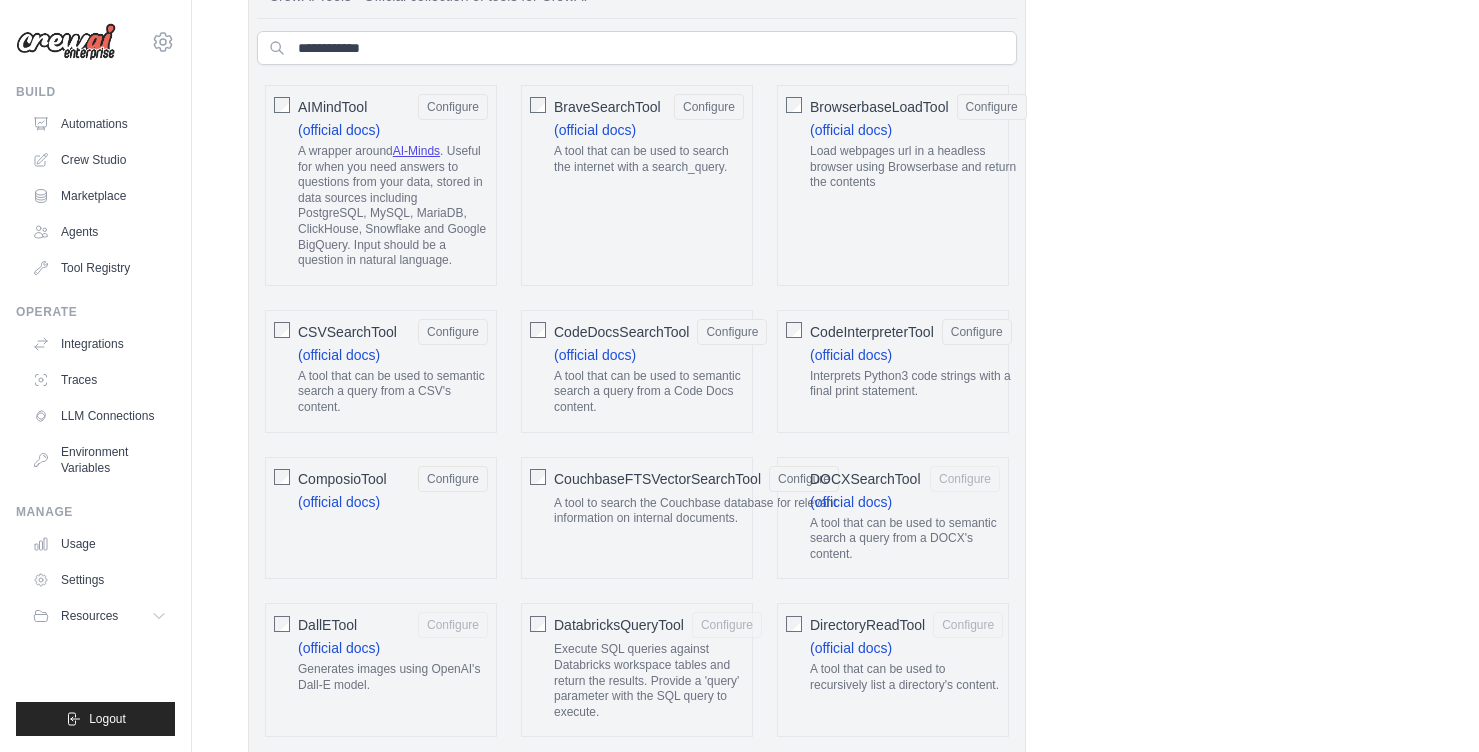 click on "DOCXSearchTool" at bounding box center [865, 479] 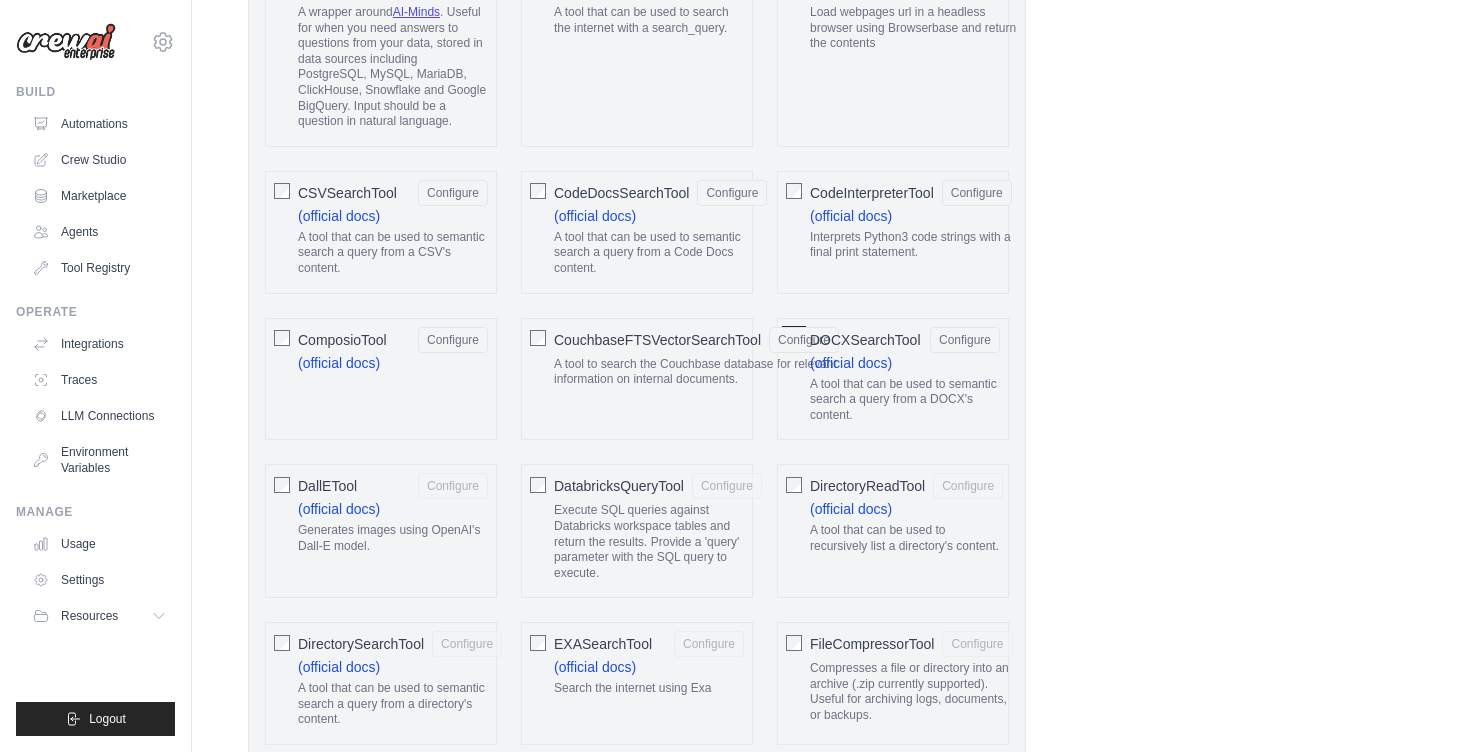 scroll, scrollTop: 948, scrollLeft: 0, axis: vertical 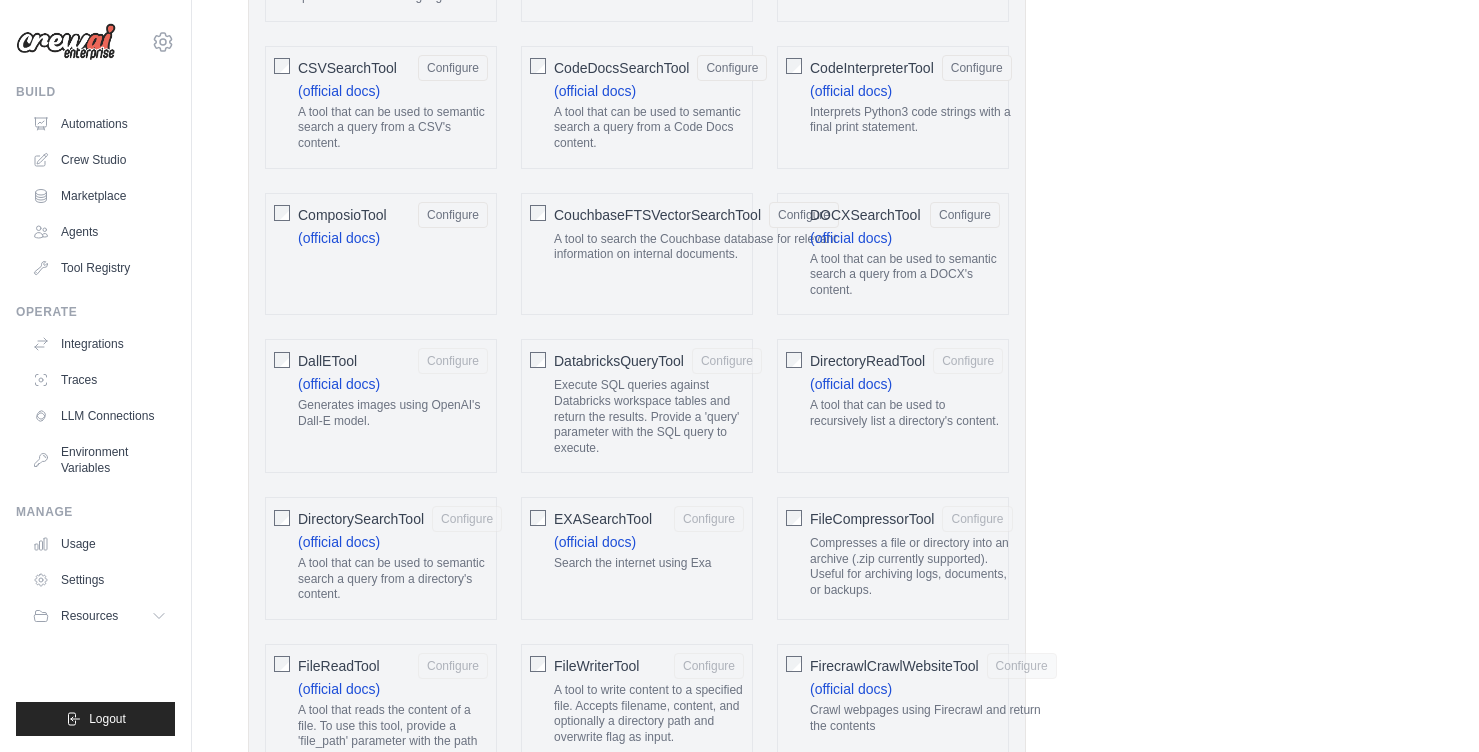 click on "DallETool
Configure
(official docs)
Generates images using OpenAI's Dall-E model." at bounding box center [381, 406] 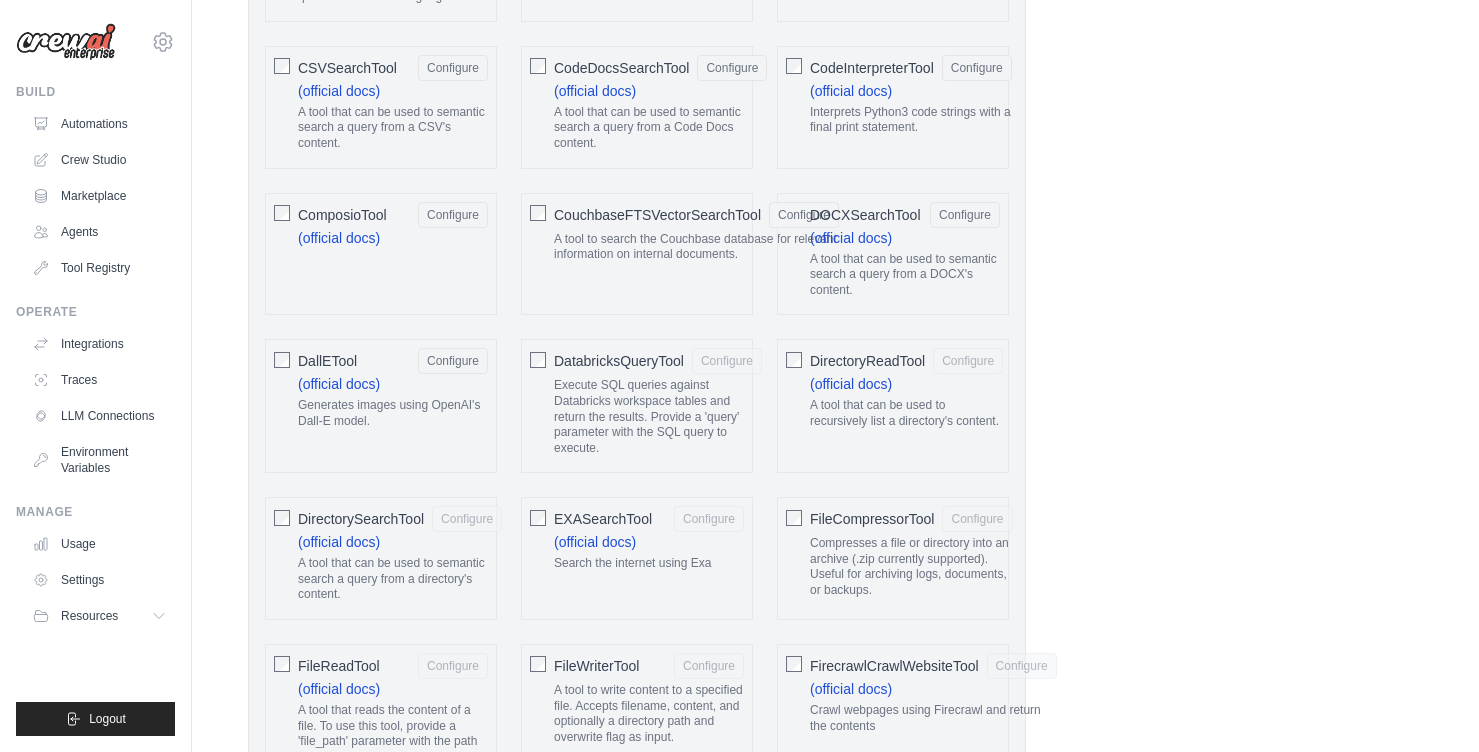 click on "Execute SQL queries against Databricks workspace tables and return the results. Provide a 'query' parameter with the SQL query to execute." at bounding box center [658, 417] 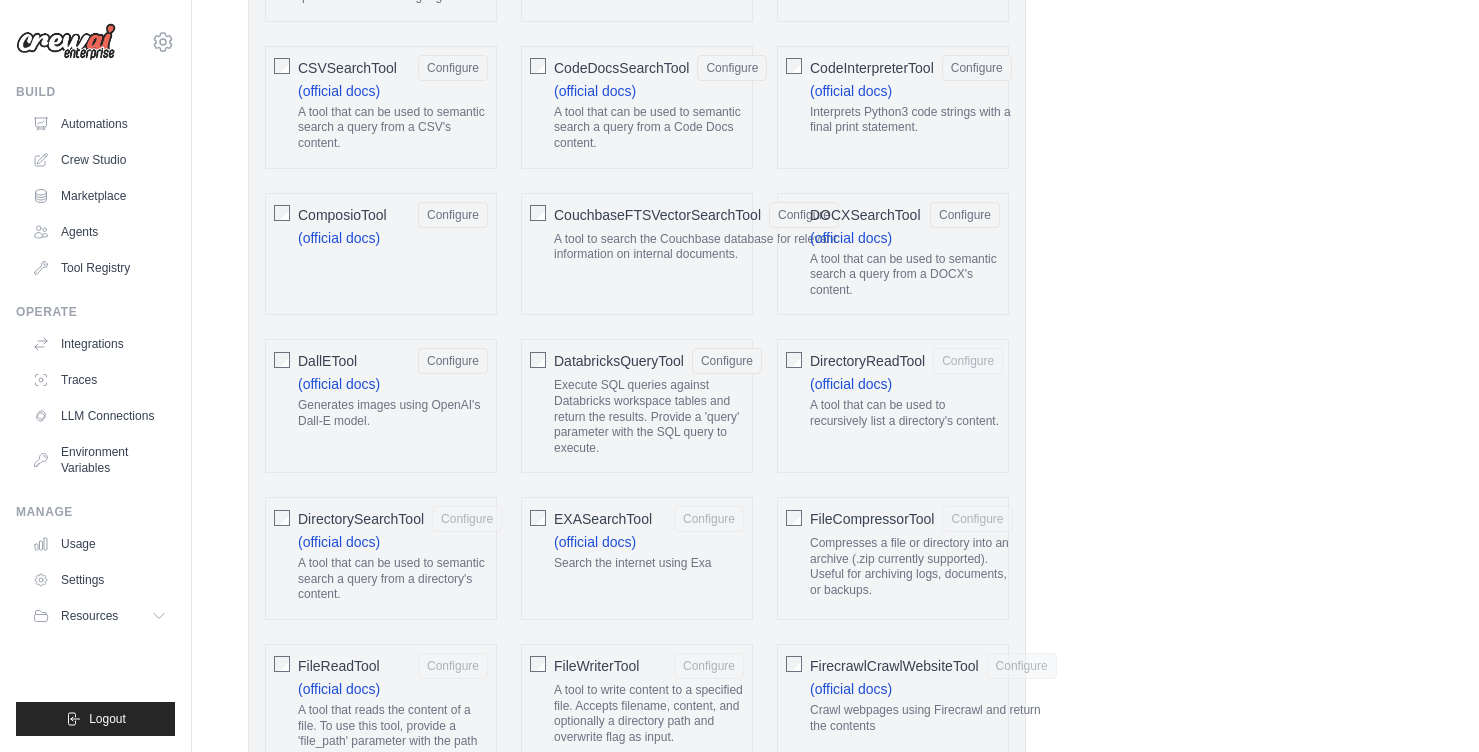 click on "DirectoryReadTool" 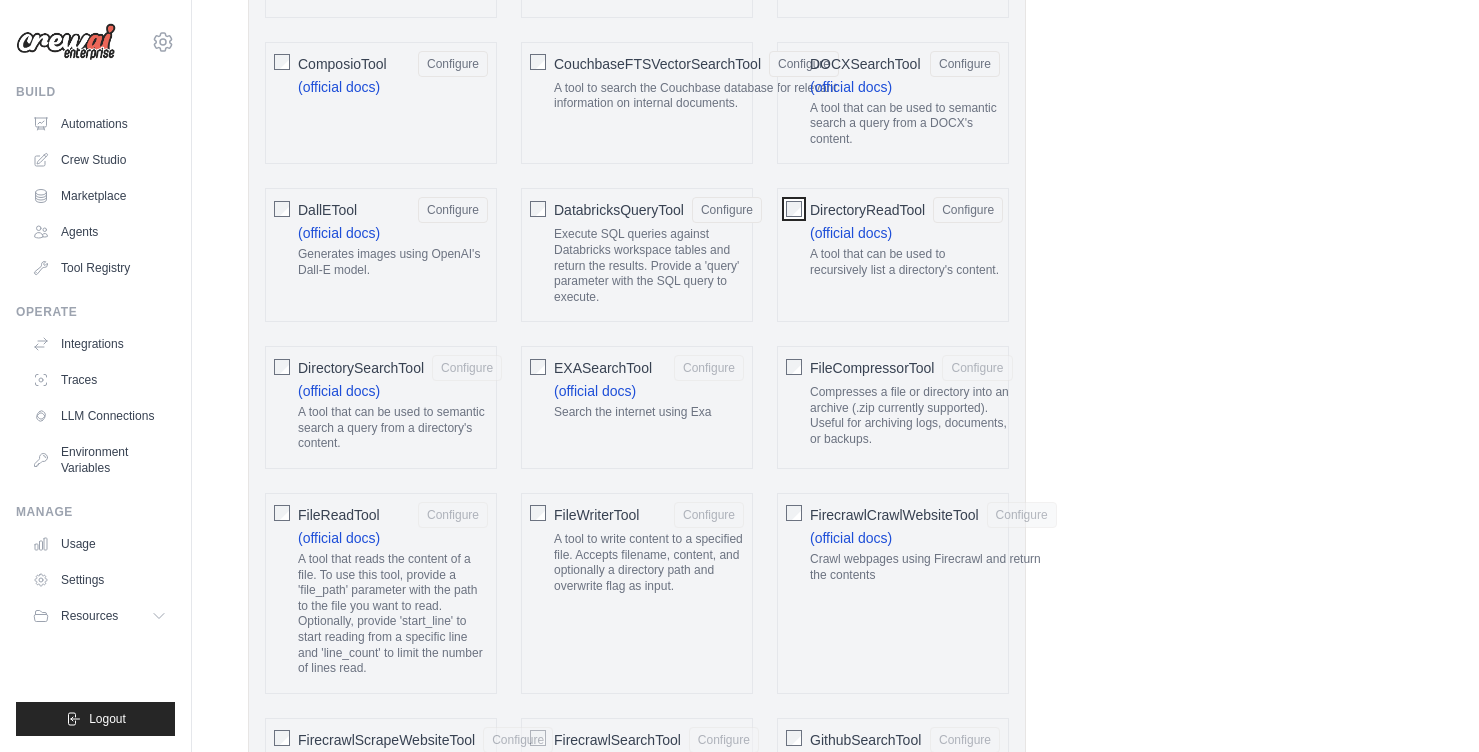 scroll, scrollTop: 1108, scrollLeft: 0, axis: vertical 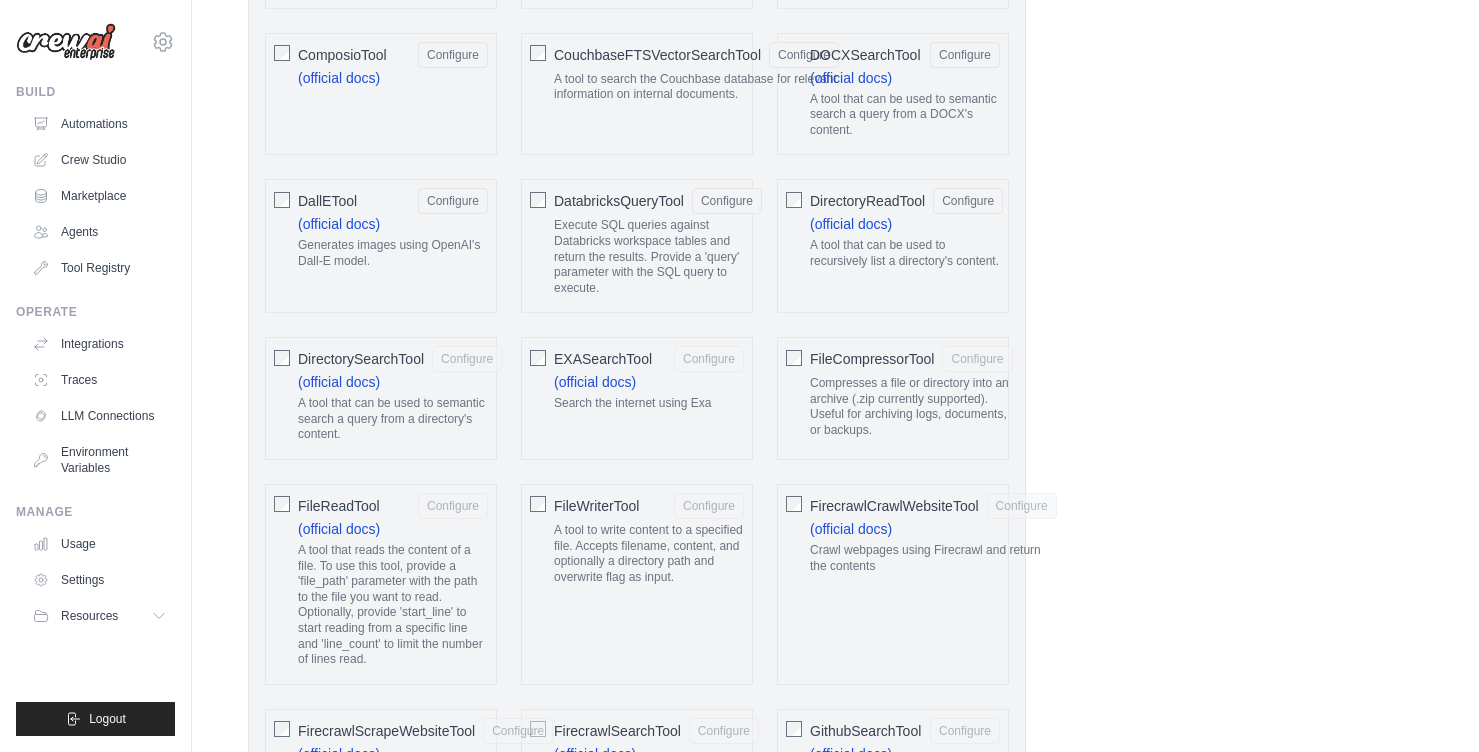 click on "Compresses a file or directory into an archive (.zip currently supported). Useful for archiving logs, documents, or backups." 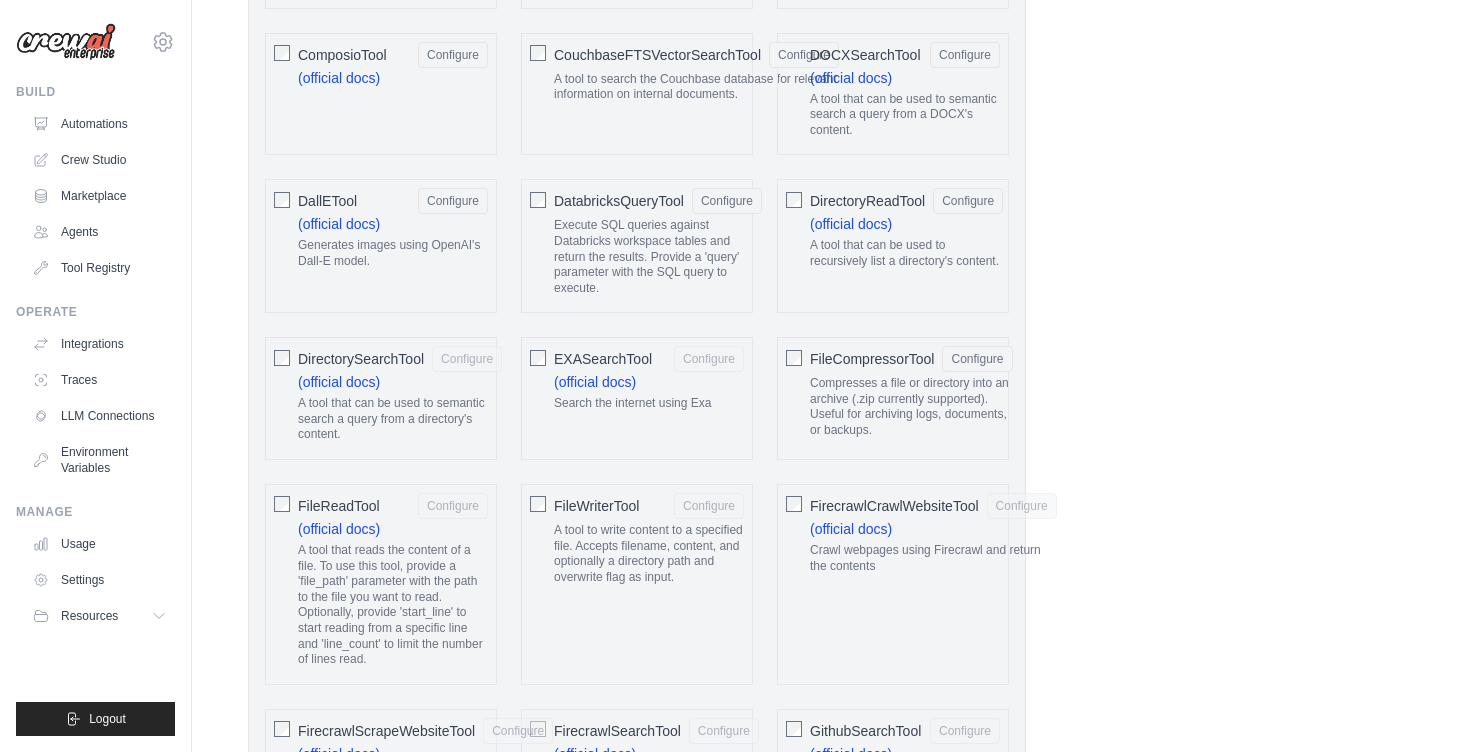 click on "EXASearchTool" 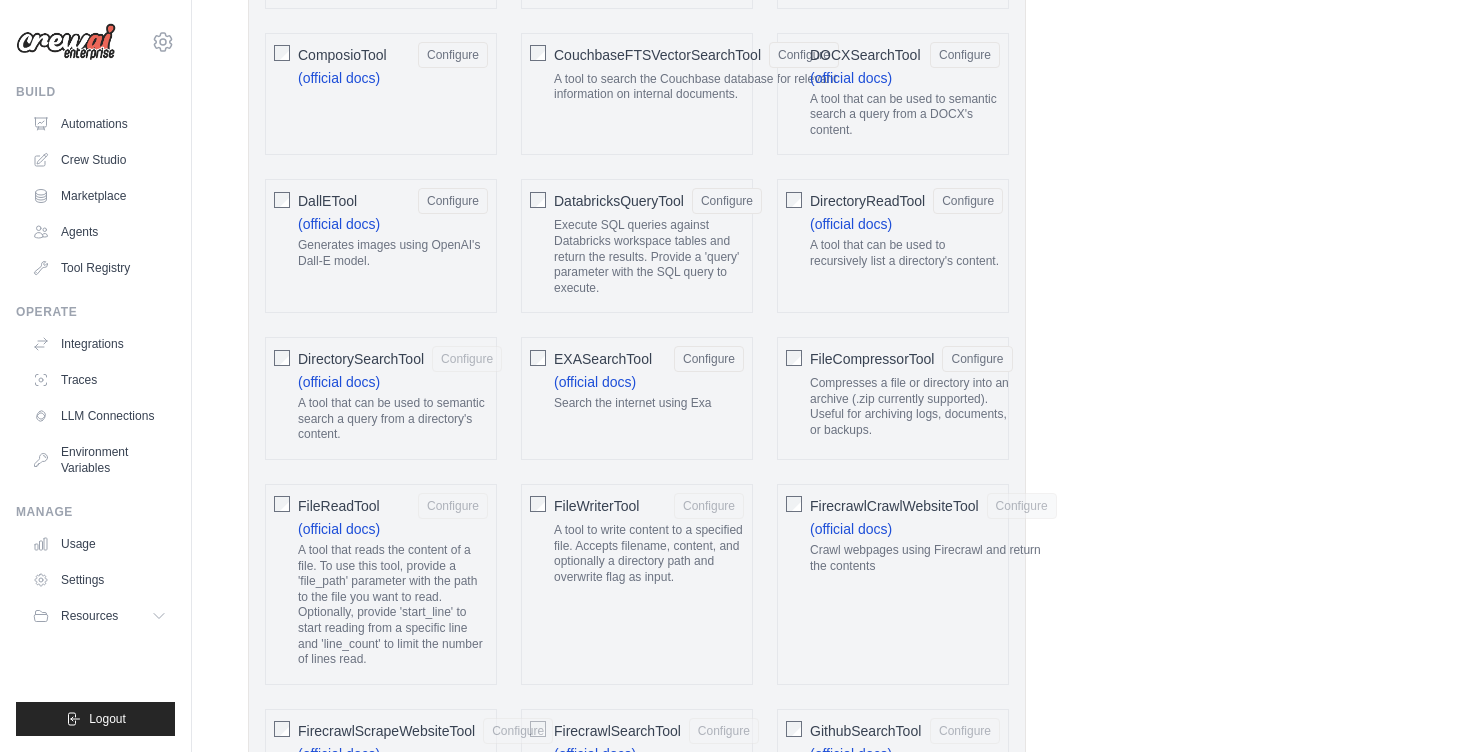 click on "DirectorySearchTool" 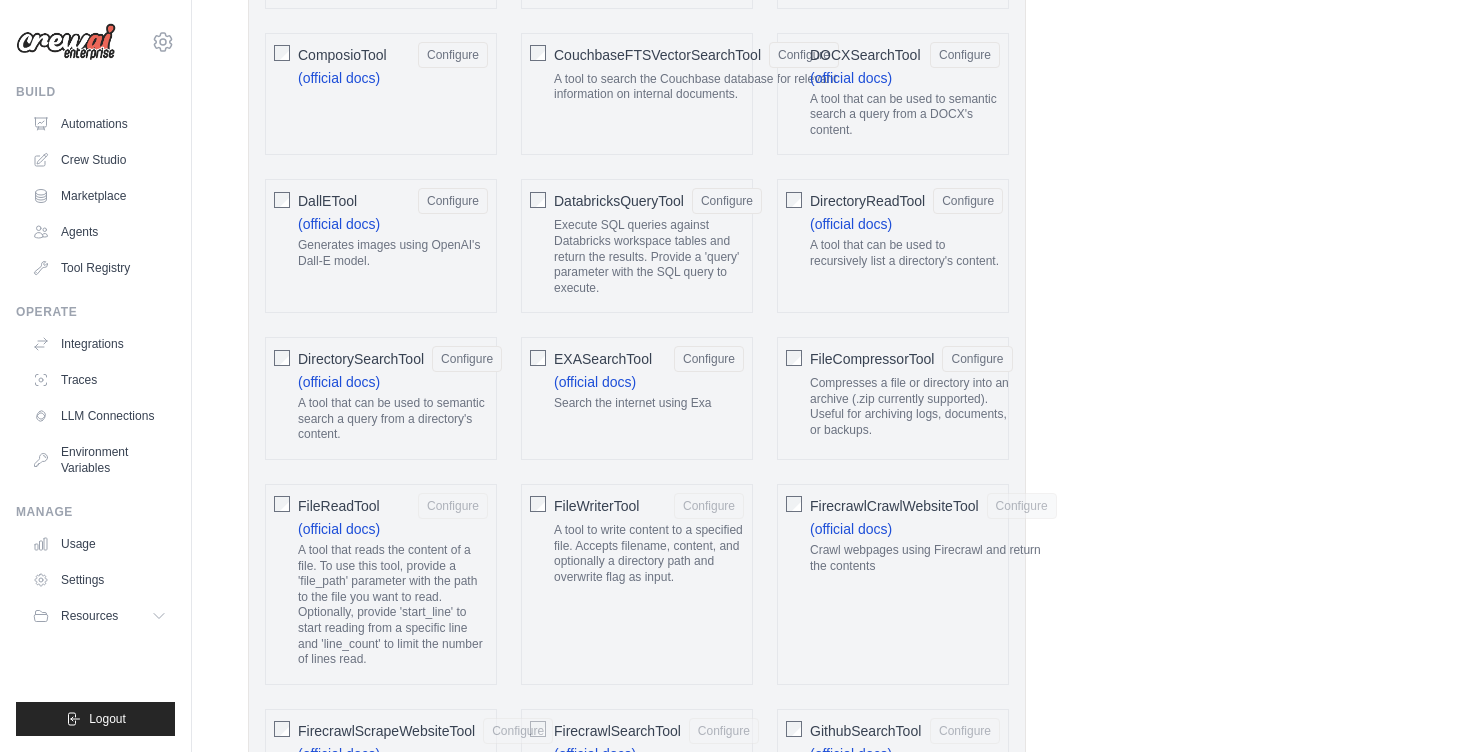 click on "FileReadTool" 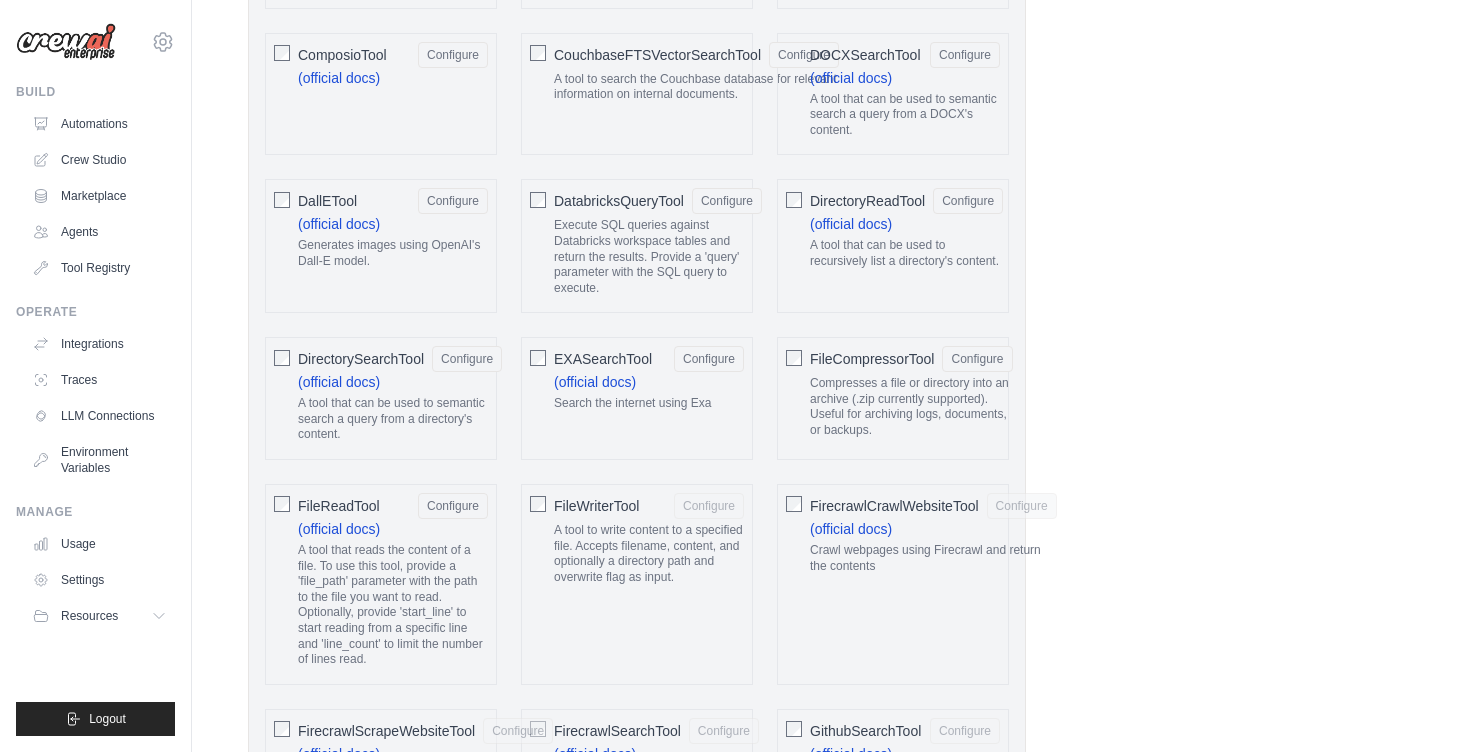 click on "FileWriterTool" 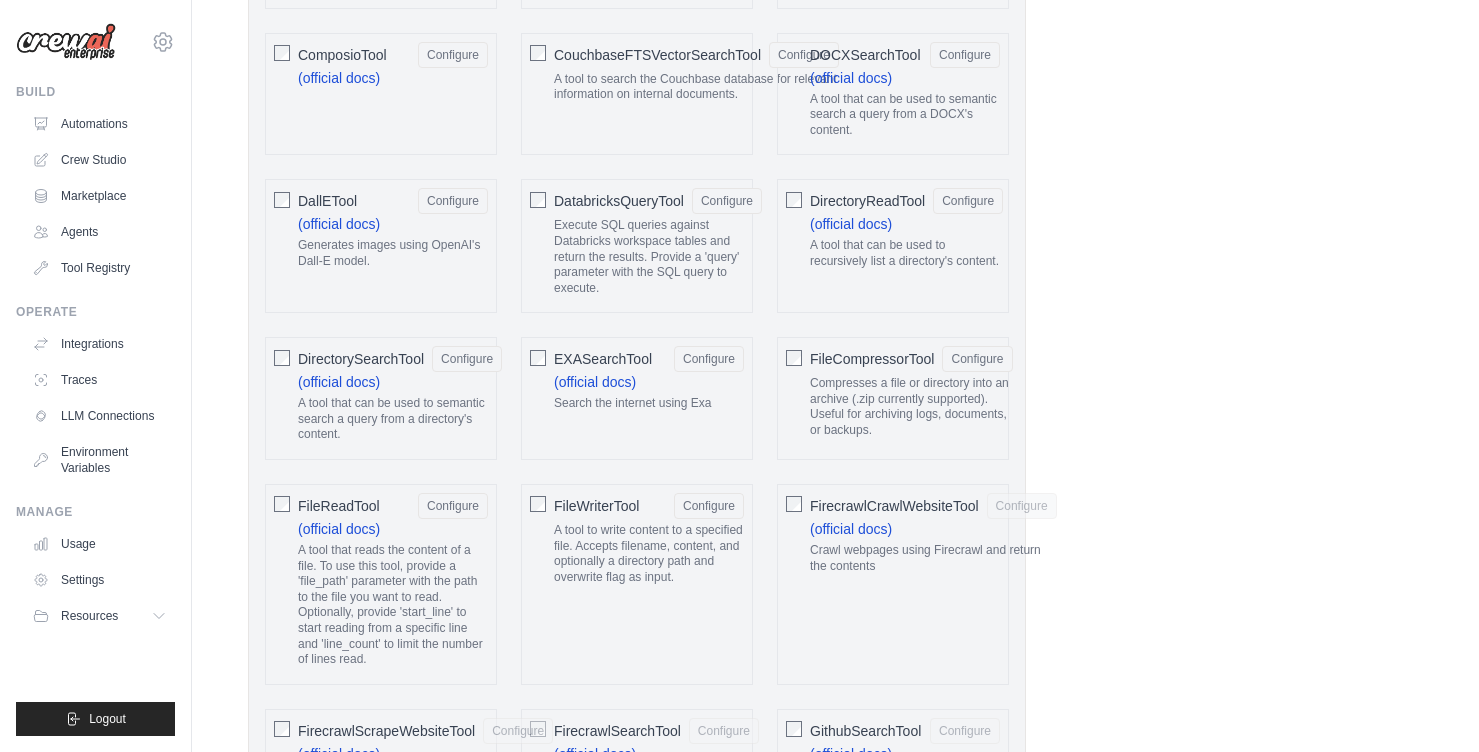 click on "FirecrawlCrawlWebsiteTool" 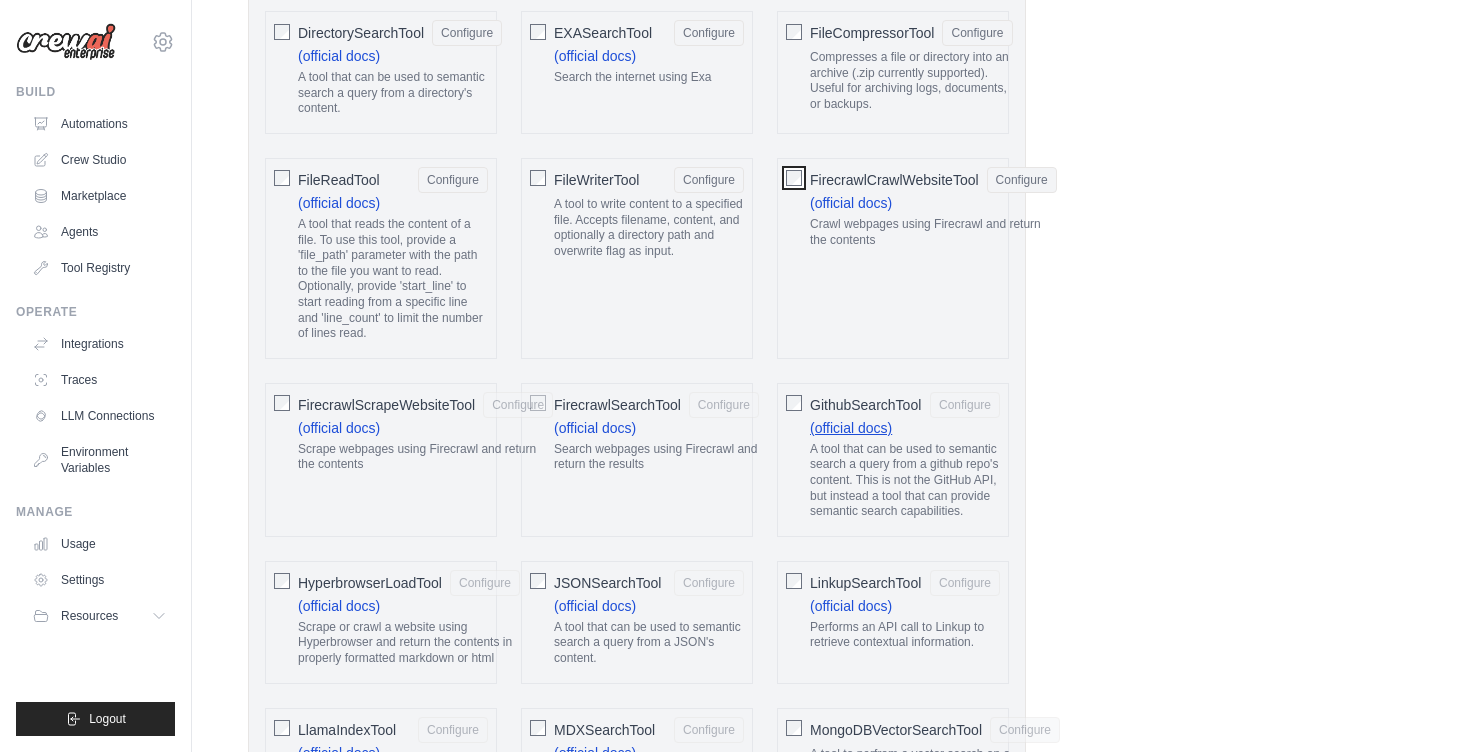 scroll, scrollTop: 1445, scrollLeft: 0, axis: vertical 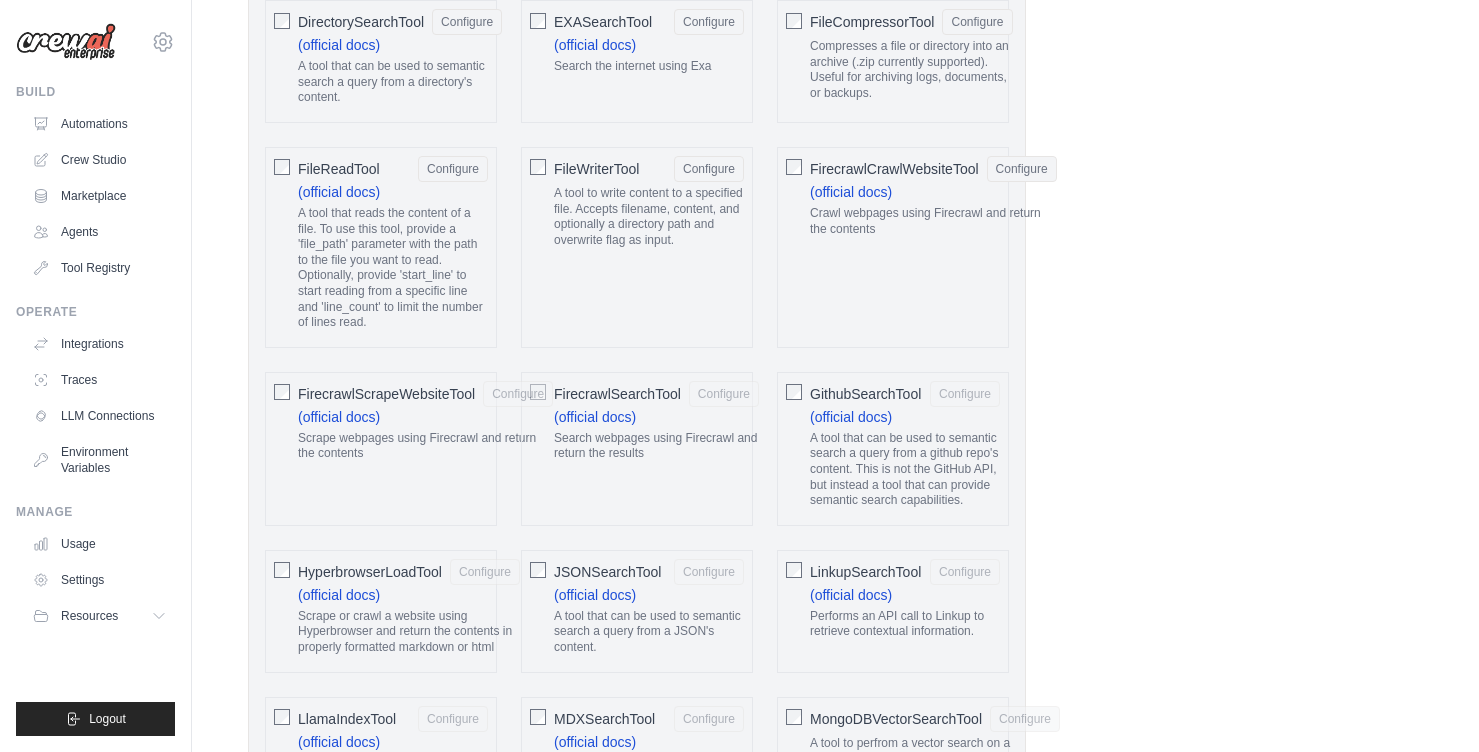 click on "GithubSearchTool" 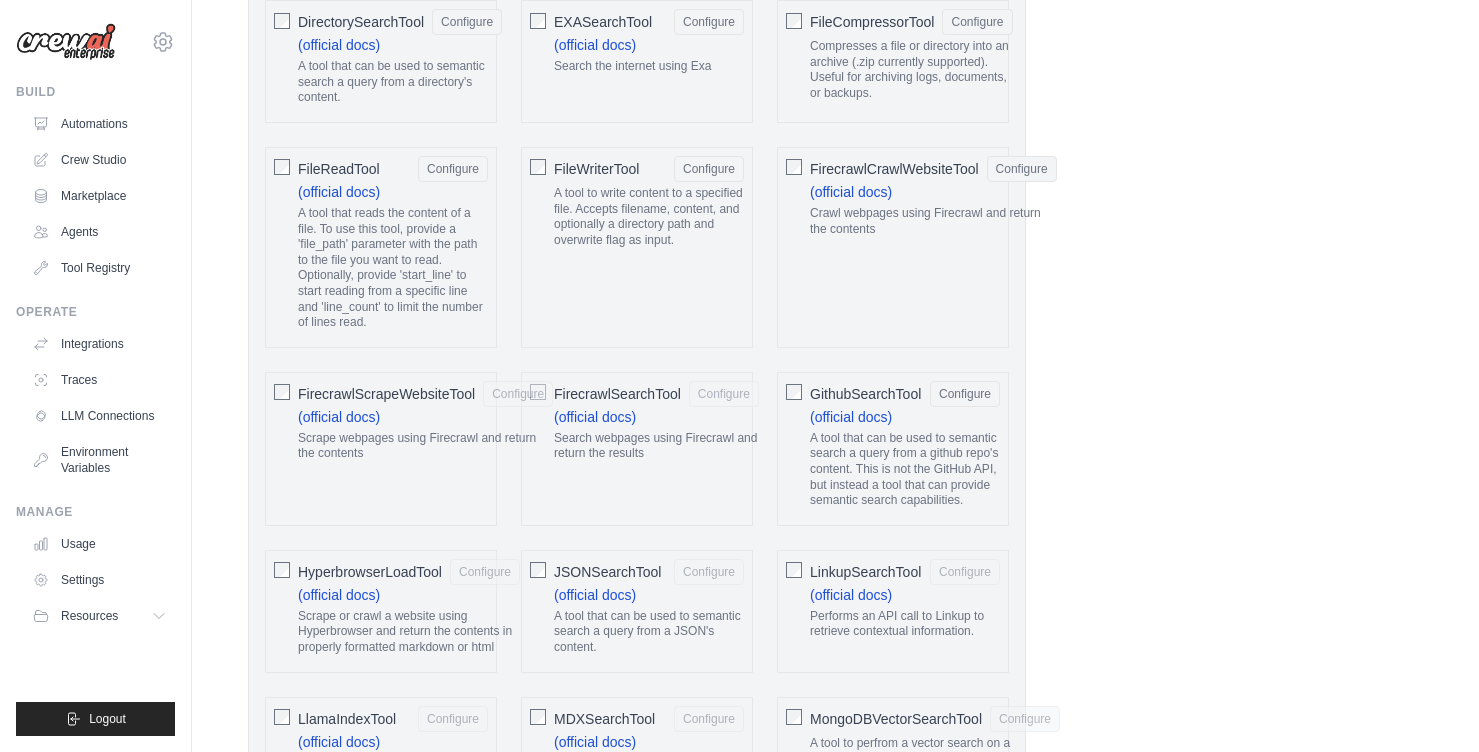 click on "FirecrawlSearchTool" 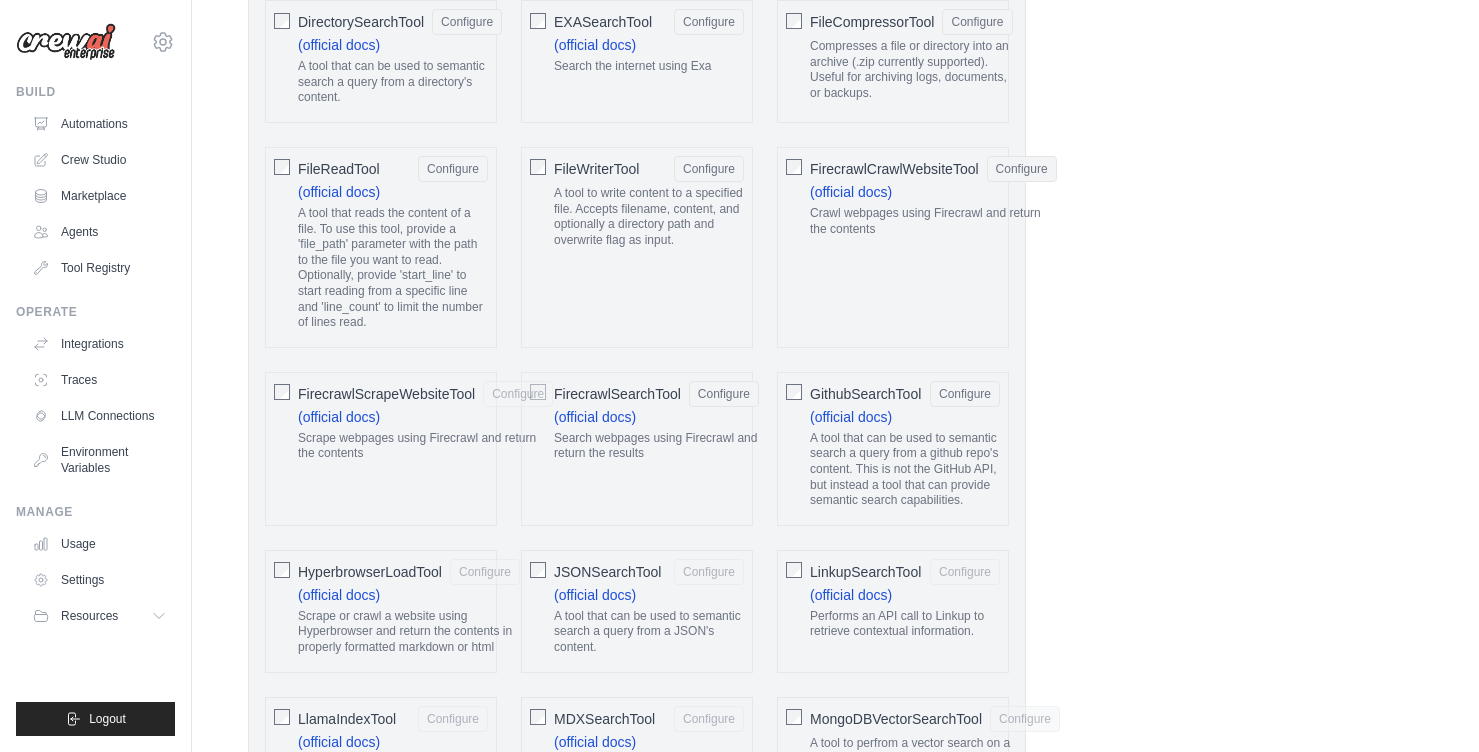 click on "FirecrawlScrapeWebsiteTool" 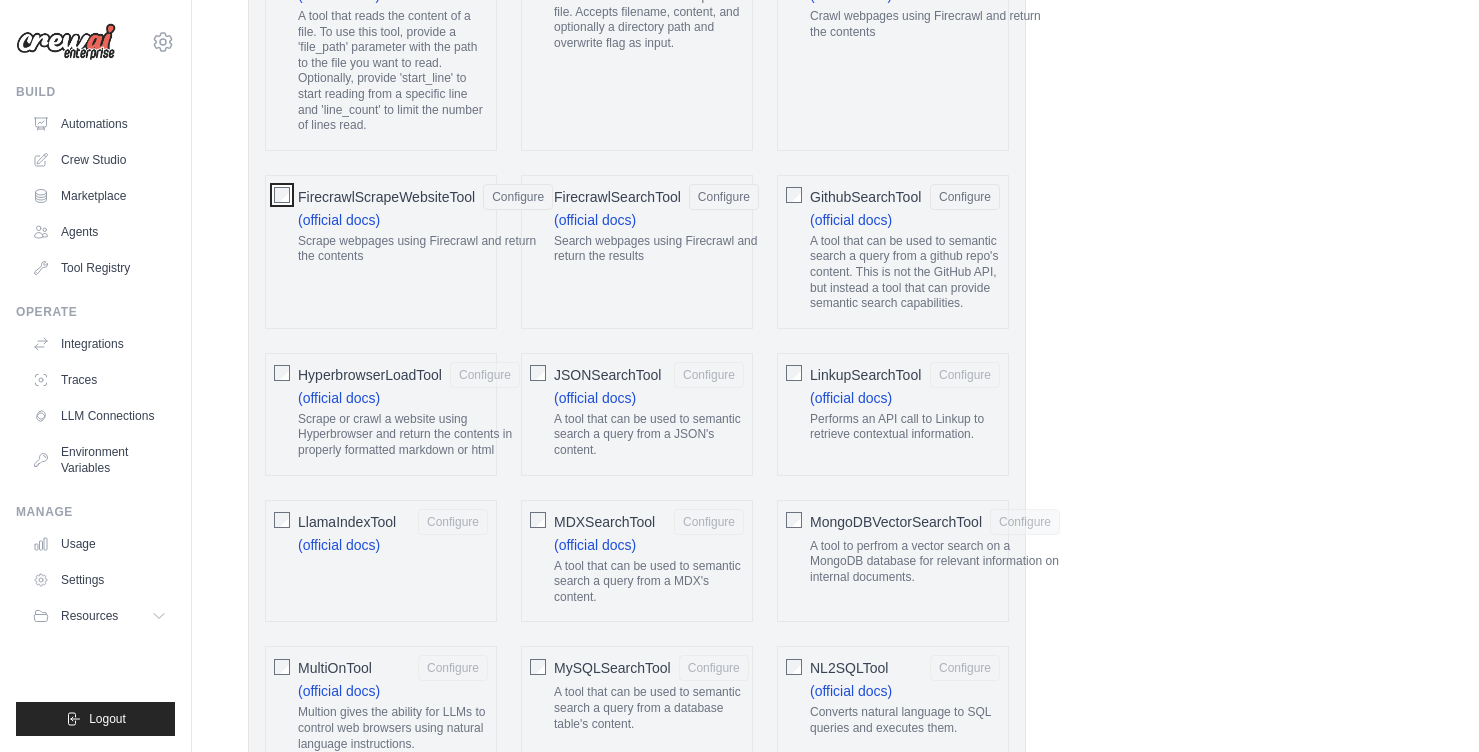 scroll, scrollTop: 1647, scrollLeft: 0, axis: vertical 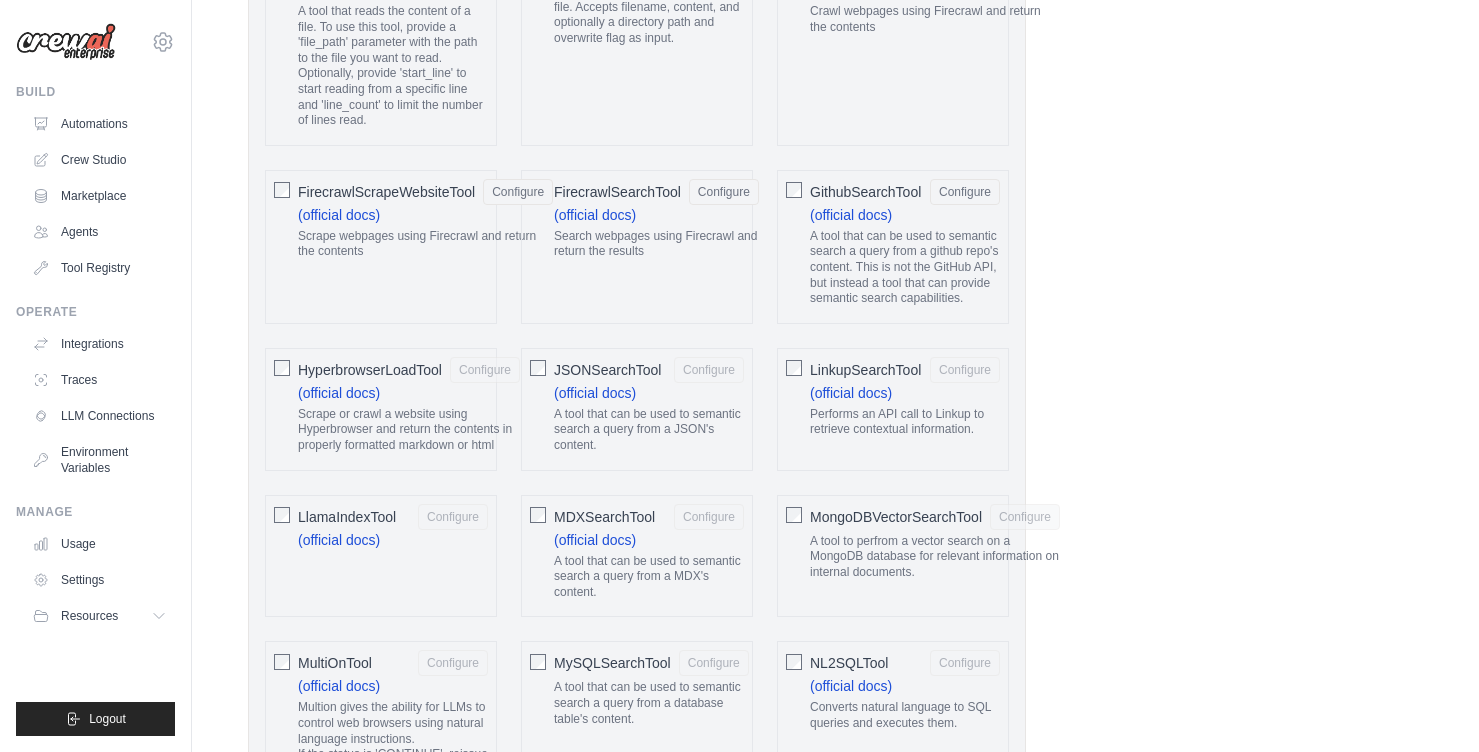click on "HyperbrowserLoadTool" 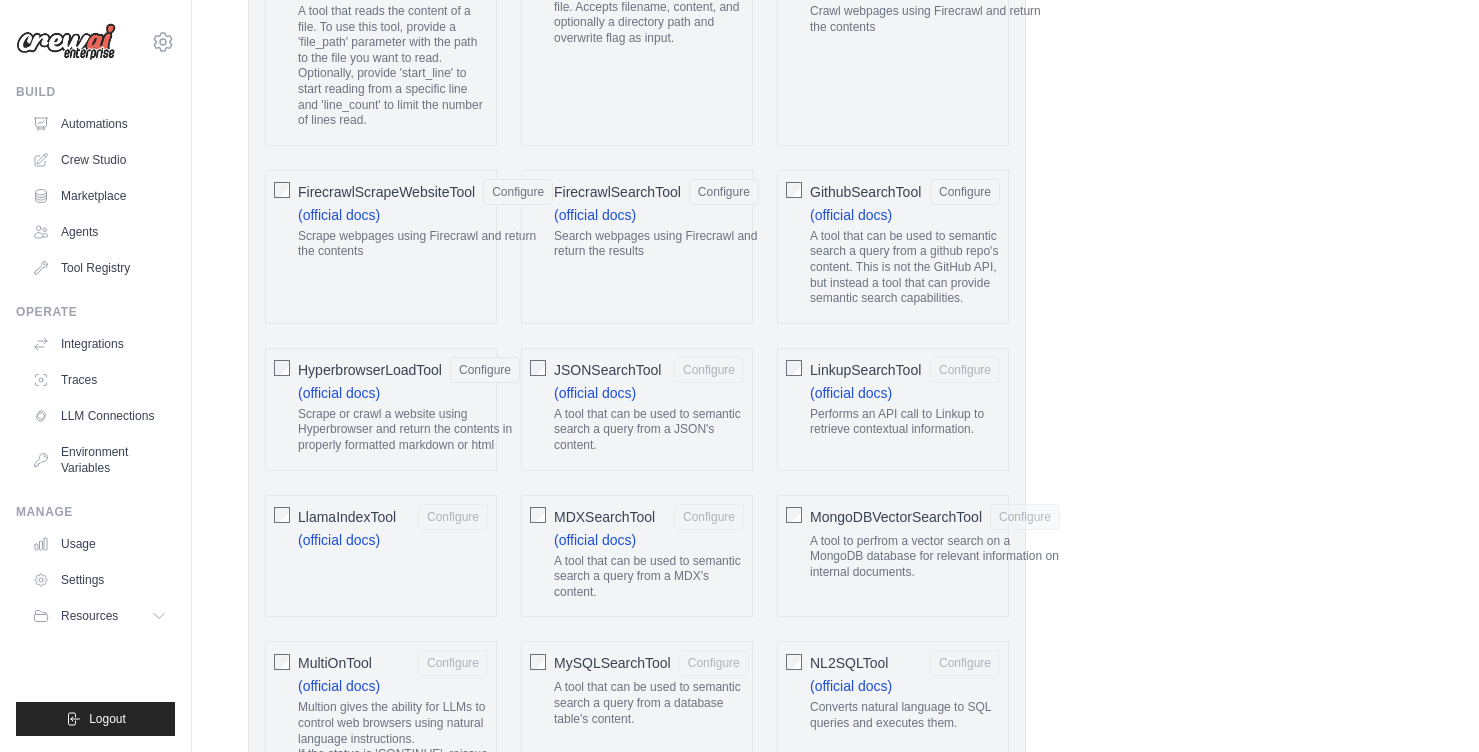 click on "JSONSearchTool
Configure
(official docs)
A tool that can be used to semantic search a query from a JSON's content." 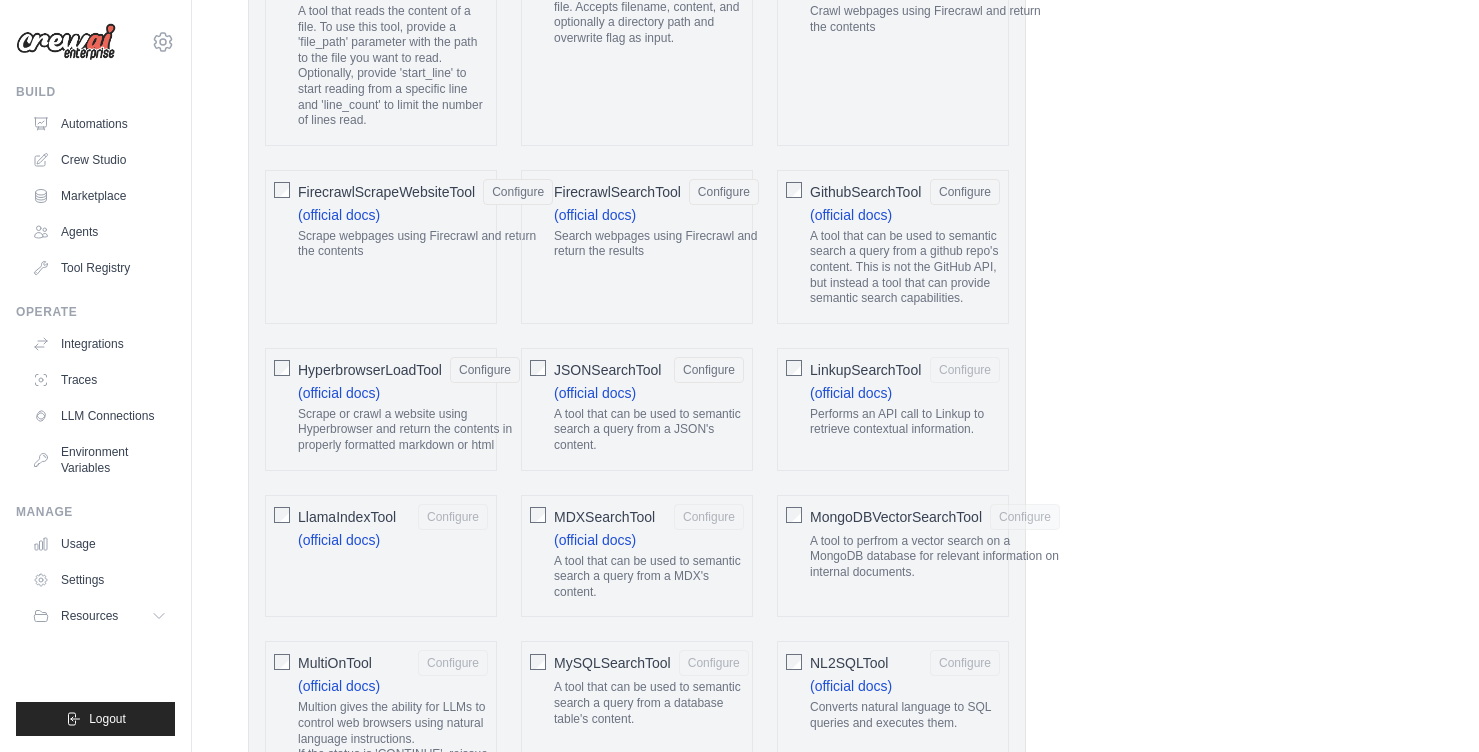 click on "LinkupSearchTool" 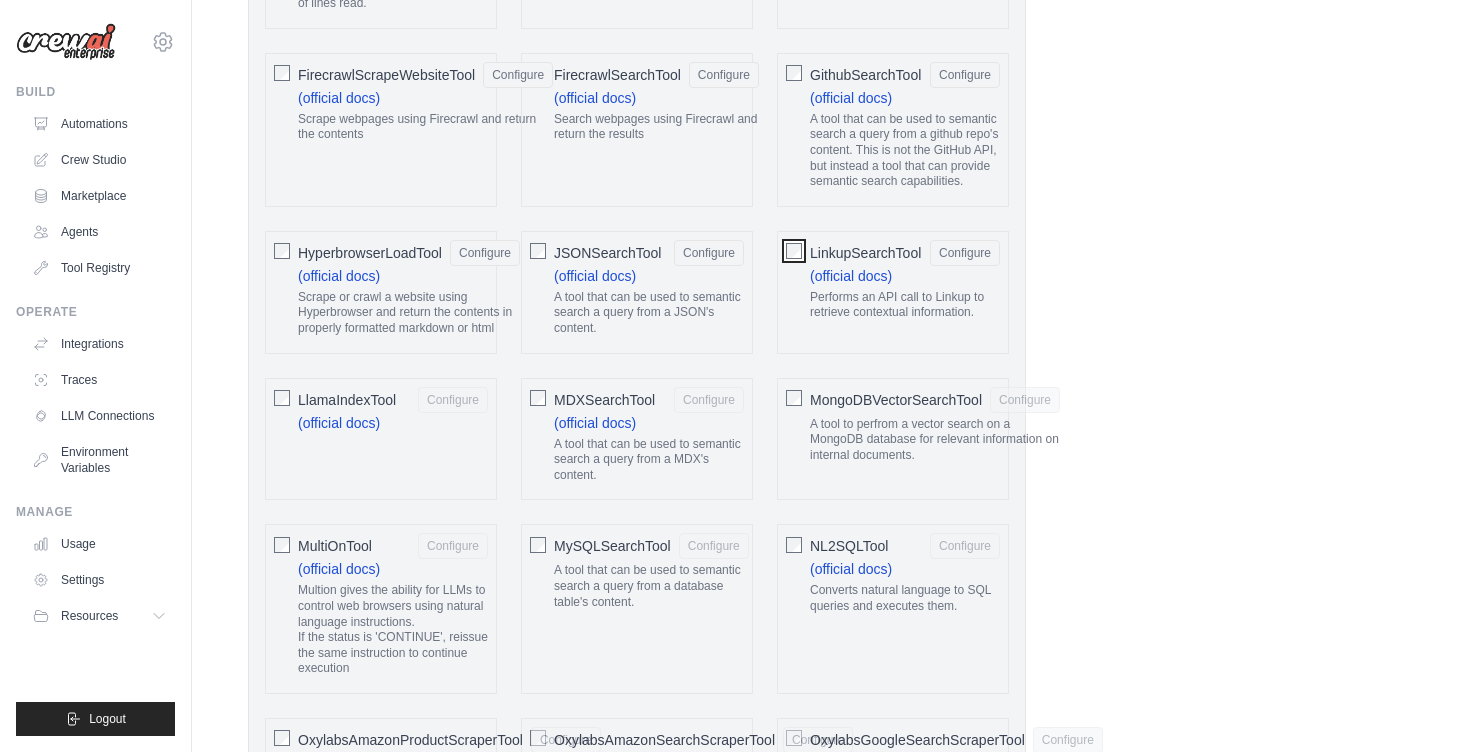 scroll, scrollTop: 1805, scrollLeft: 0, axis: vertical 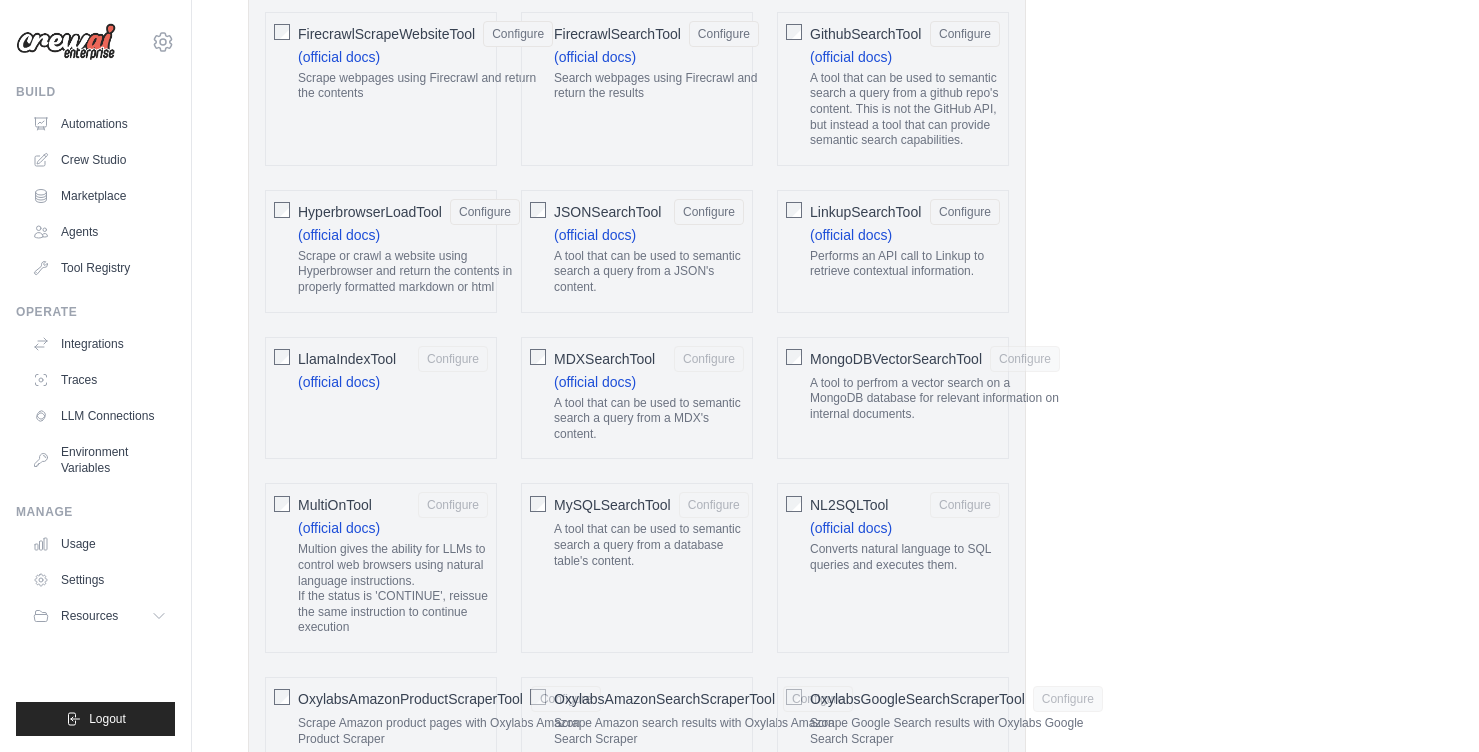 click on "MongoDBVectorSearchTool" 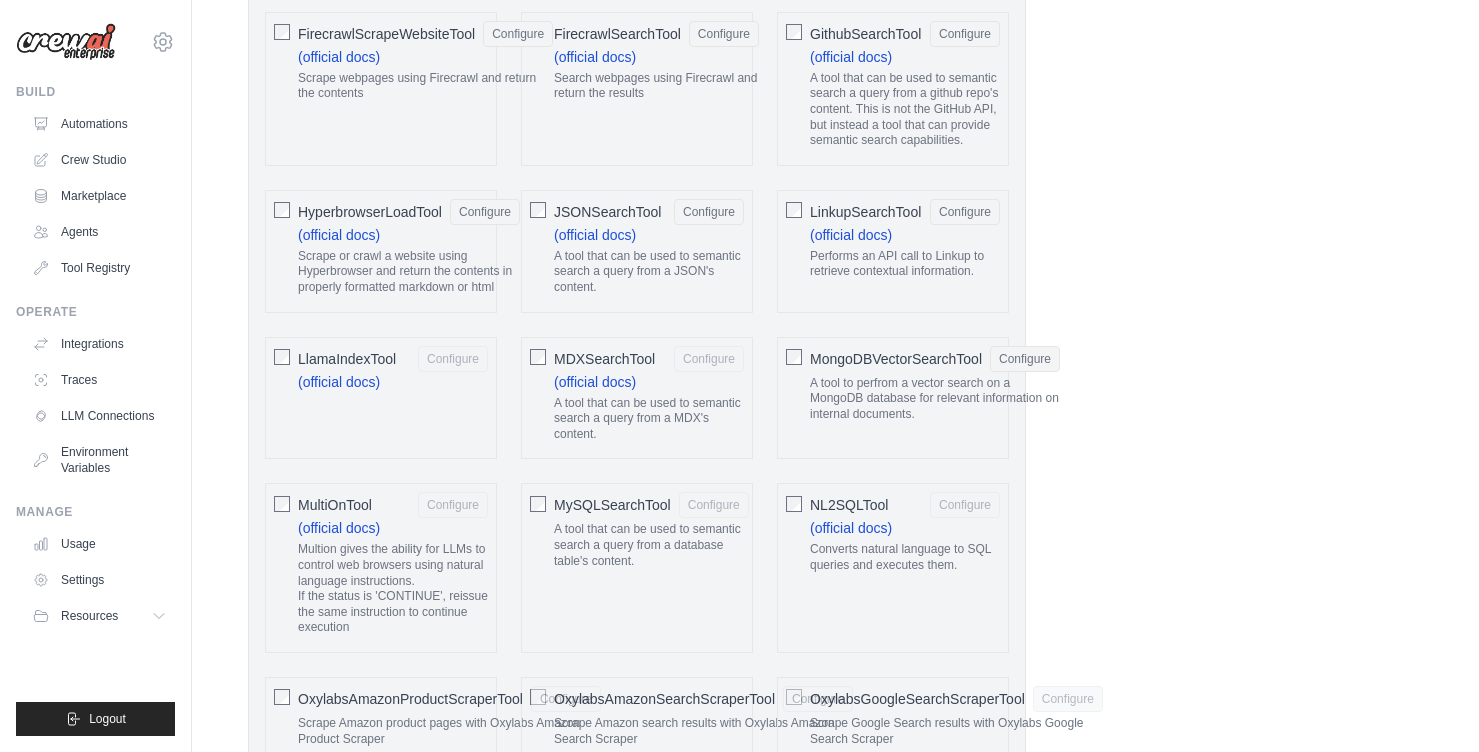 click on "MDXSearchTool" 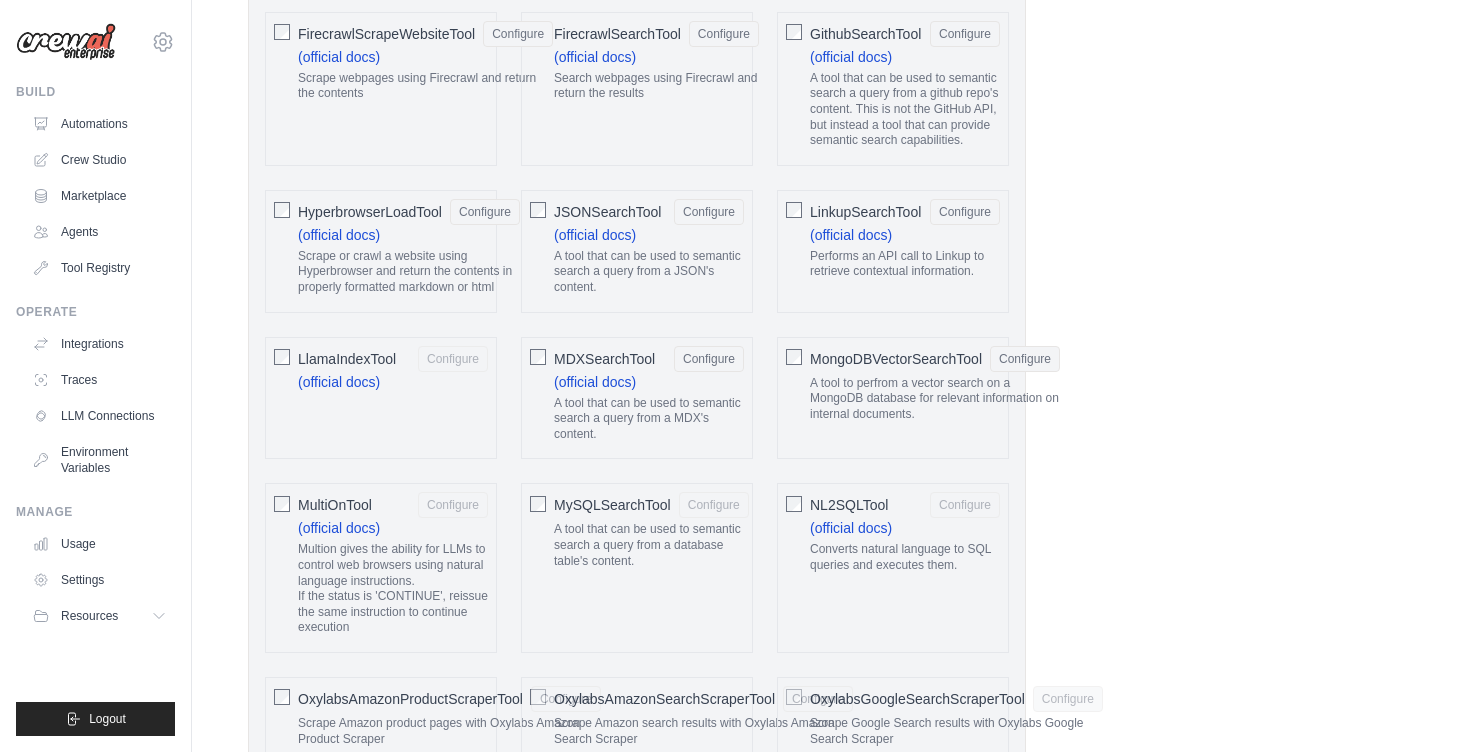 click on "LlamaIndexTool" 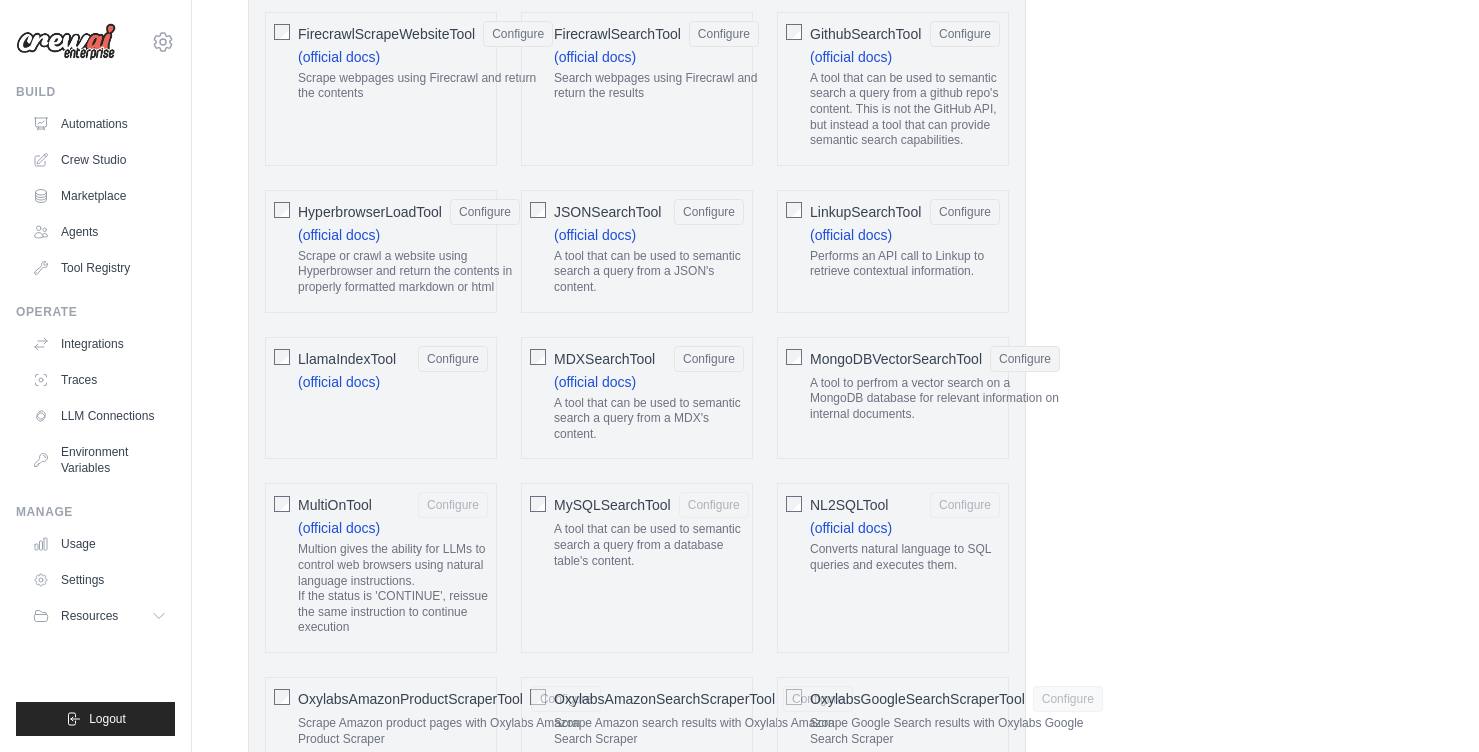 click on "MultiOnTool
Configure
(official docs)
Multion gives the ability for LLMs to control web browsers using natural language instructions.
If the status is 'CONTINUE', reissue the same instruction to continue execution" 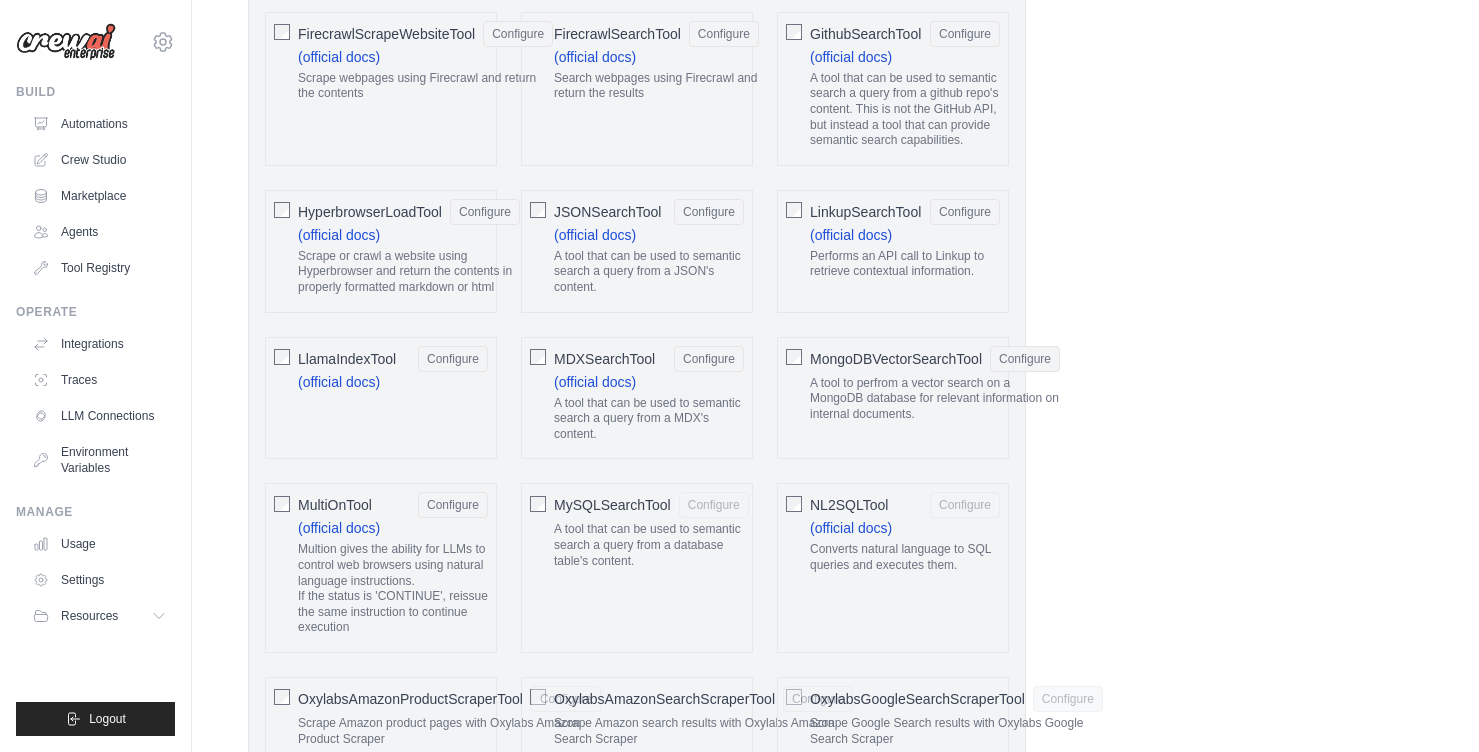 click on "MySQLSearchTool" 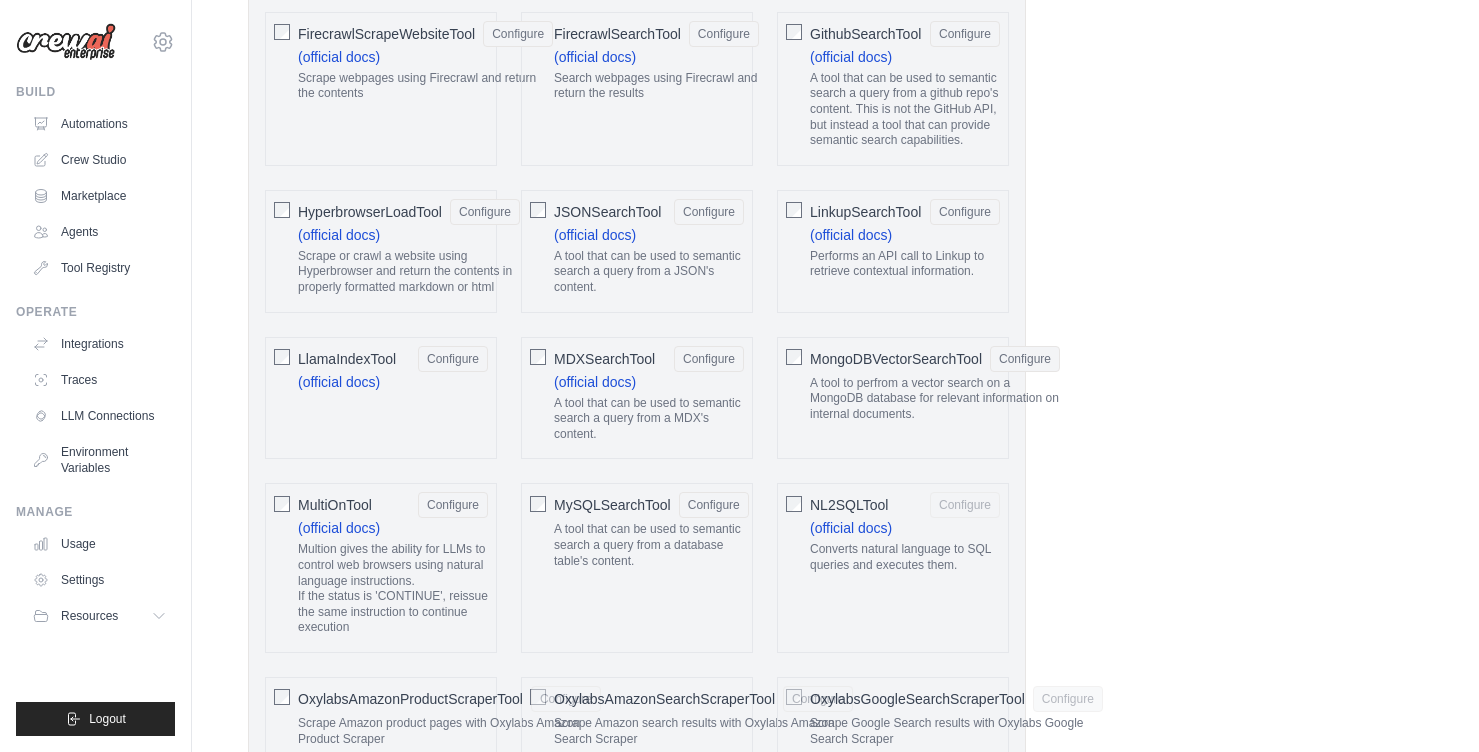 click on "NL2SQLTool
Configure
(official docs)
Converts natural language to SQL queries and executes them." 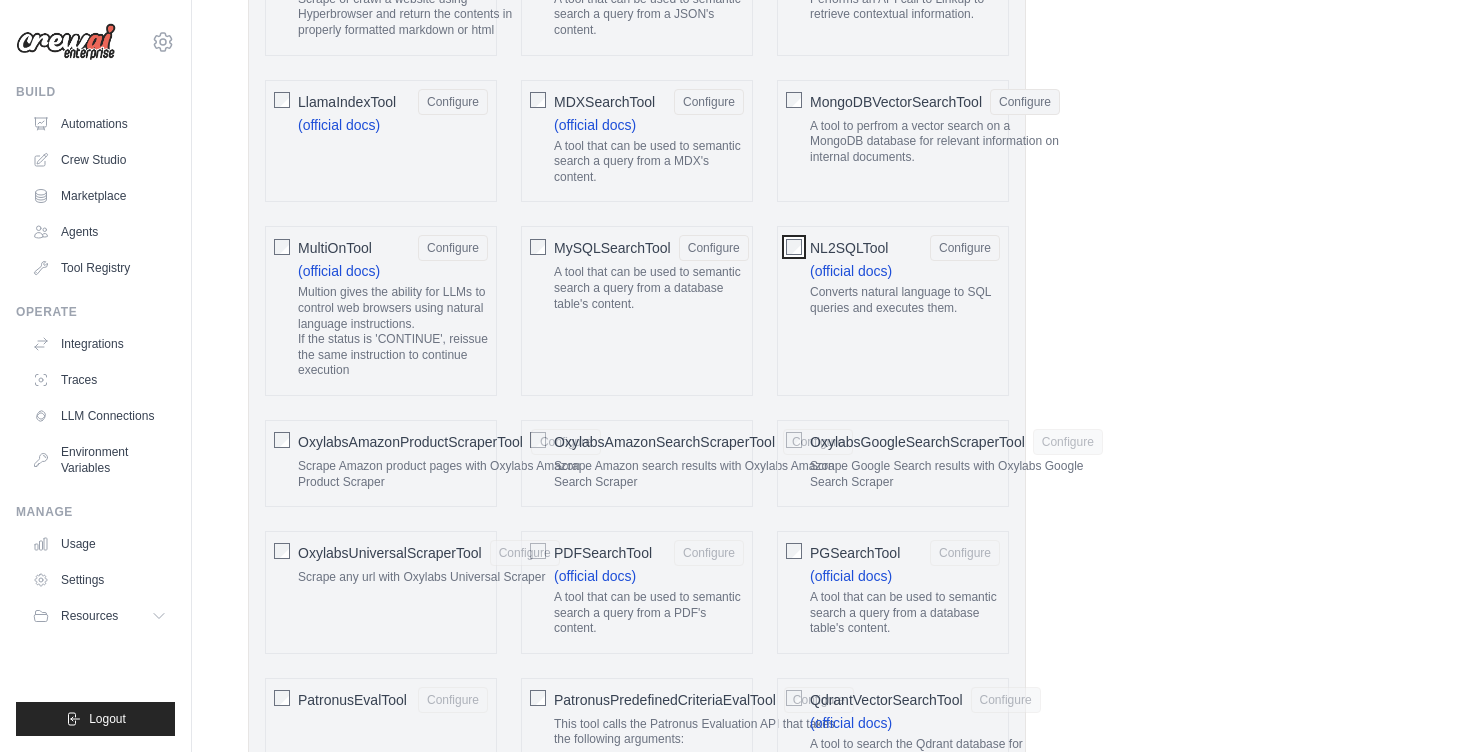 scroll, scrollTop: 2245, scrollLeft: 0, axis: vertical 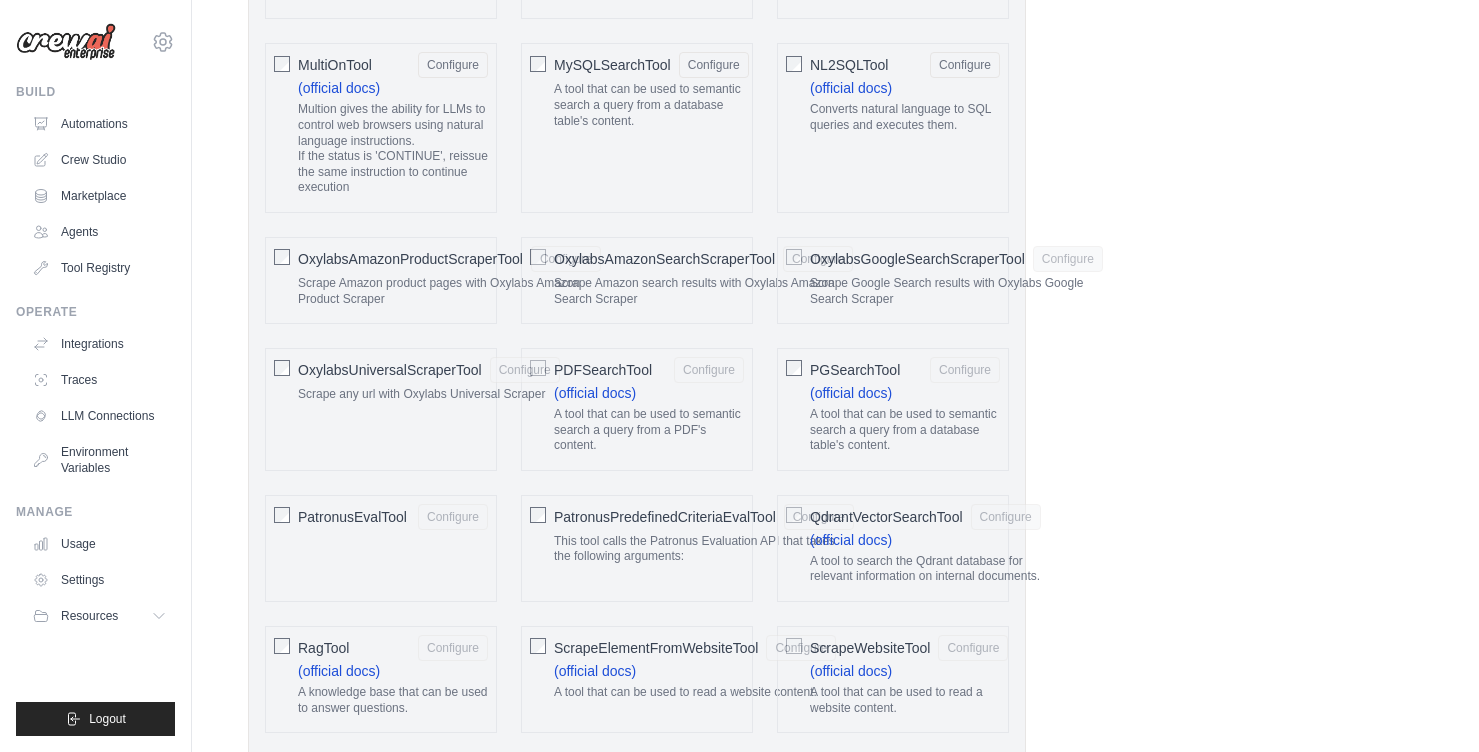 click on "OxylabsAmazonProductScraperTool" 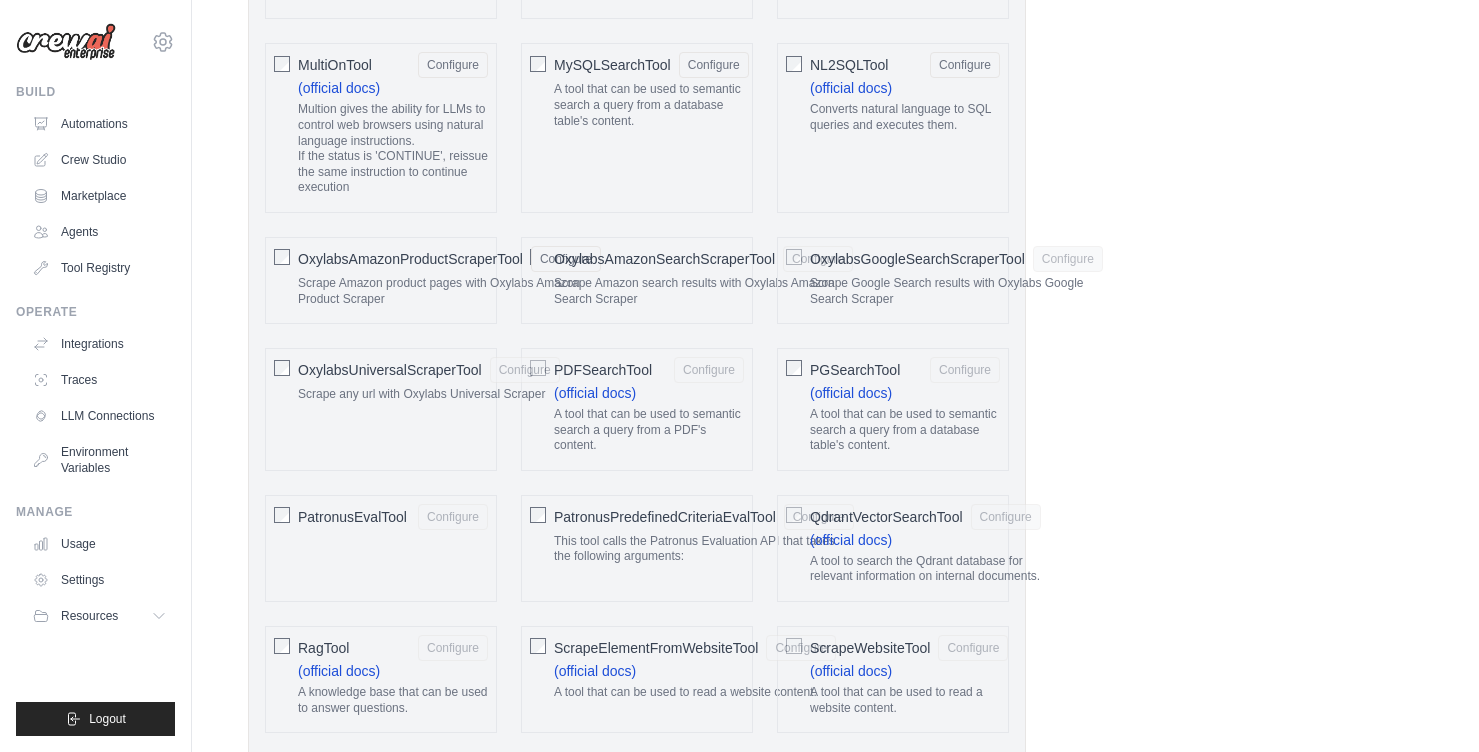 click on "OxylabsAmazonSearchScraperTool" 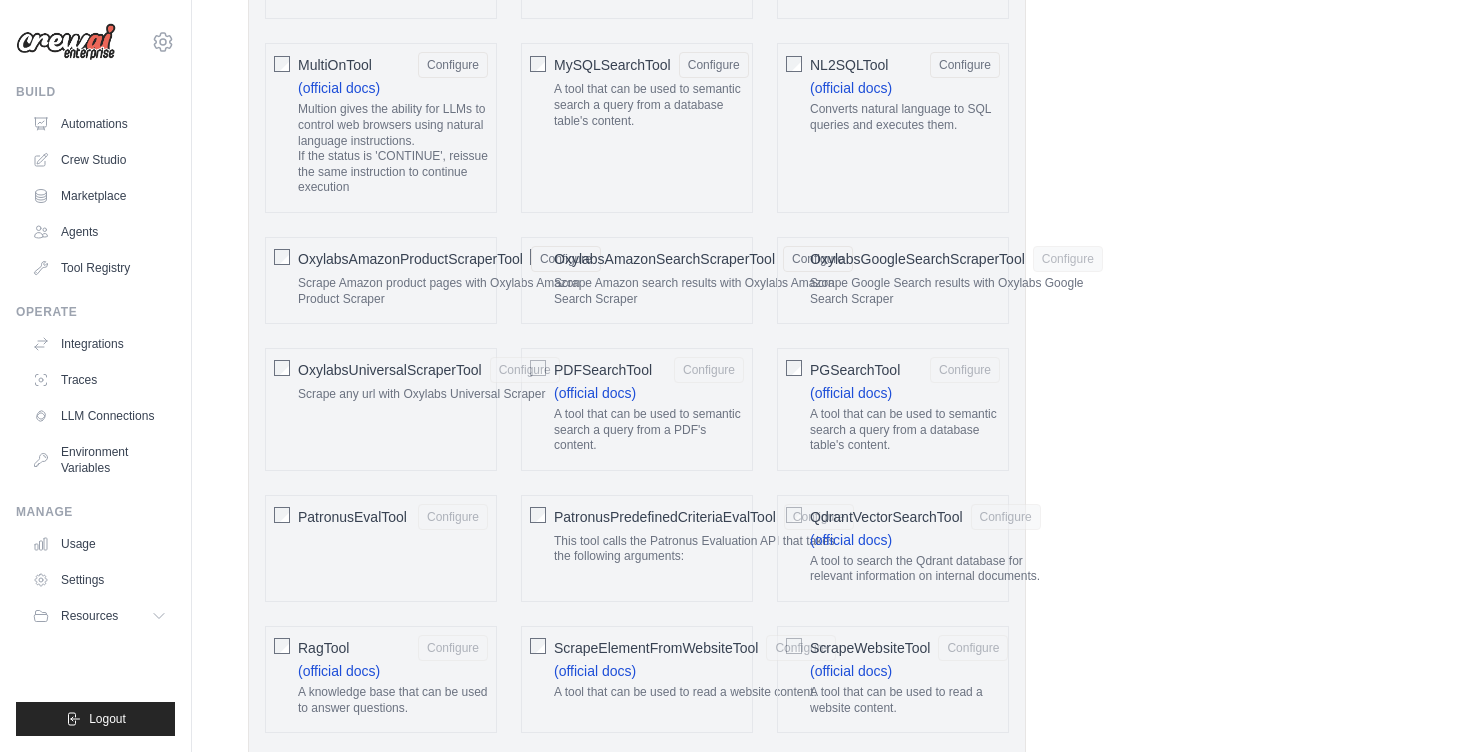 click on "OxylabsGoogleSearchScraperTool" 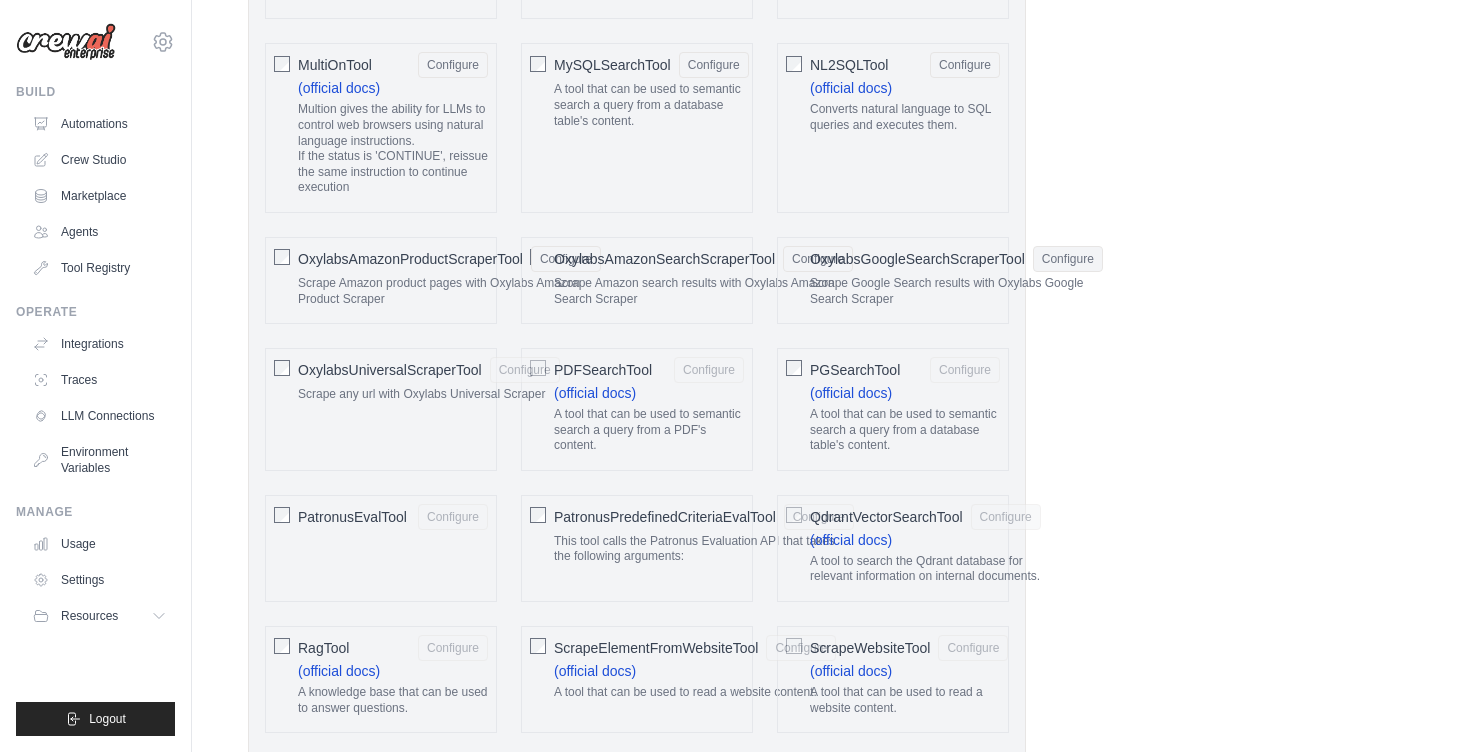 click on "PGSearchTool
Configure
(official docs)
A tool that can be used to semantic search a query from a database table's content." 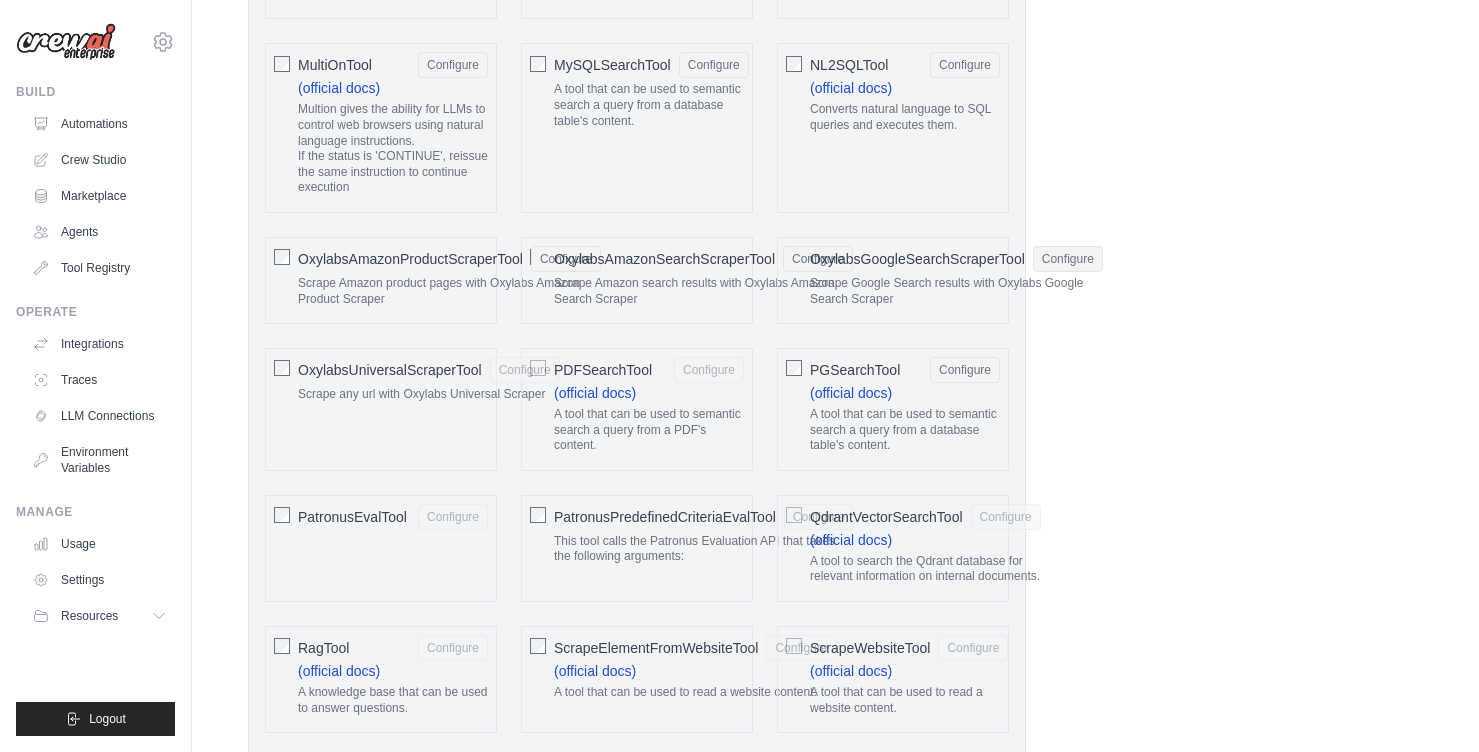 click on "PDFSearchTool" 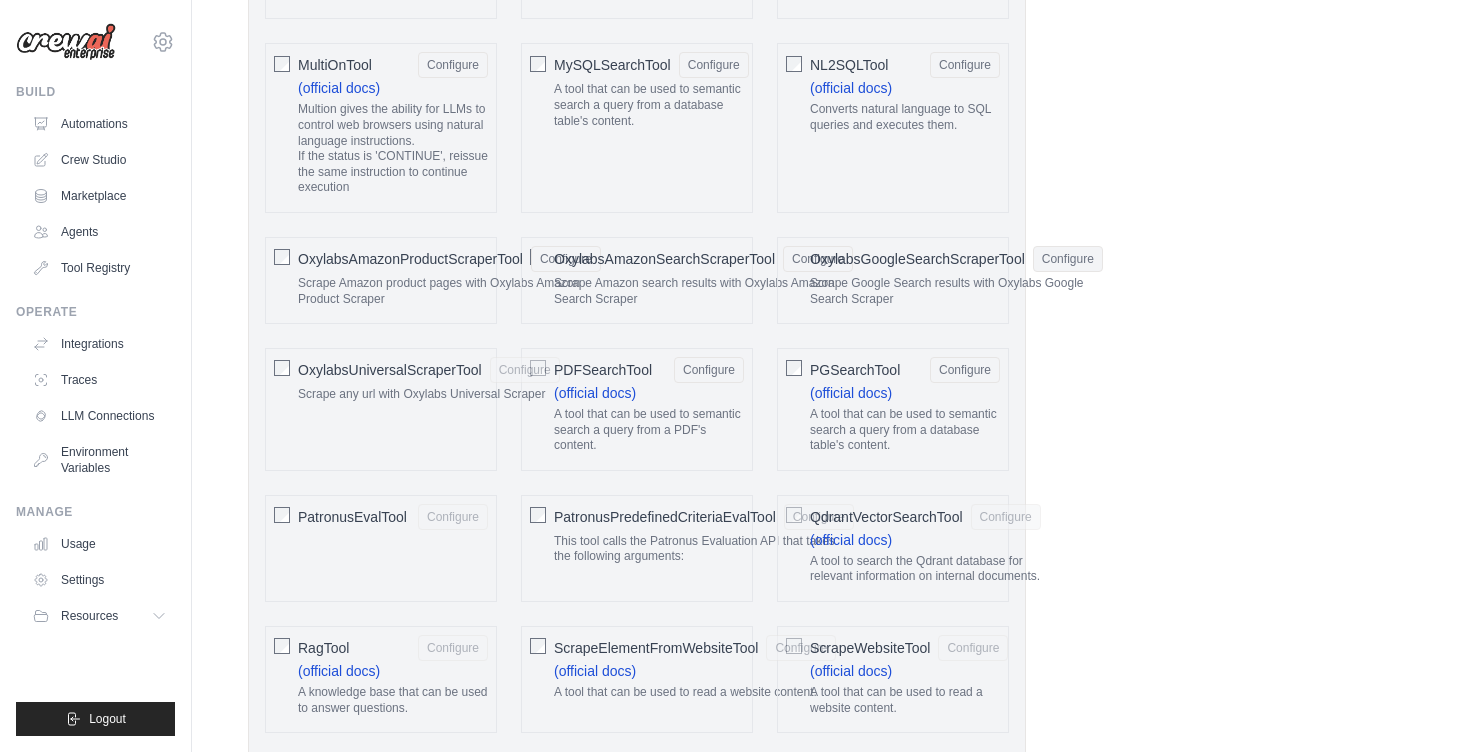 click on "OxylabsUniversalScraperTool" 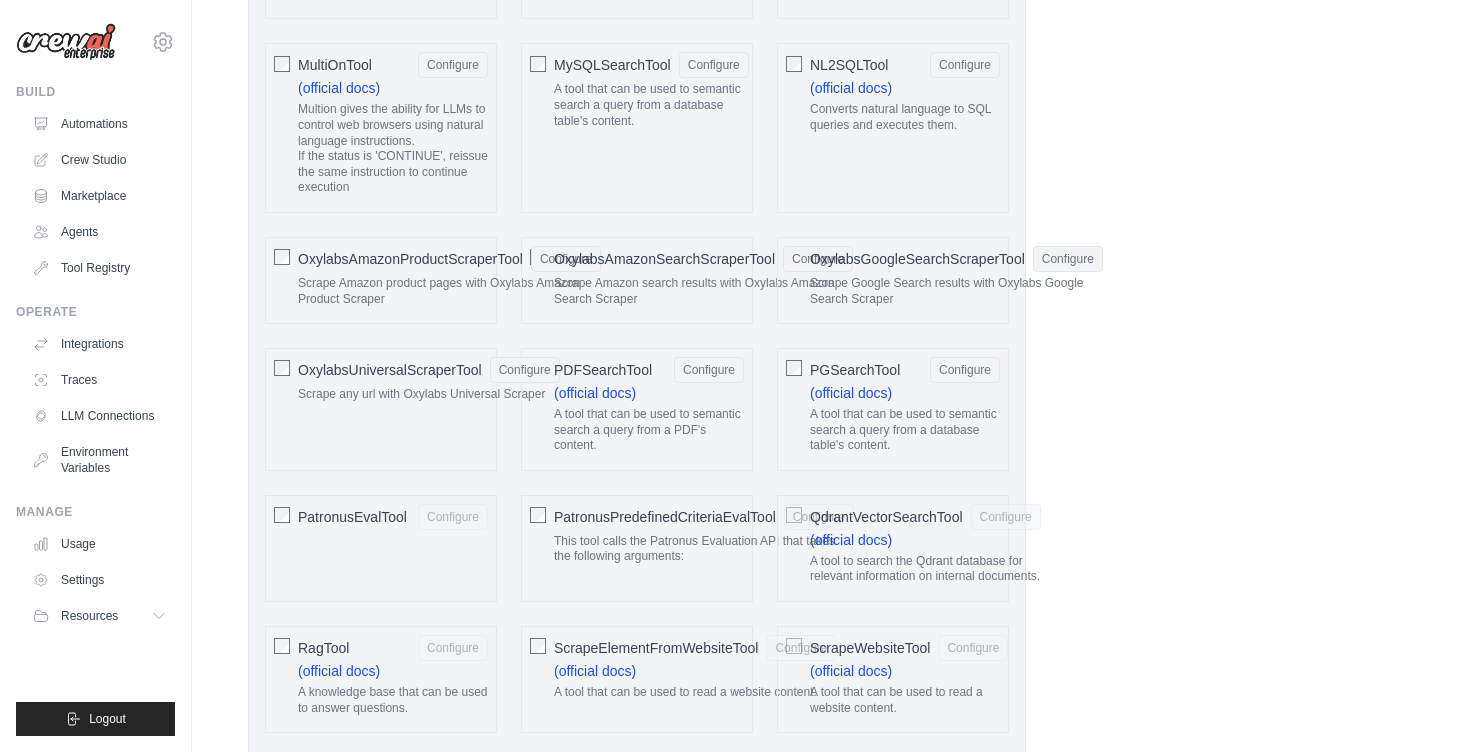 click on "PatronusEvalTool" 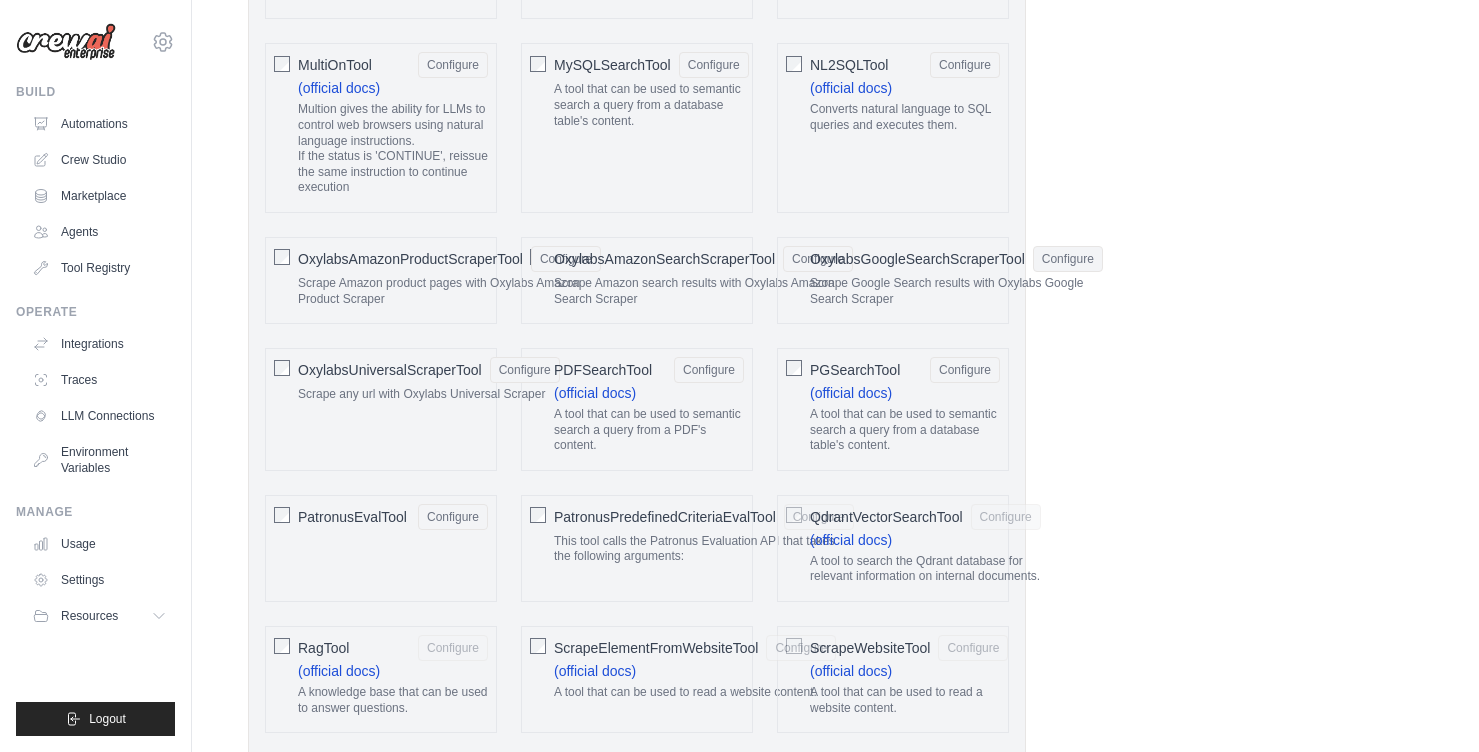 click on "PatronusPredefinedCriteriaEvalTool" 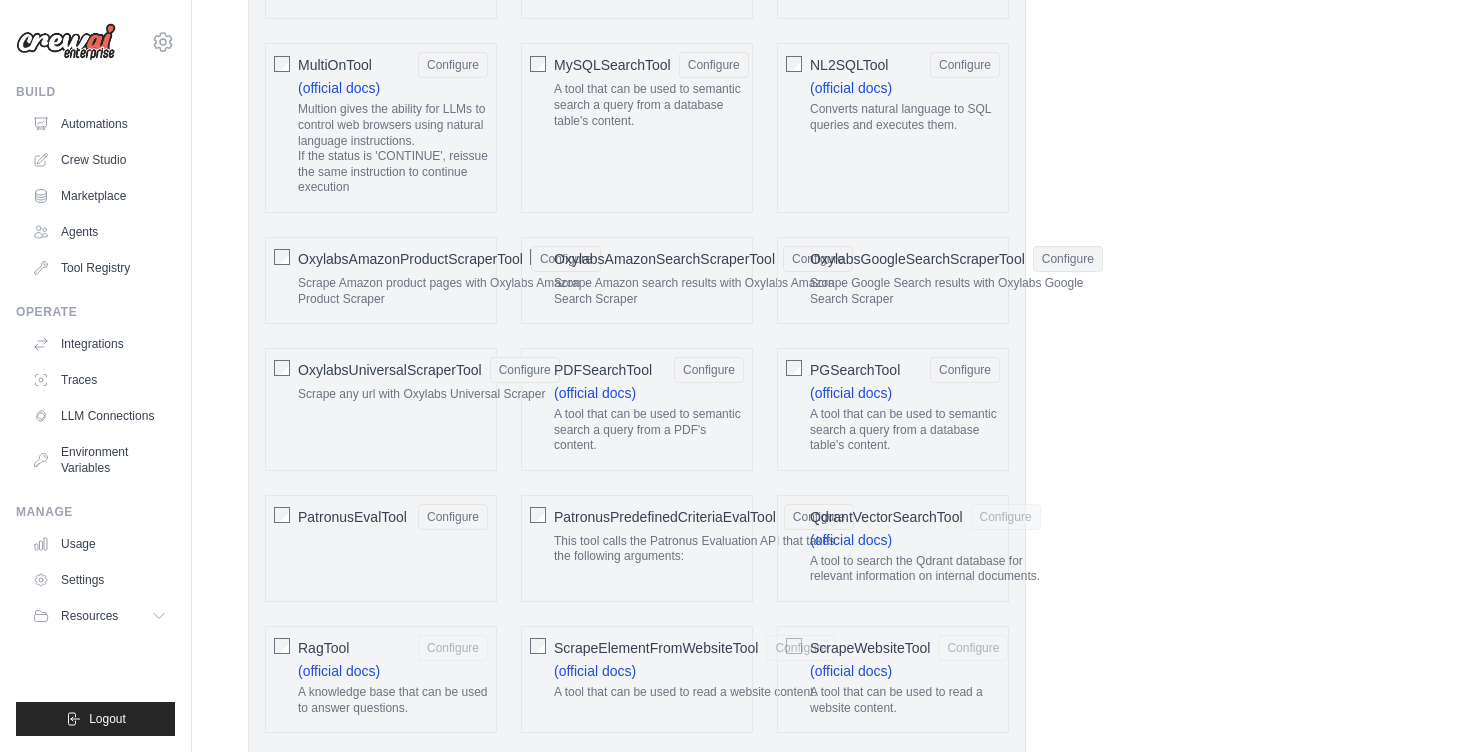 click on "QdrantVectorSearchTool" 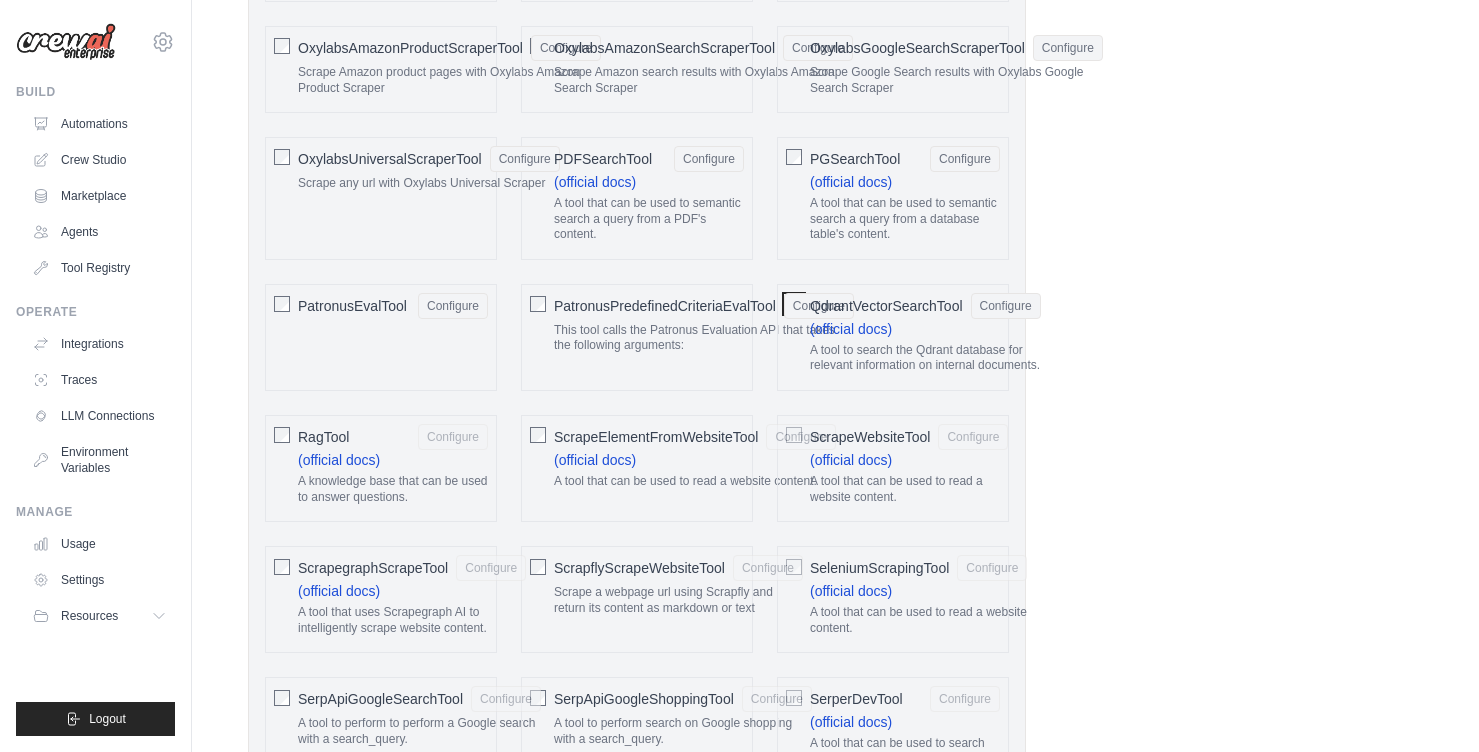 scroll, scrollTop: 2448, scrollLeft: 0, axis: vertical 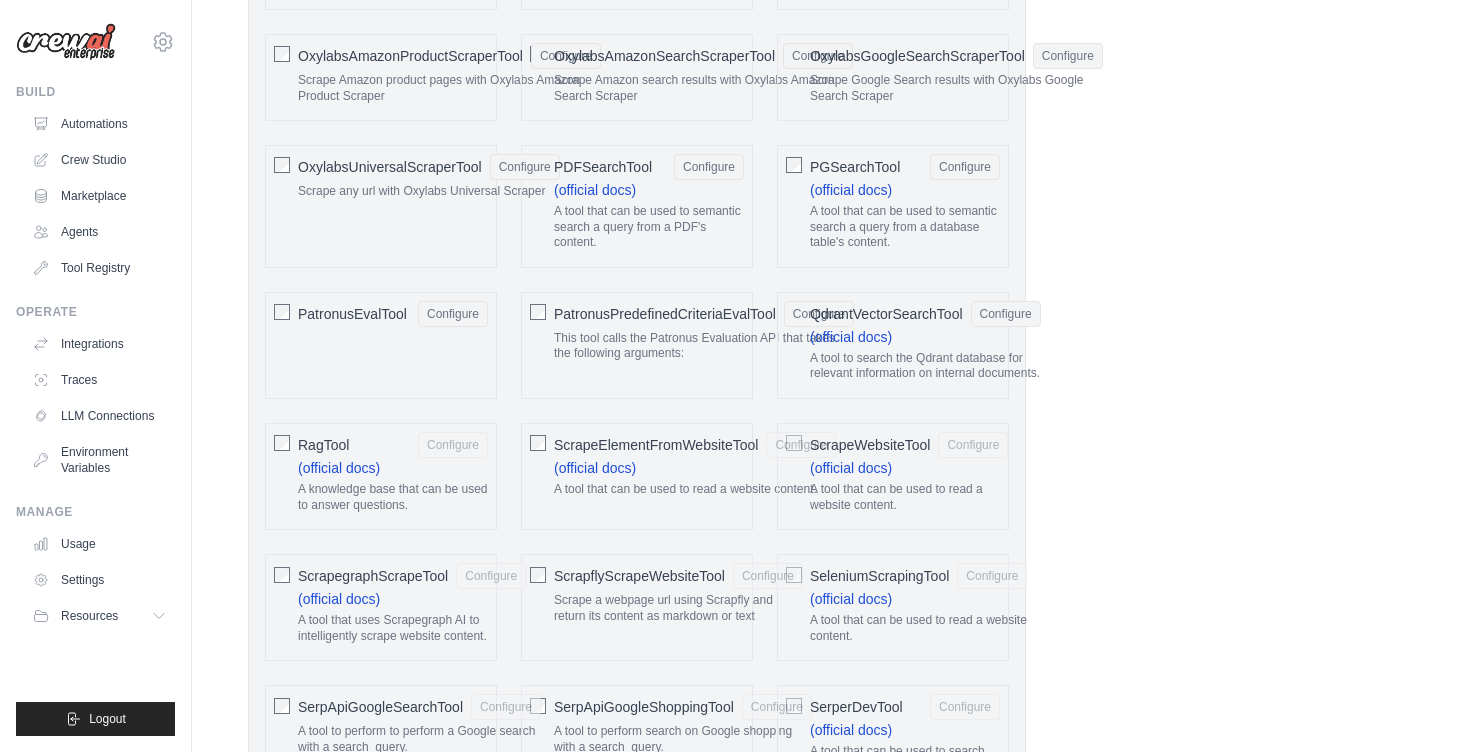 click on "ScrapeWebsiteTool" 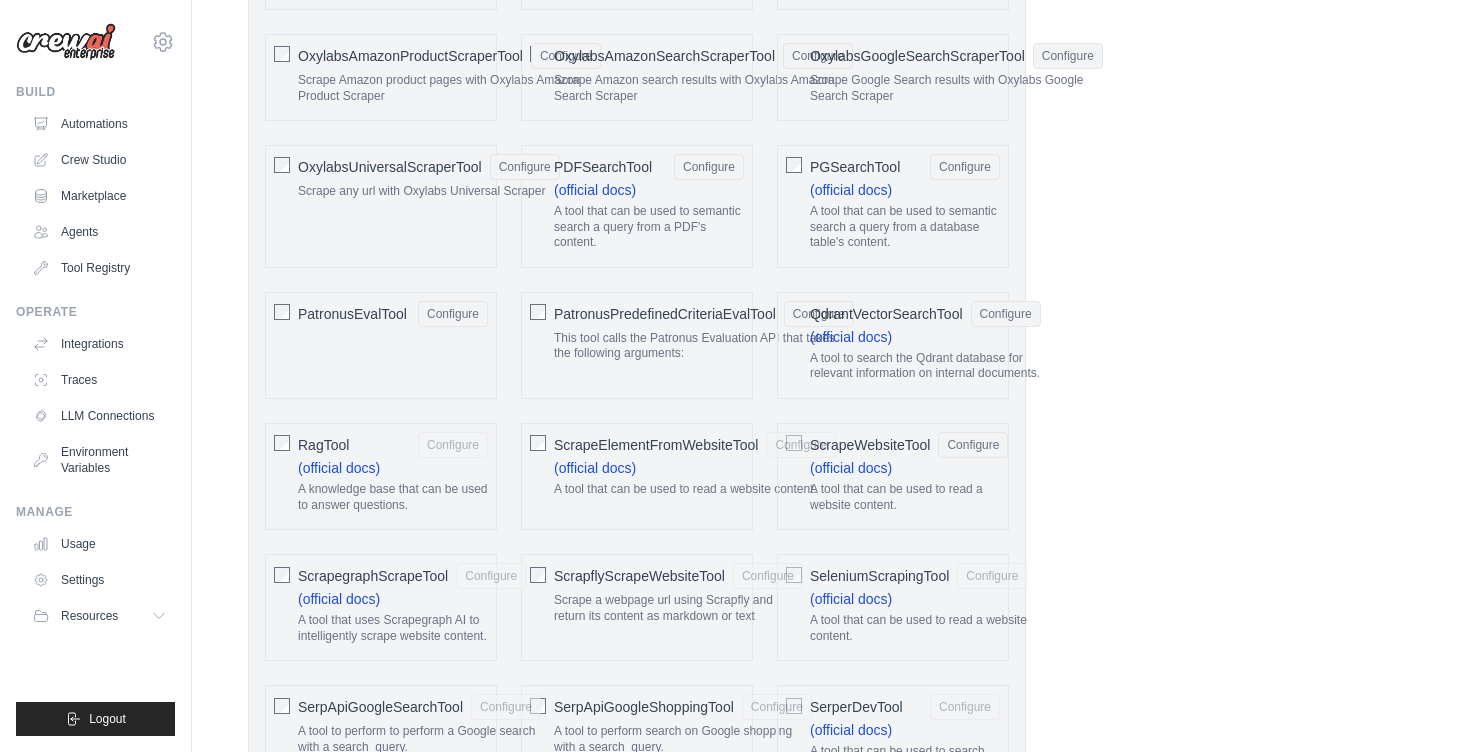 click on "ScrapeElementFromWebsiteTool" 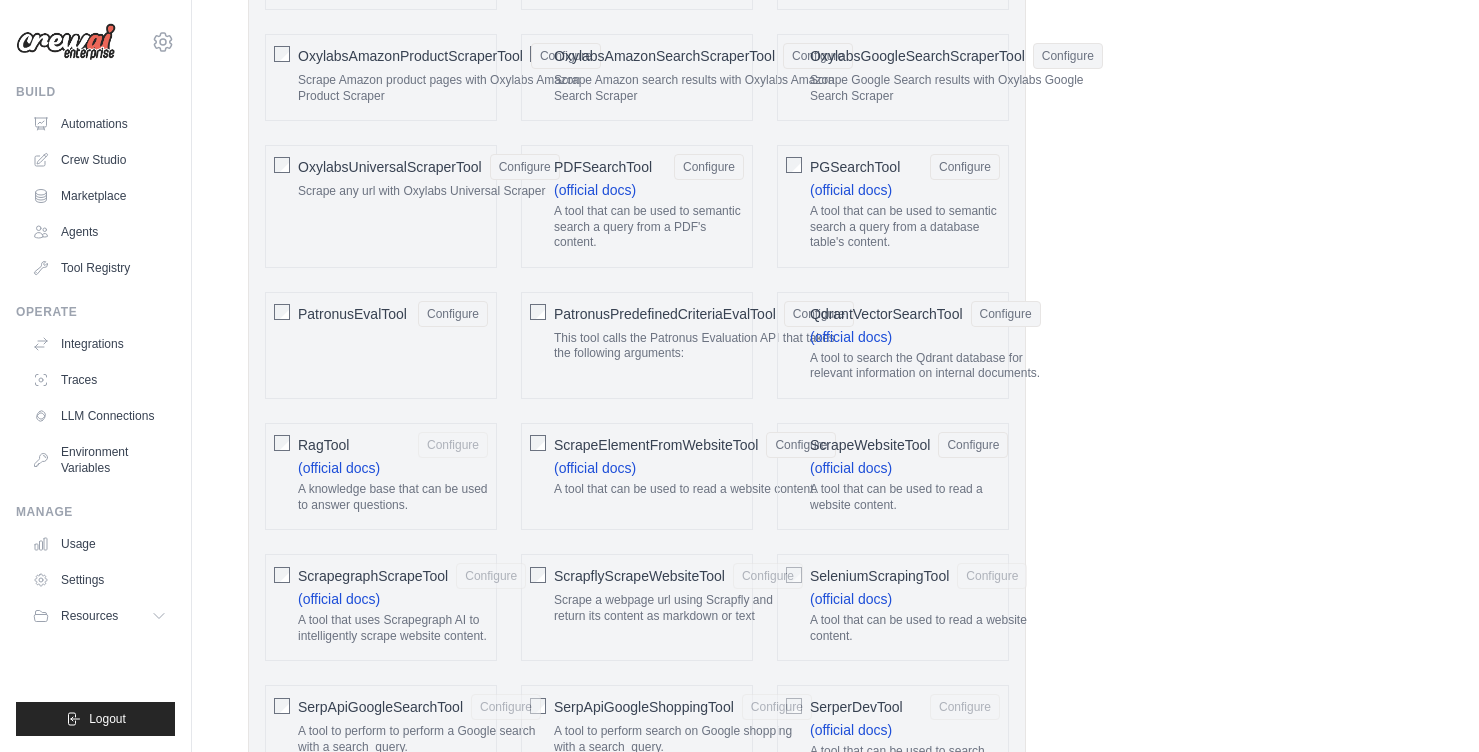 click on "RagTool
Configure" 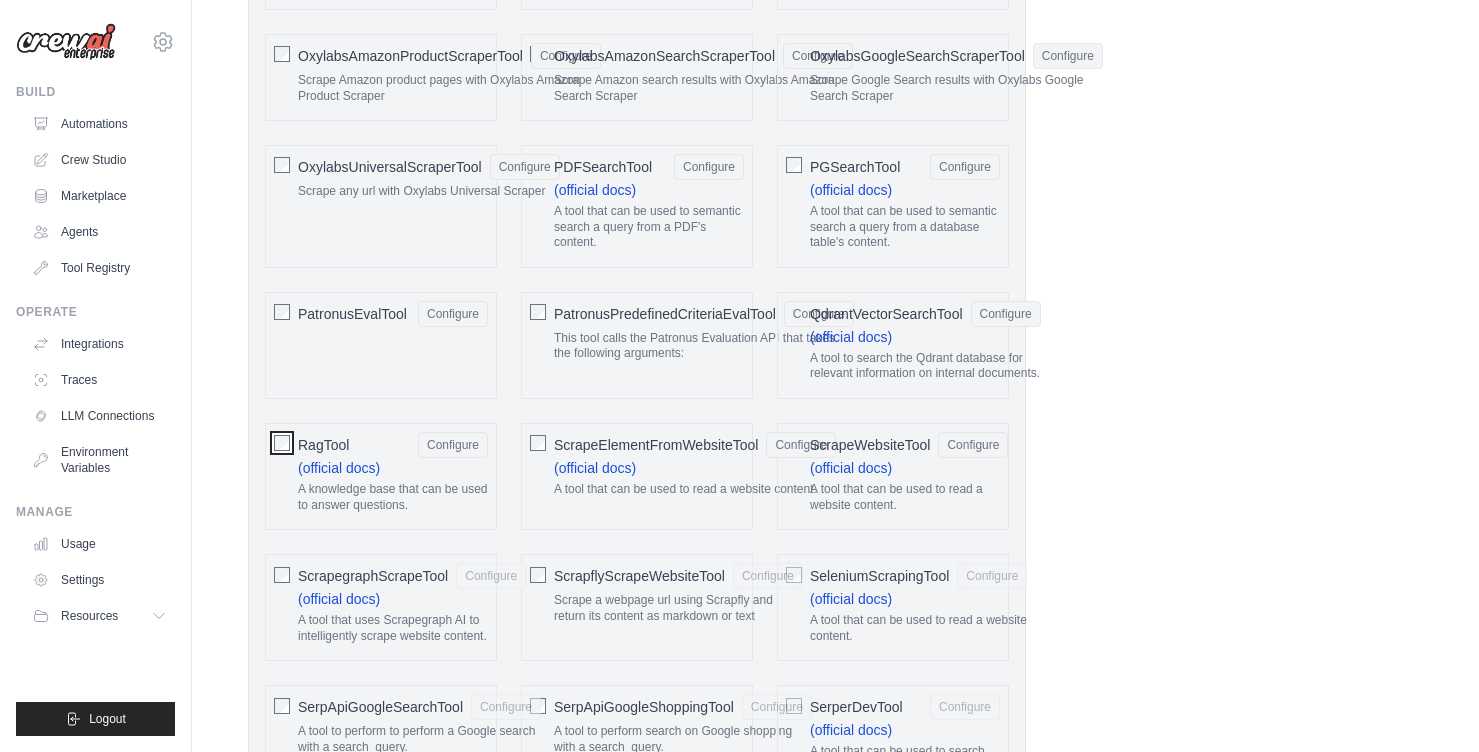 scroll, scrollTop: 2561, scrollLeft: 0, axis: vertical 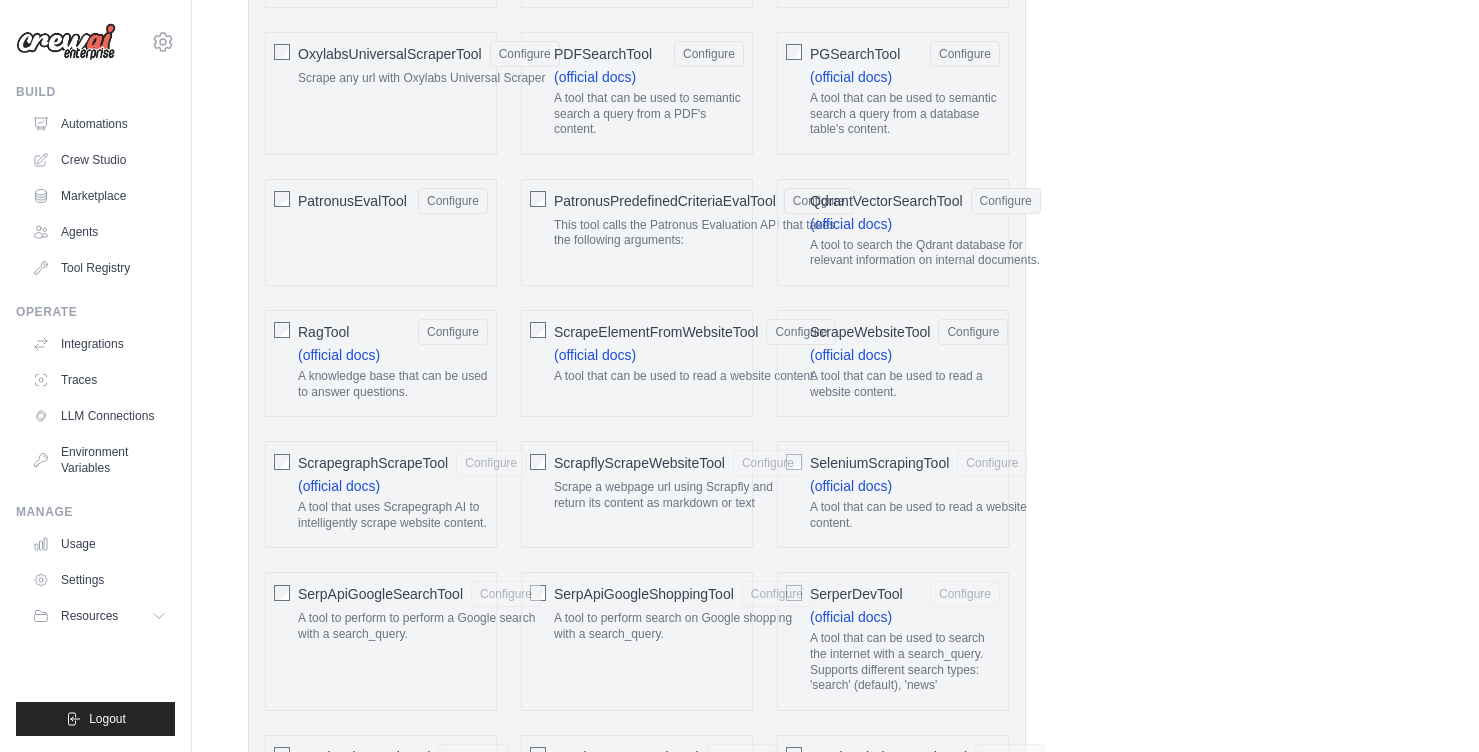 click on "ScrapegraphScrapeTool" 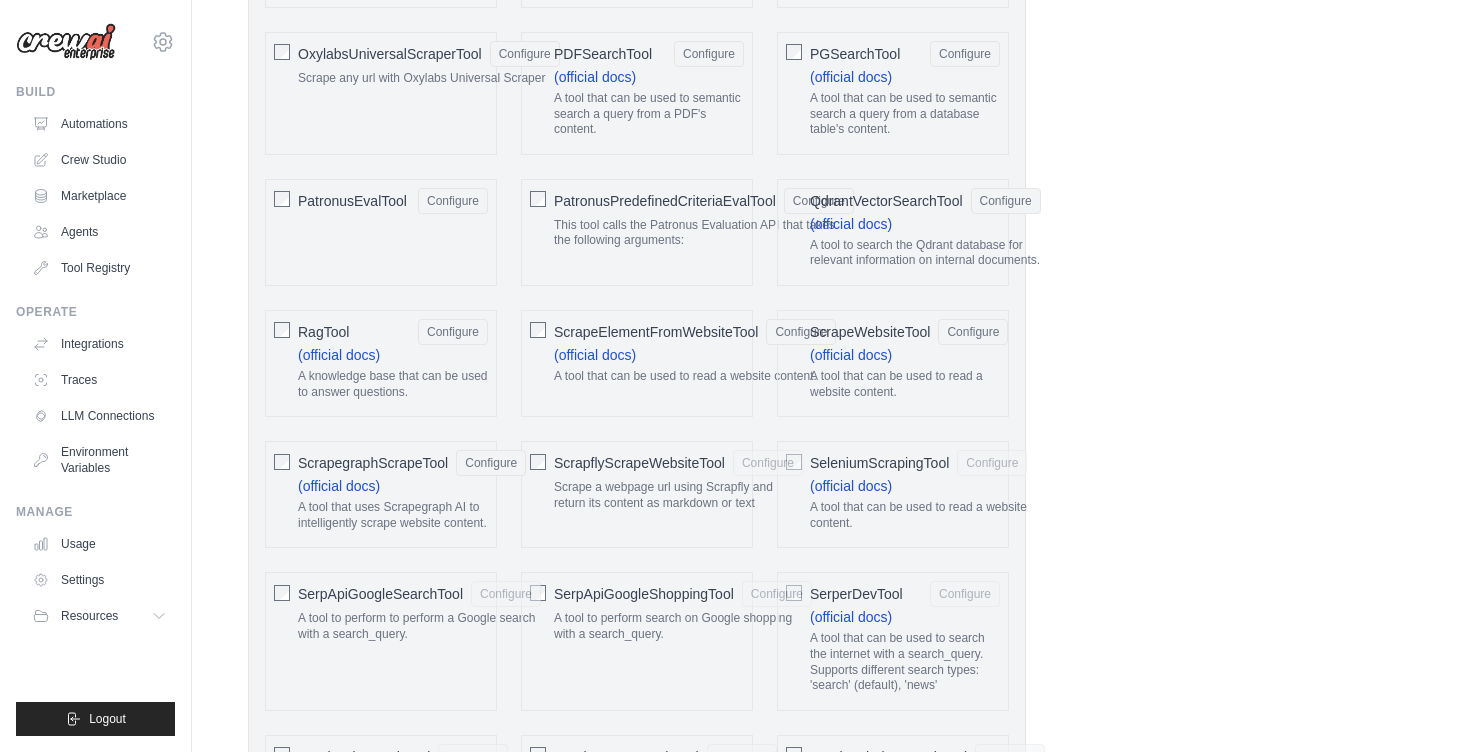 click on "ScrapflyScrapeWebsiteTool" 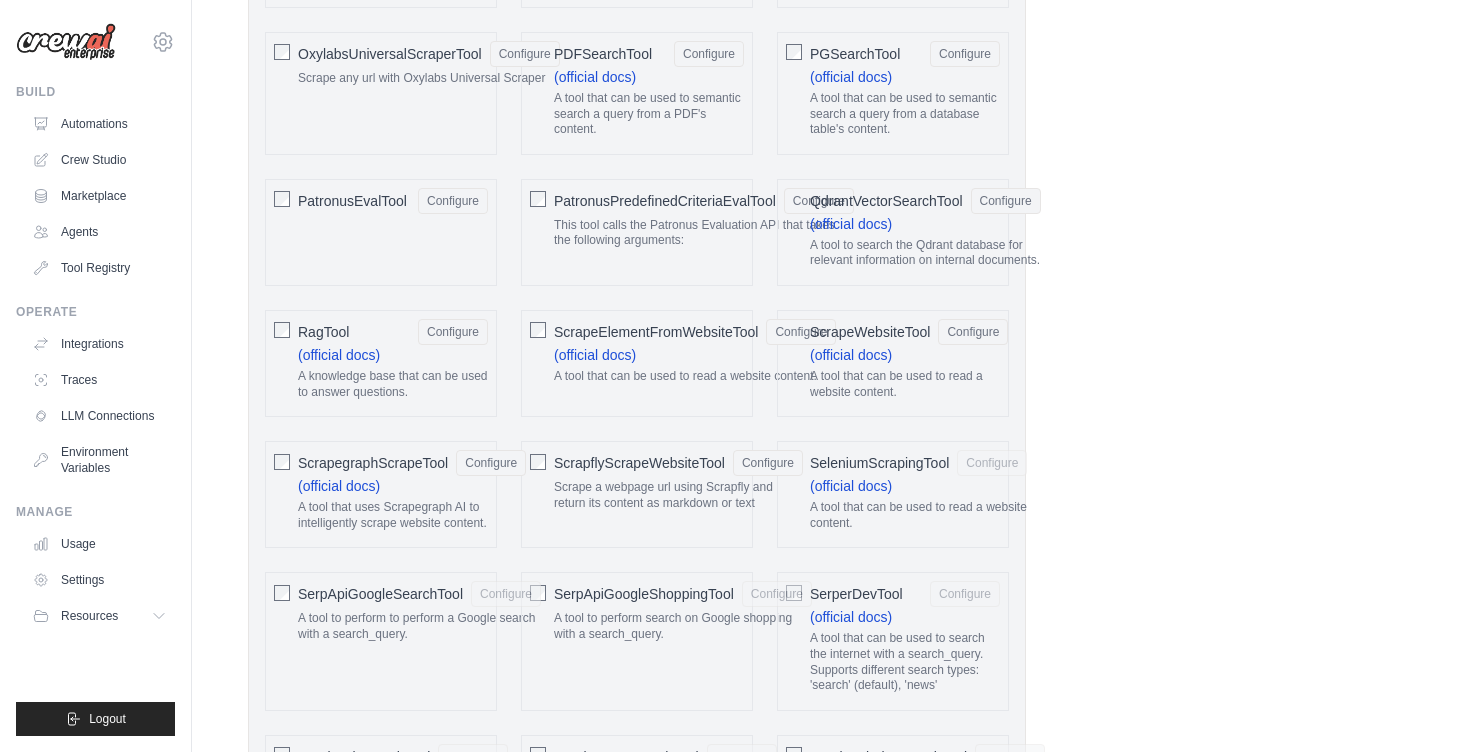 click on "SeleniumScrapingTool
Configure
(official docs)
A tool that can be used to read a website content." 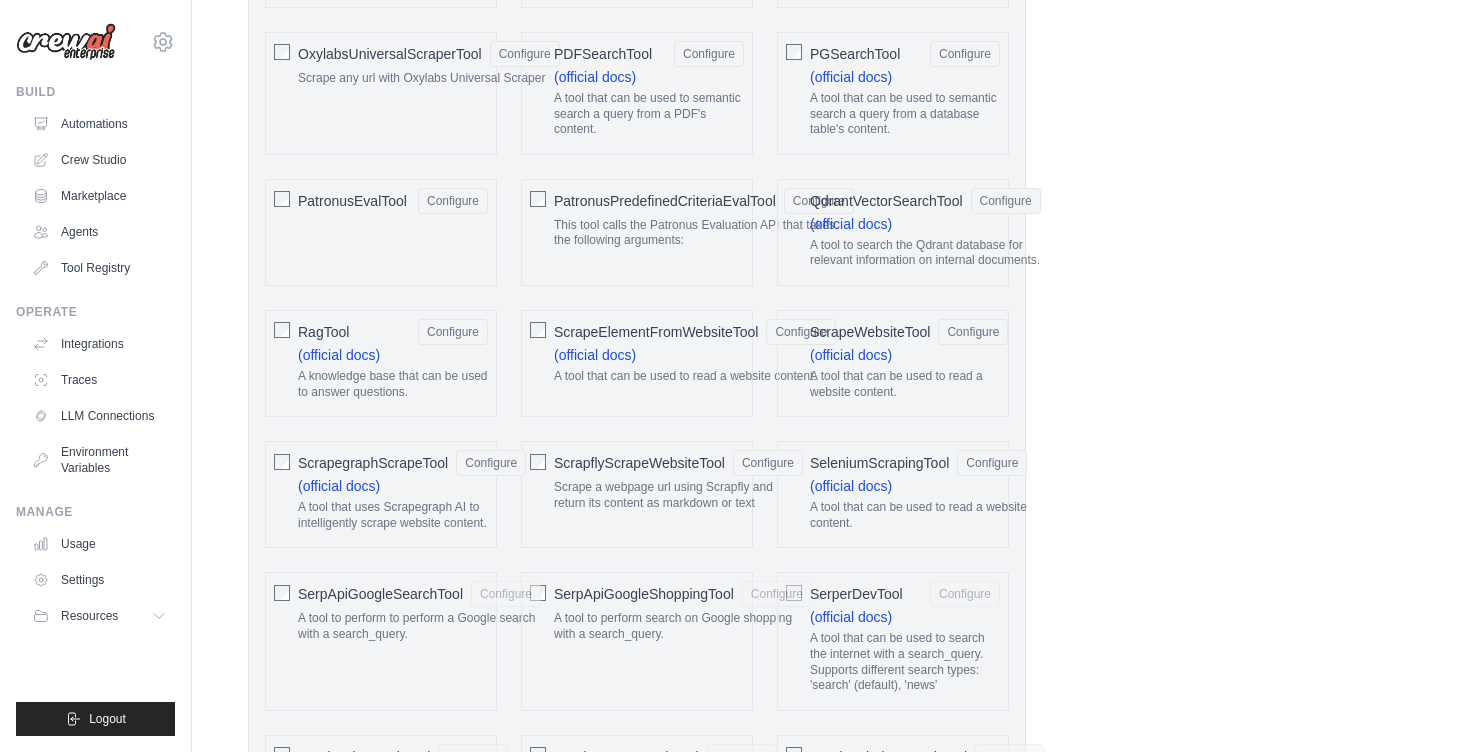 click on "SerperDevTool
Configure" 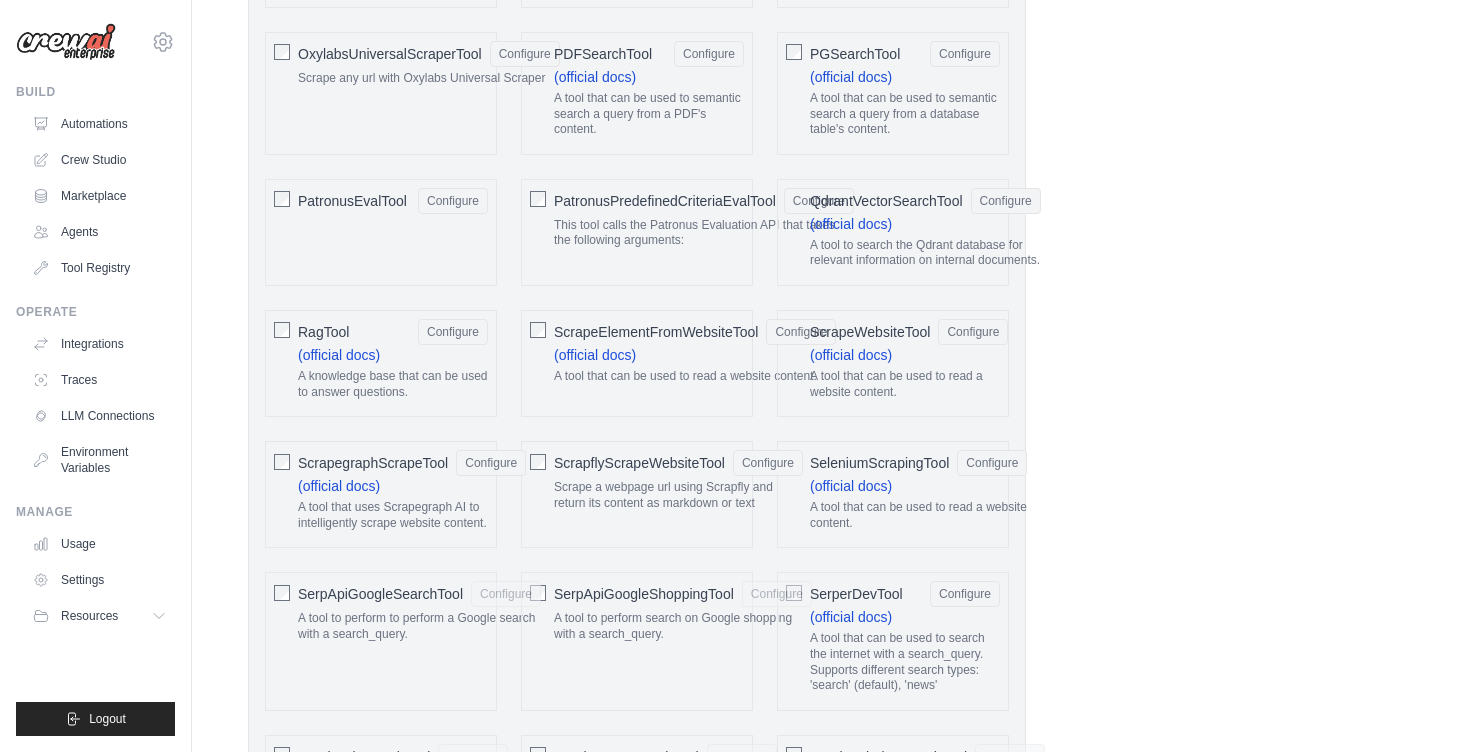 click on "SerpApiGoogleShoppingTool" 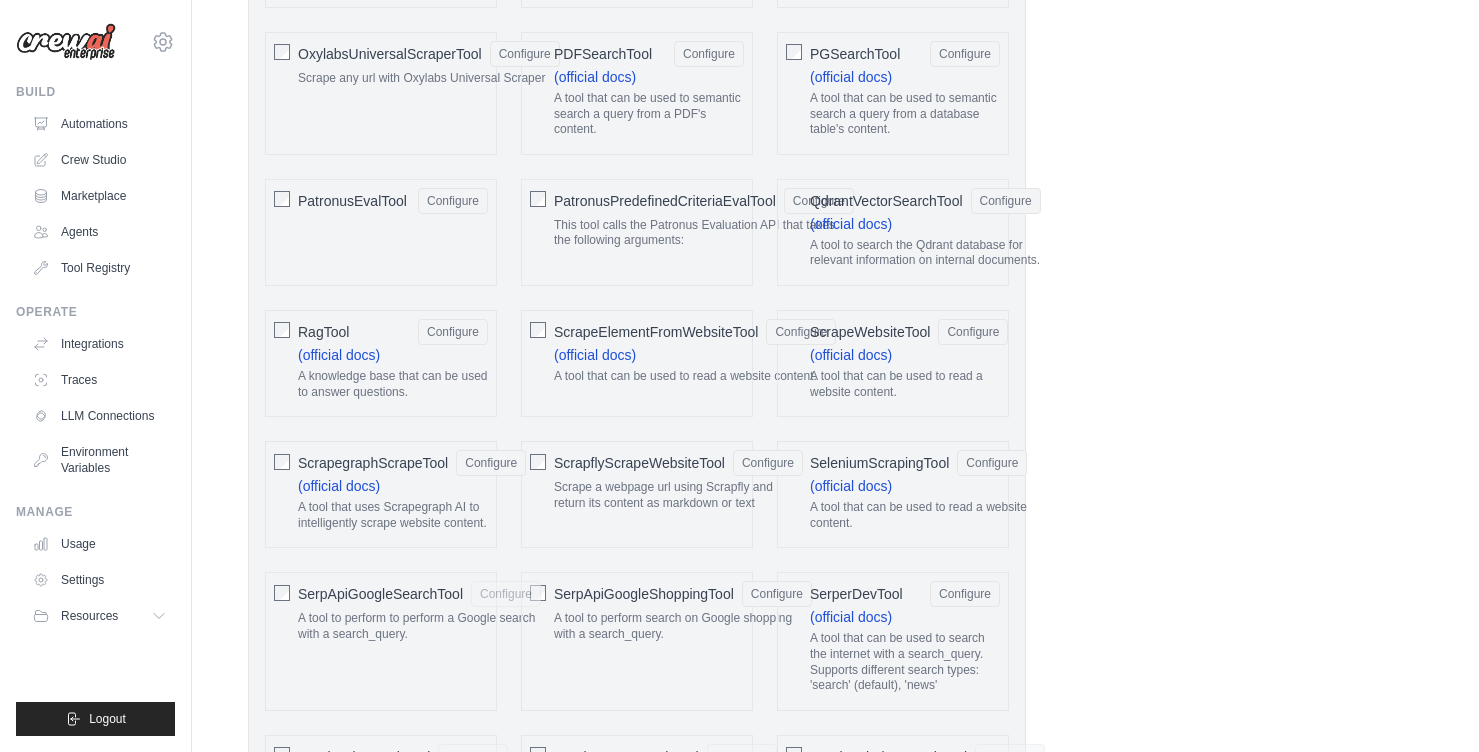 click on "SerpApiGoogleSearchTool
Configure" 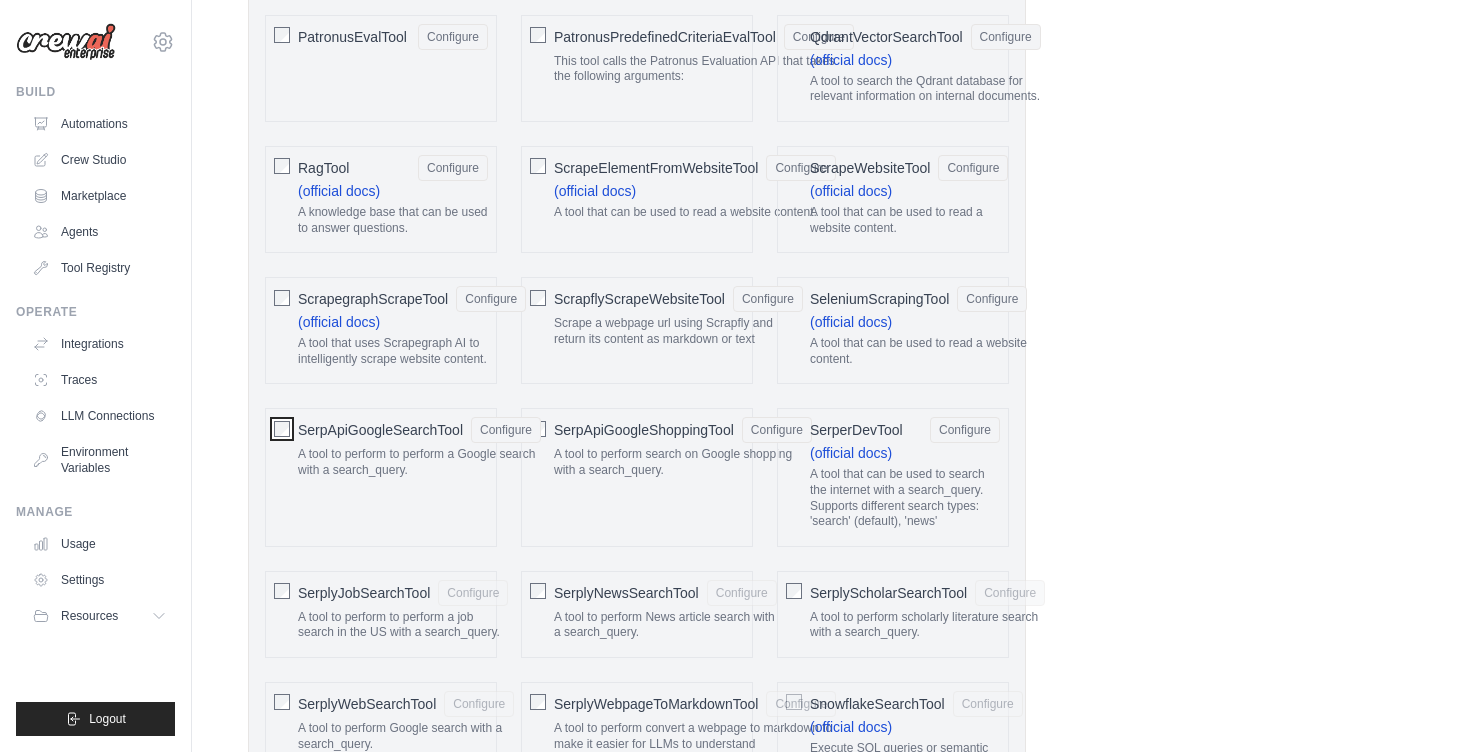 scroll, scrollTop: 3096, scrollLeft: 0, axis: vertical 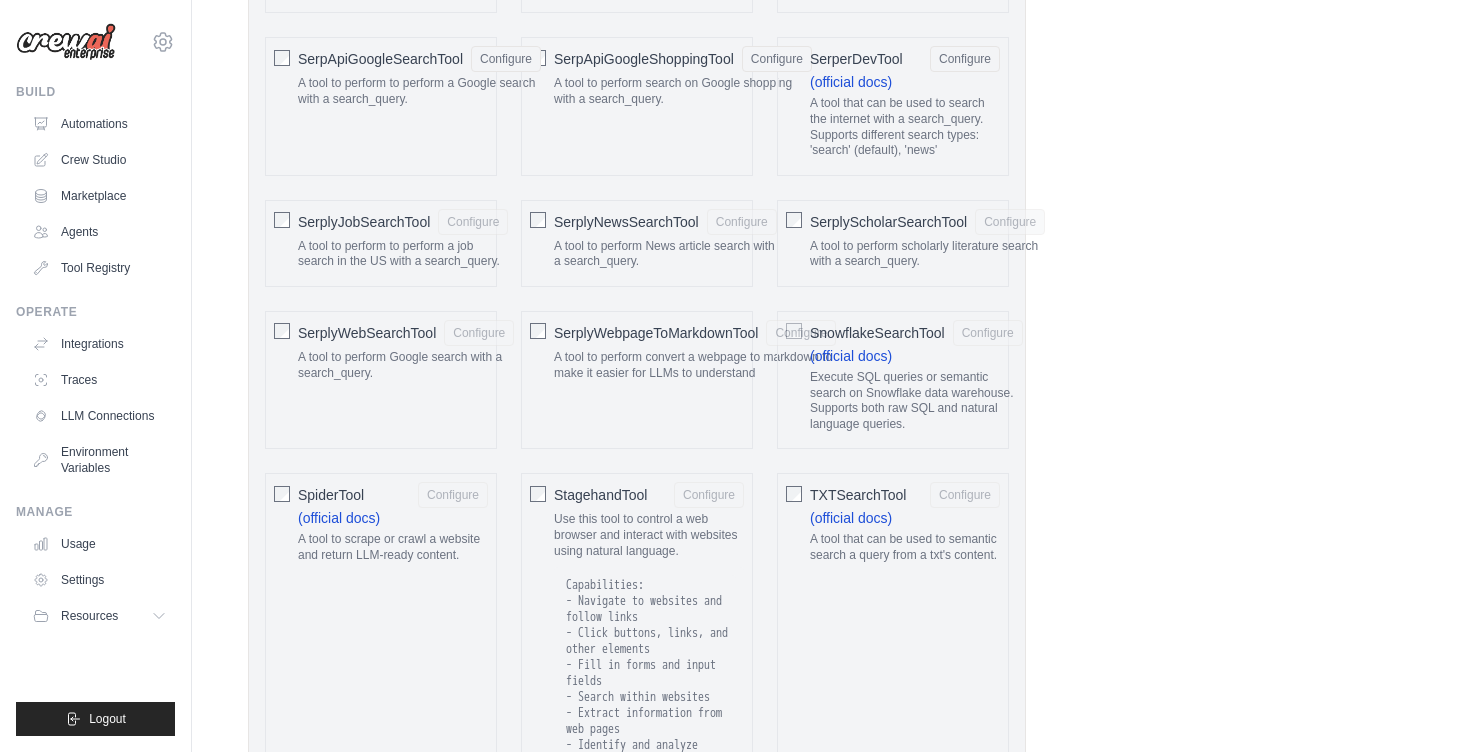 click on "SerplyJobSearchTool" 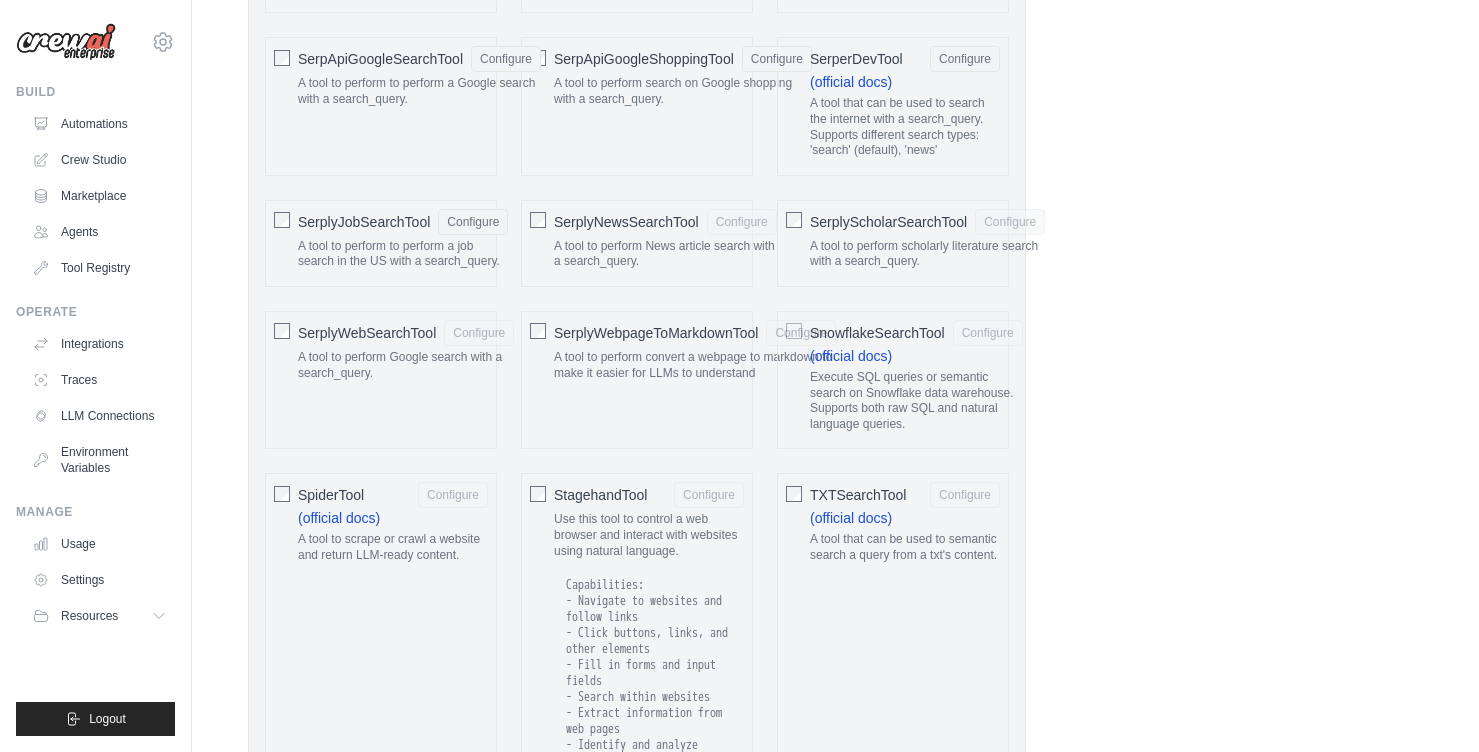 click on "SerplyNewsSearchTool
Configure
A tool to perform News article search with a search_query." 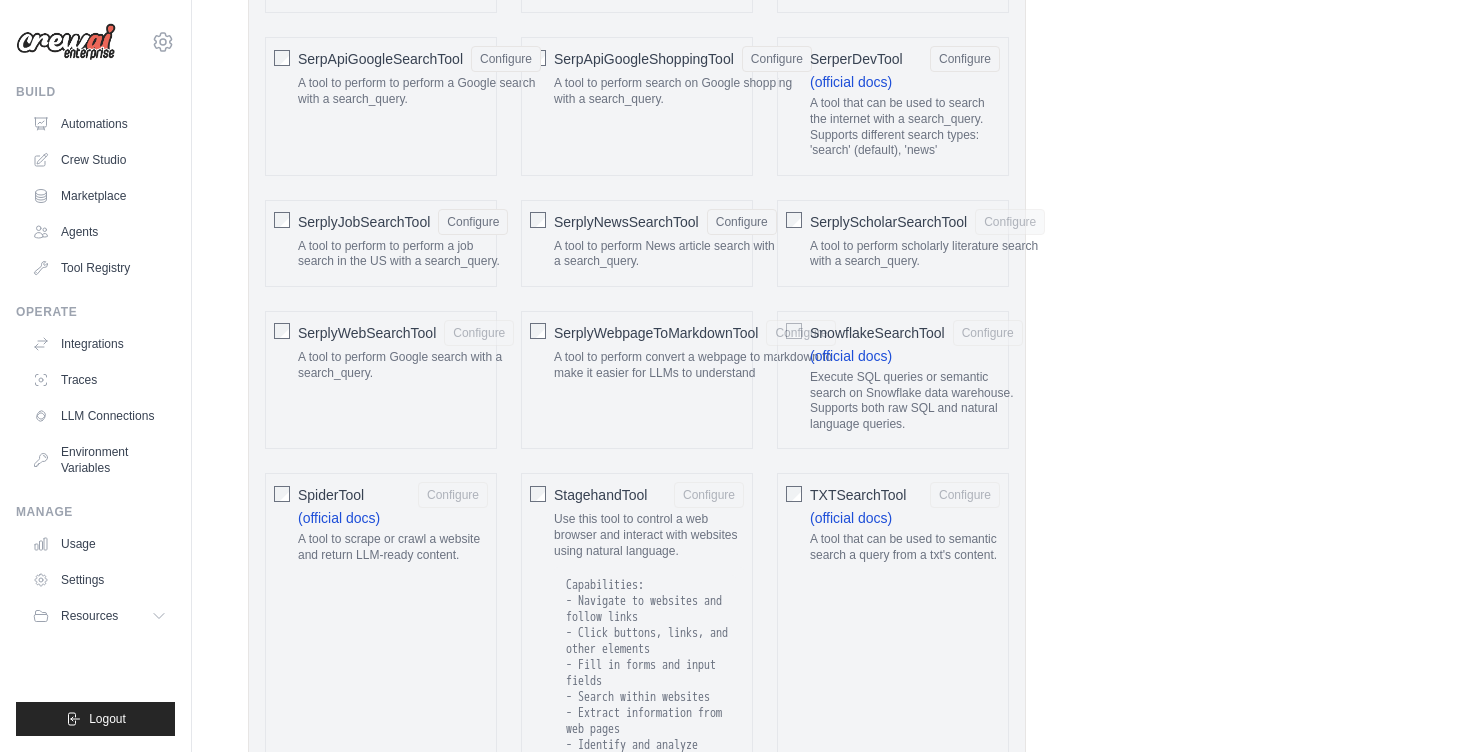 click on "SerplyScholarSearchTool" 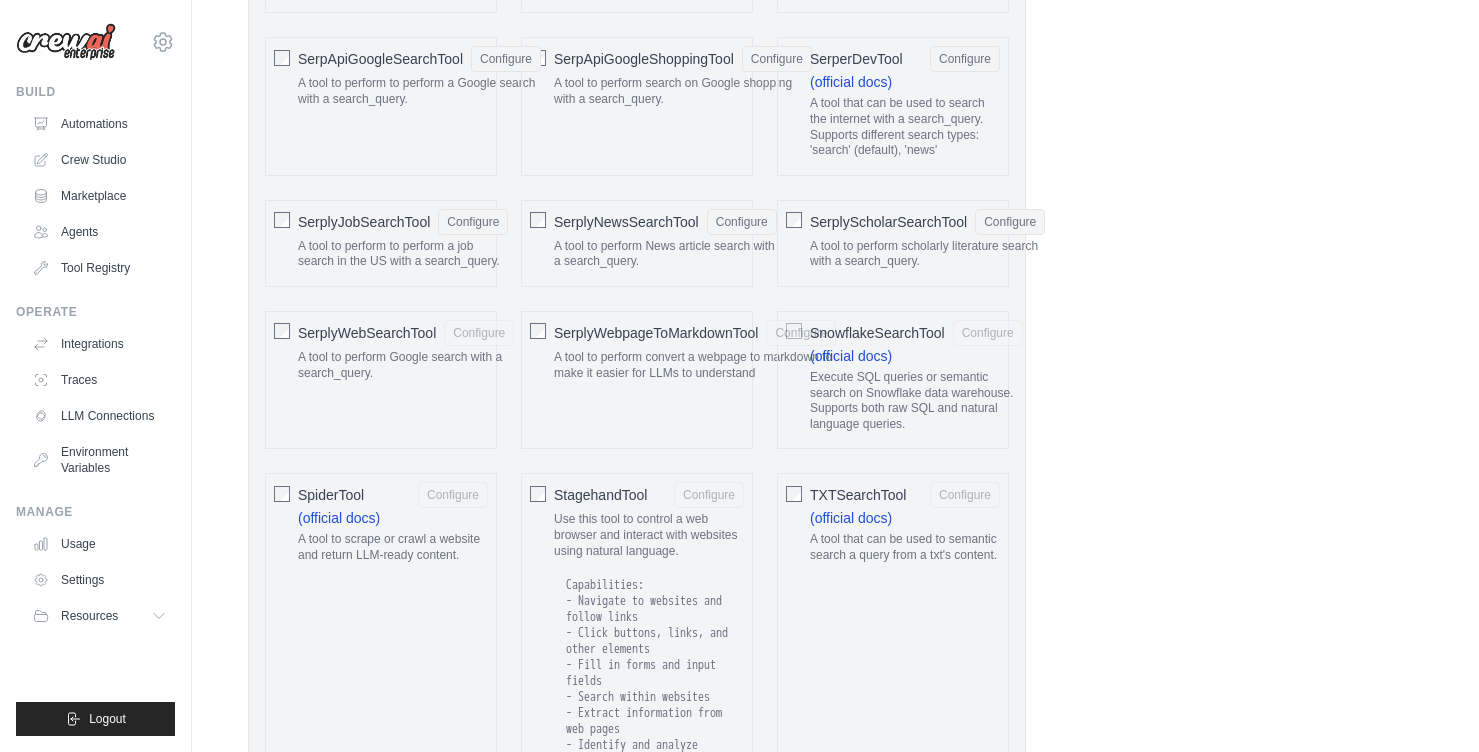 click on "SnowflakeSearchTool
Configure
(official docs)
Execute SQL queries or semantic search on Snowflake data warehouse. Supports both raw SQL and natural language queries." 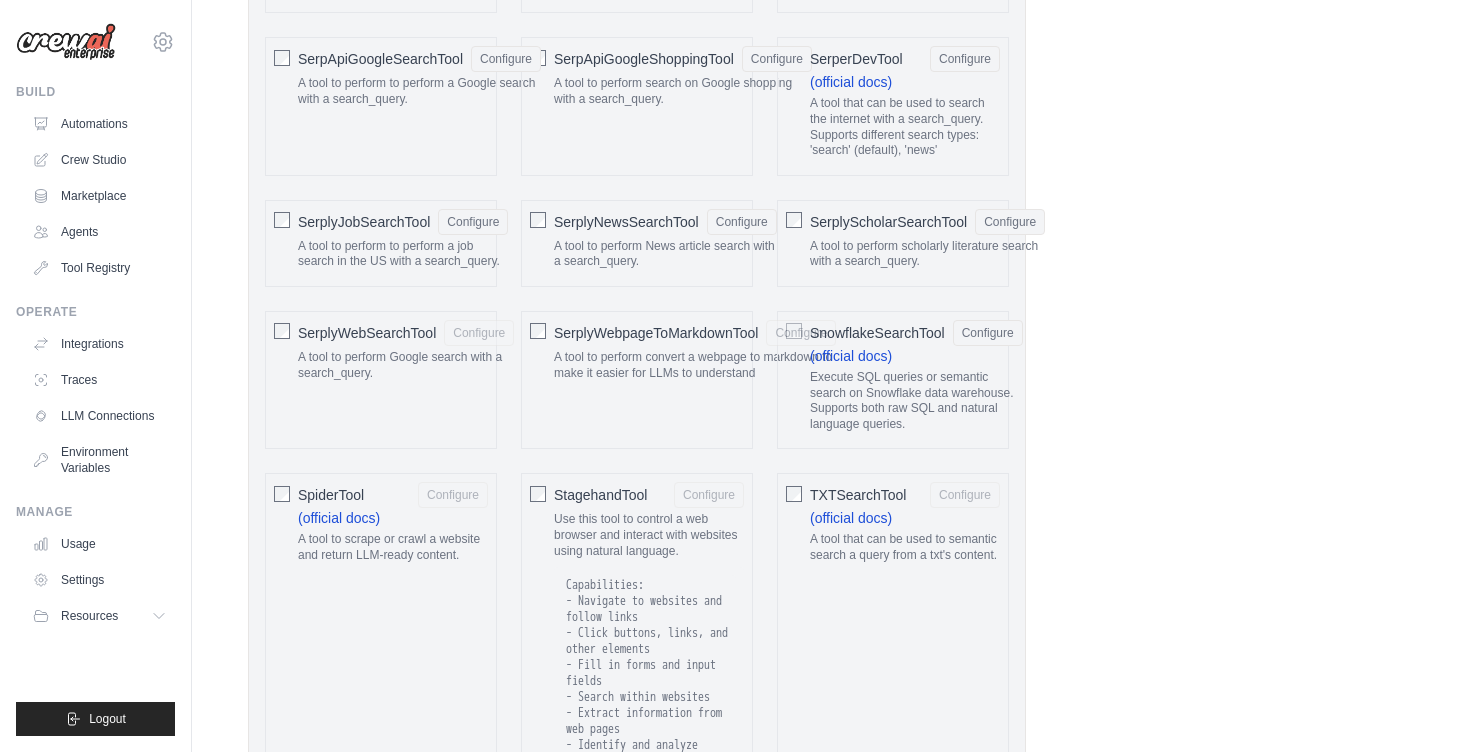 click on "SerplyWebpageToMarkdownTool" 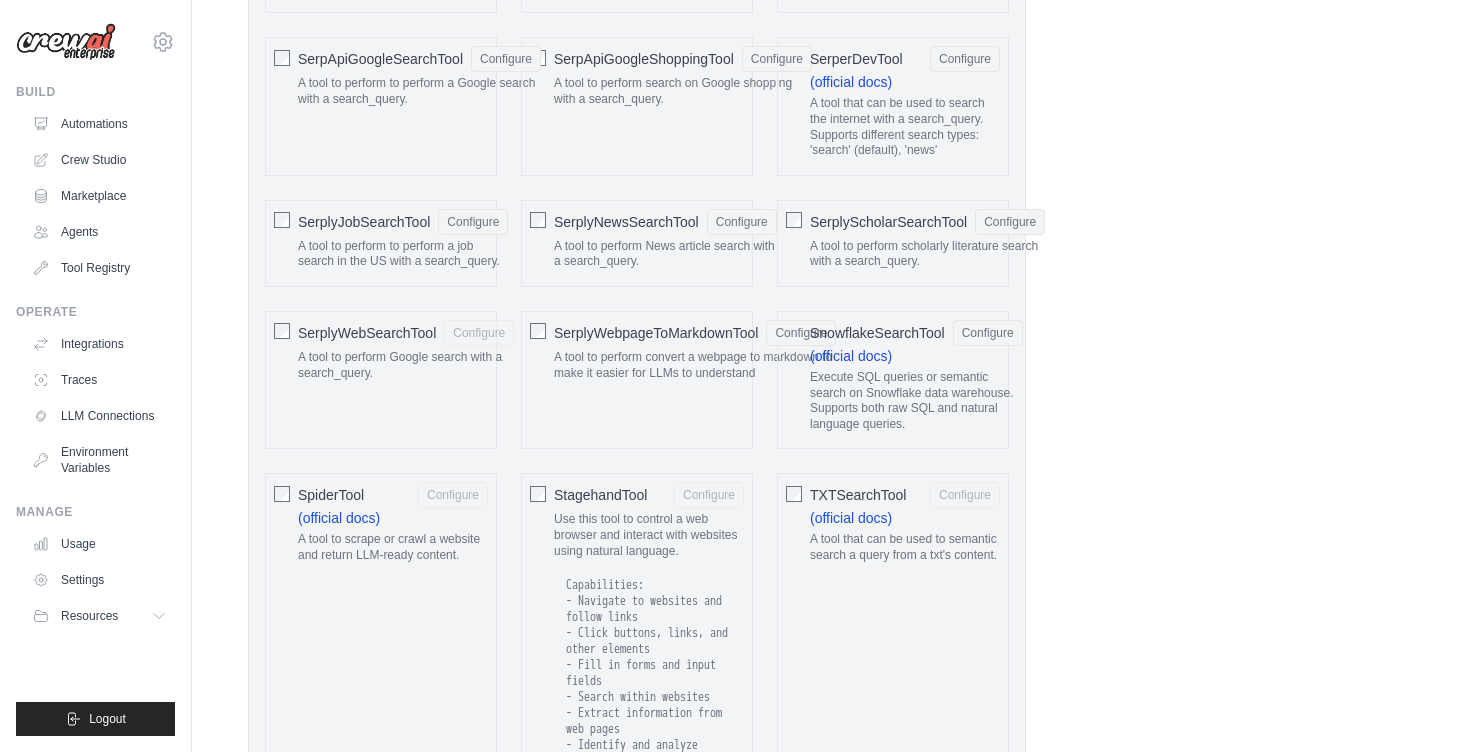 click on "SerplyWebSearchTool
Configure
A tool to perform Google search with a search_query." 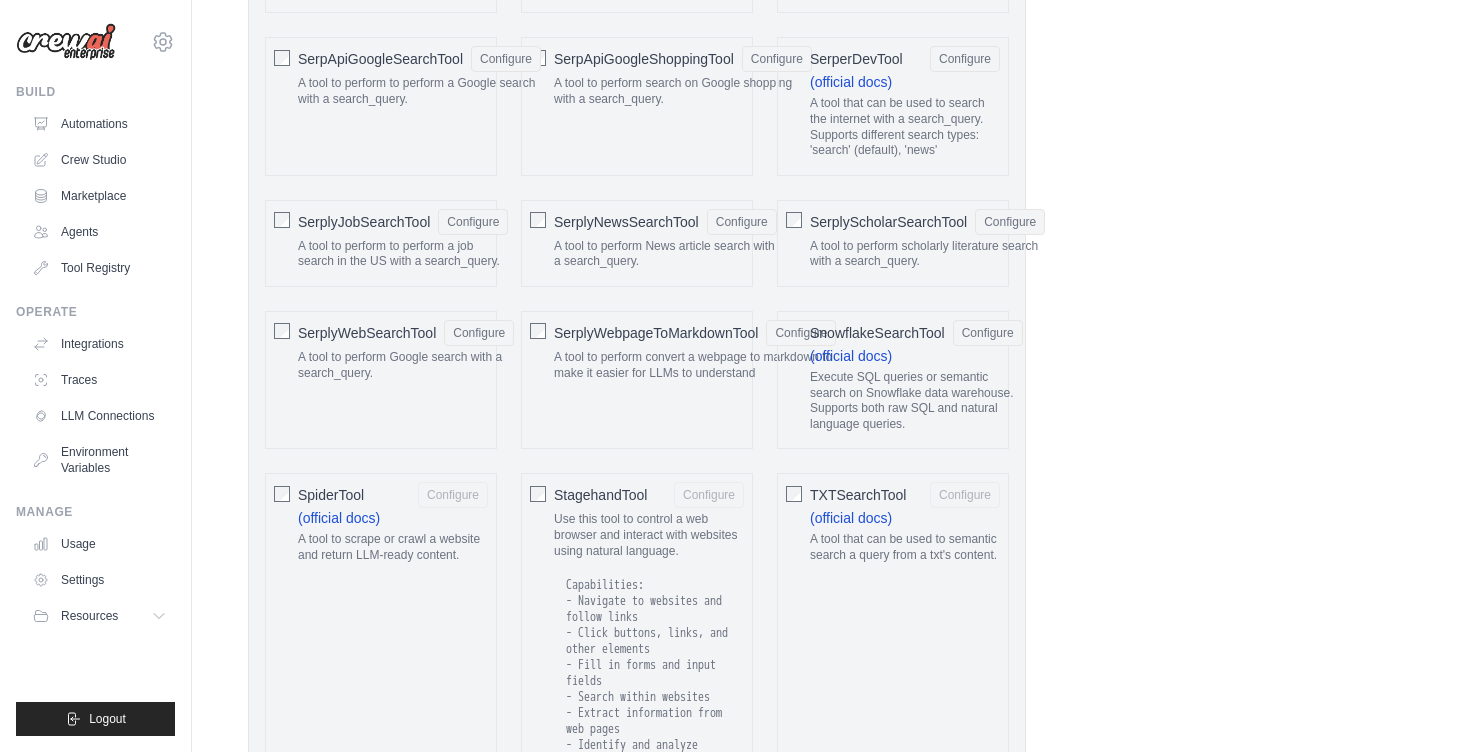 click on "A tool to scrape or crawl a website and return LLM-ready content." 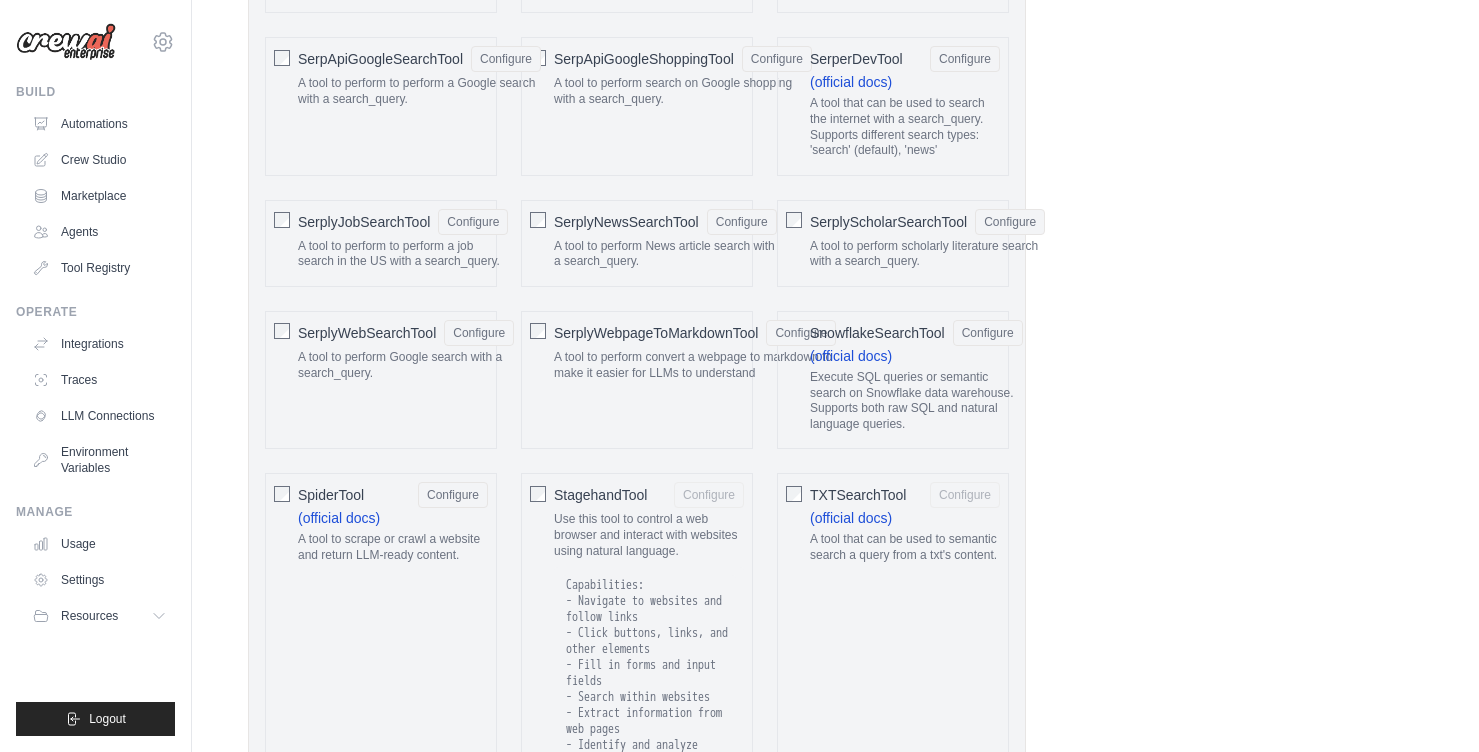 click on "StagehandTool
Configure
Use this tool to control a web browser and interact with websites using natural language." 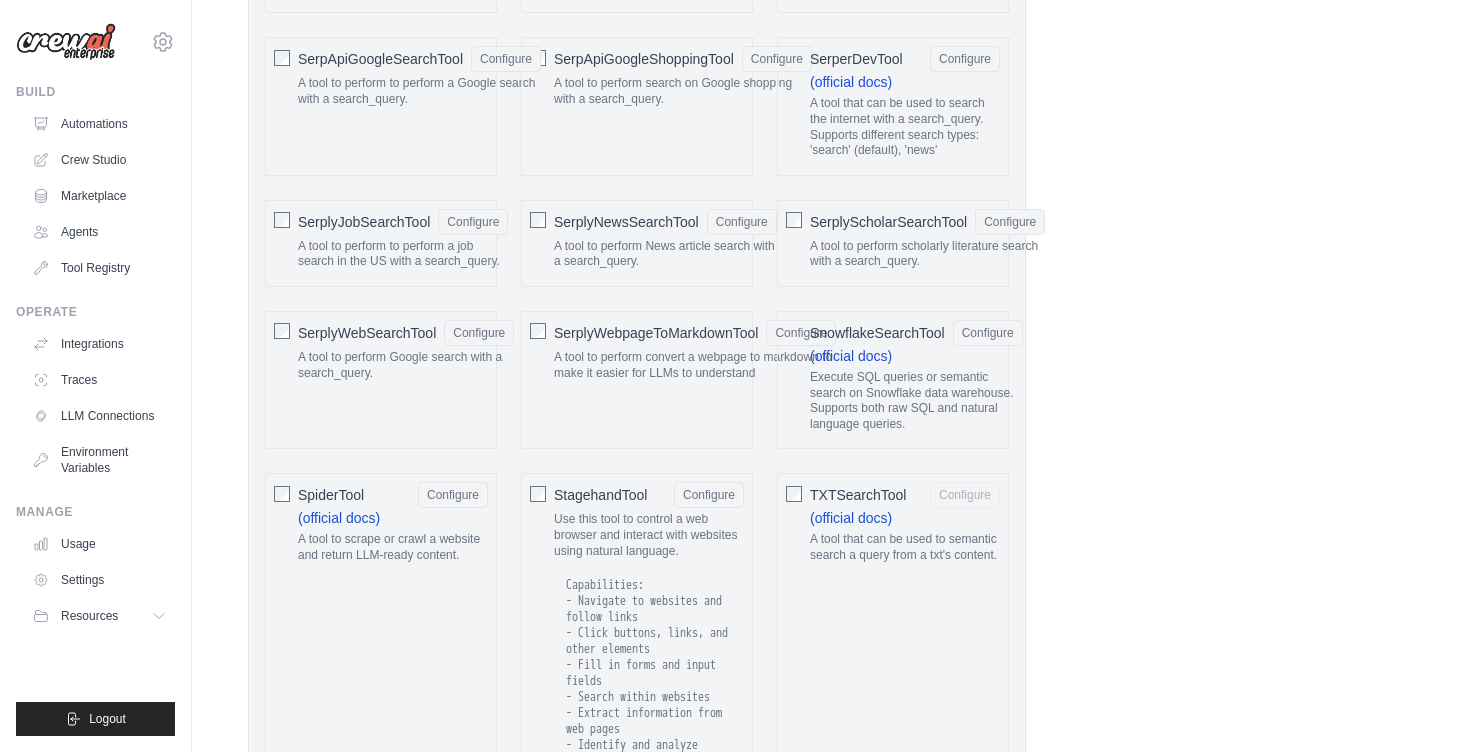 click on "TXTSearchTool" 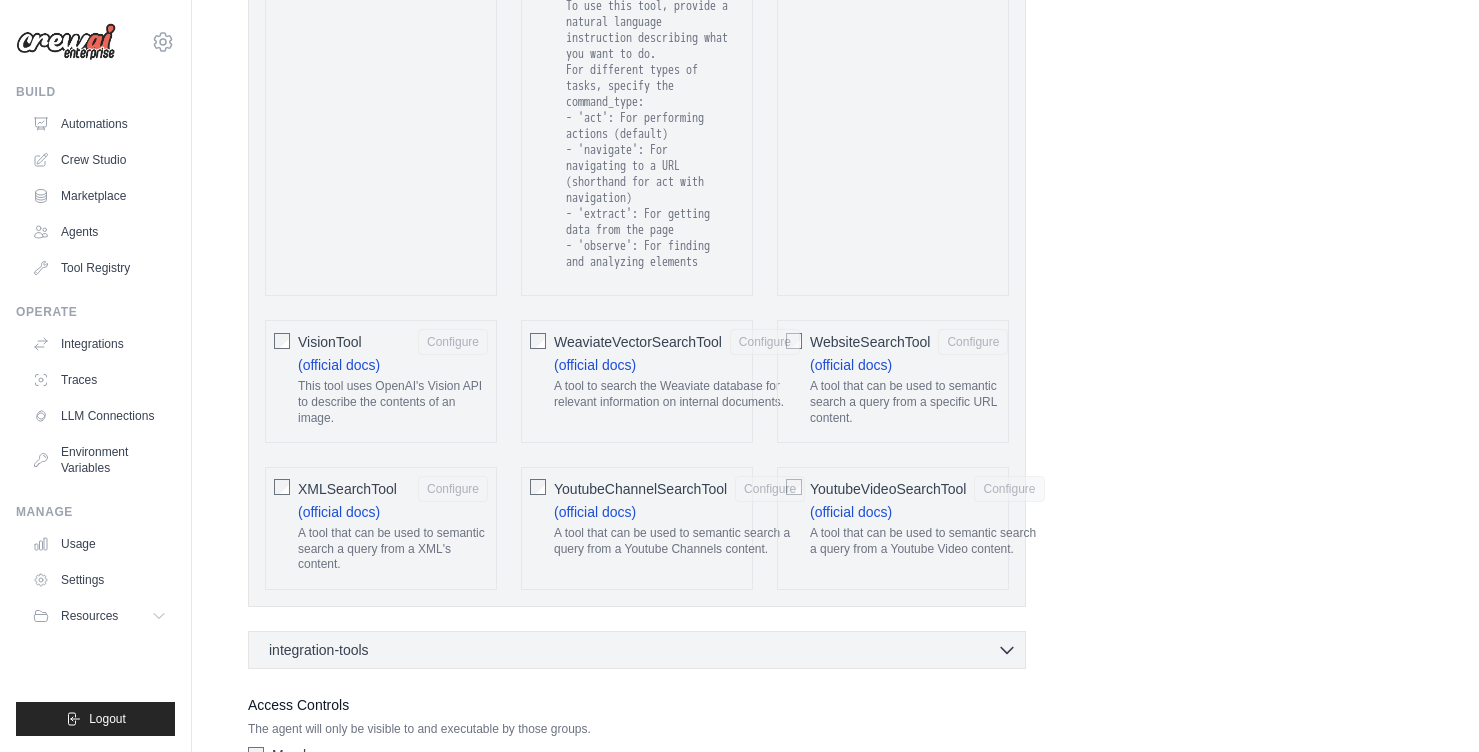 scroll, scrollTop: 3929, scrollLeft: 0, axis: vertical 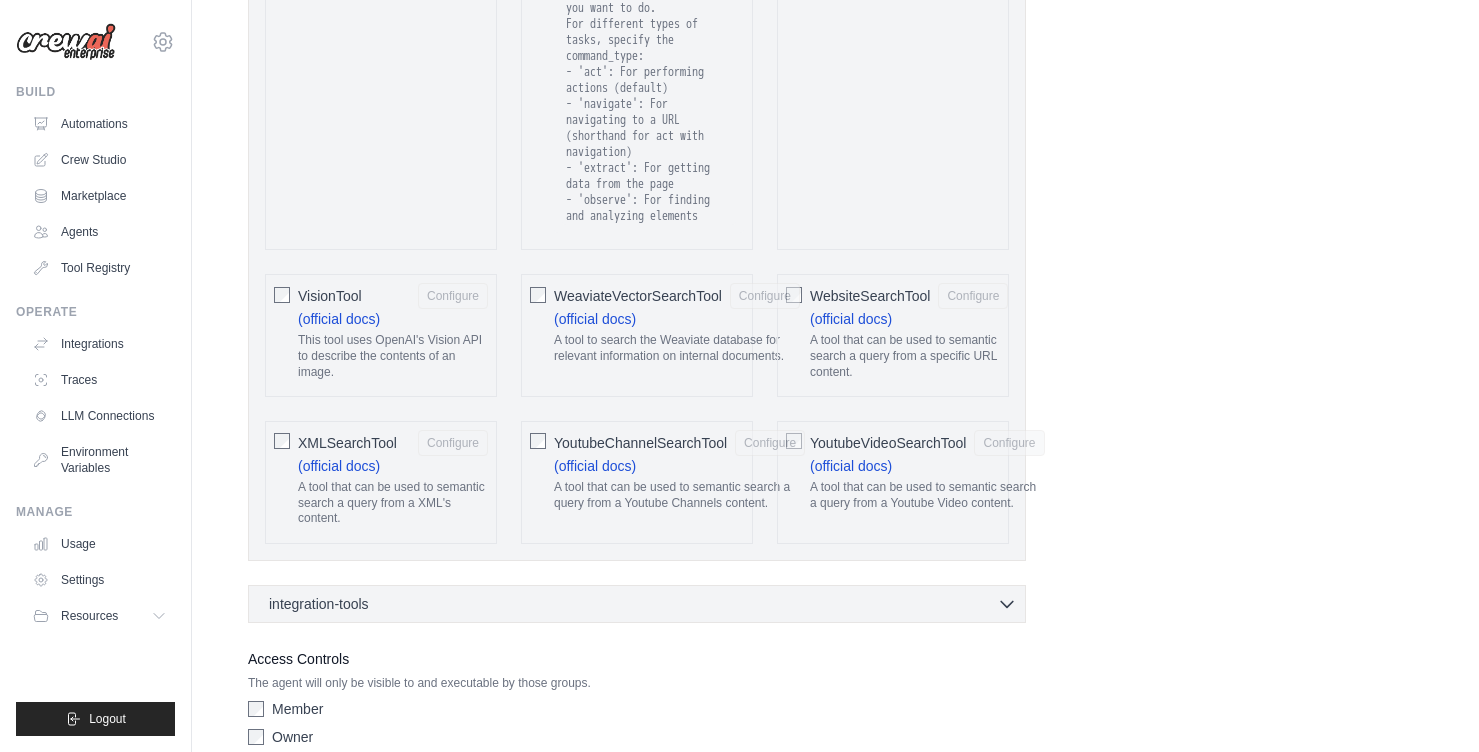 click on "WebsiteSearchTool
Configure" 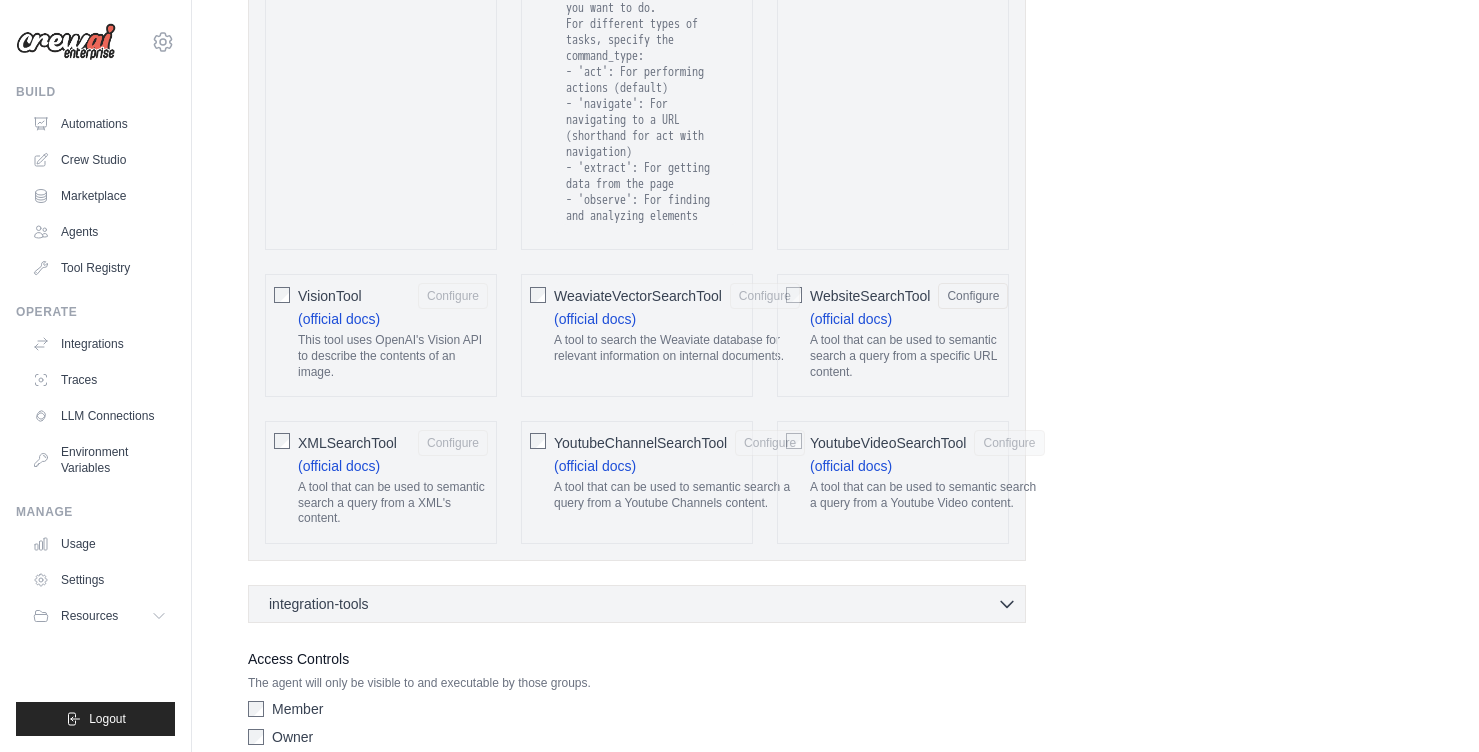 click on "WeaviateVectorSearchTool" 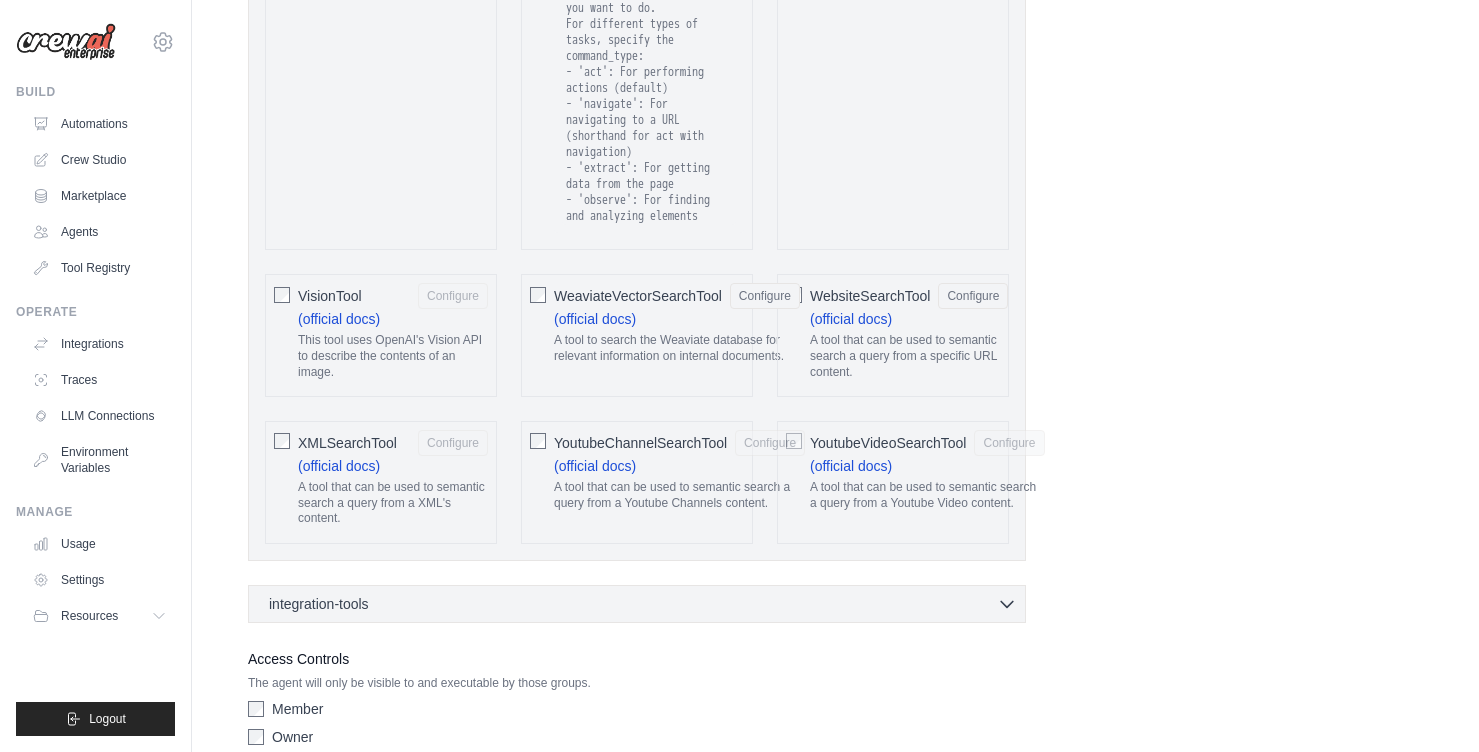 click on "VisionTool
Configure" 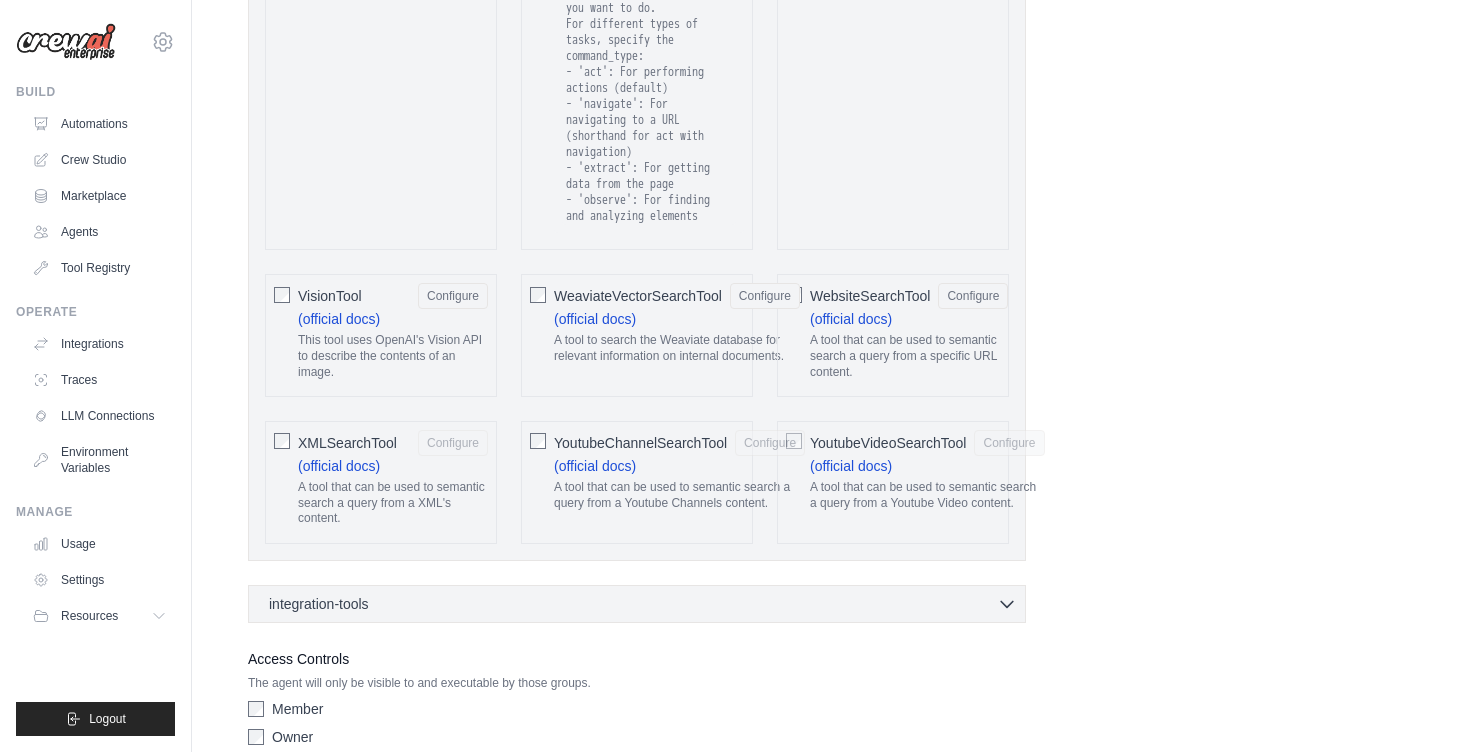 click on "XMLSearchTool
Configure" 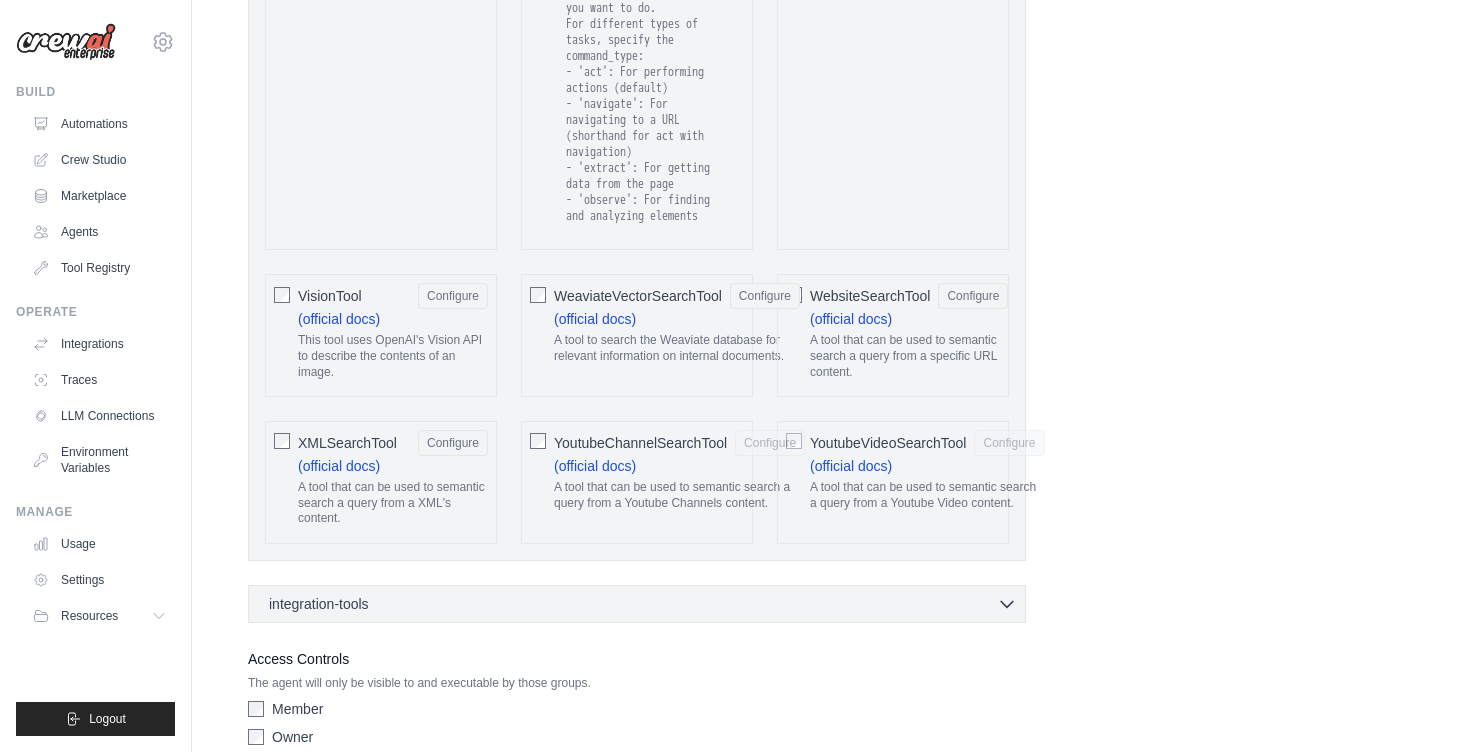 click on "YoutubeChannelSearchTool" 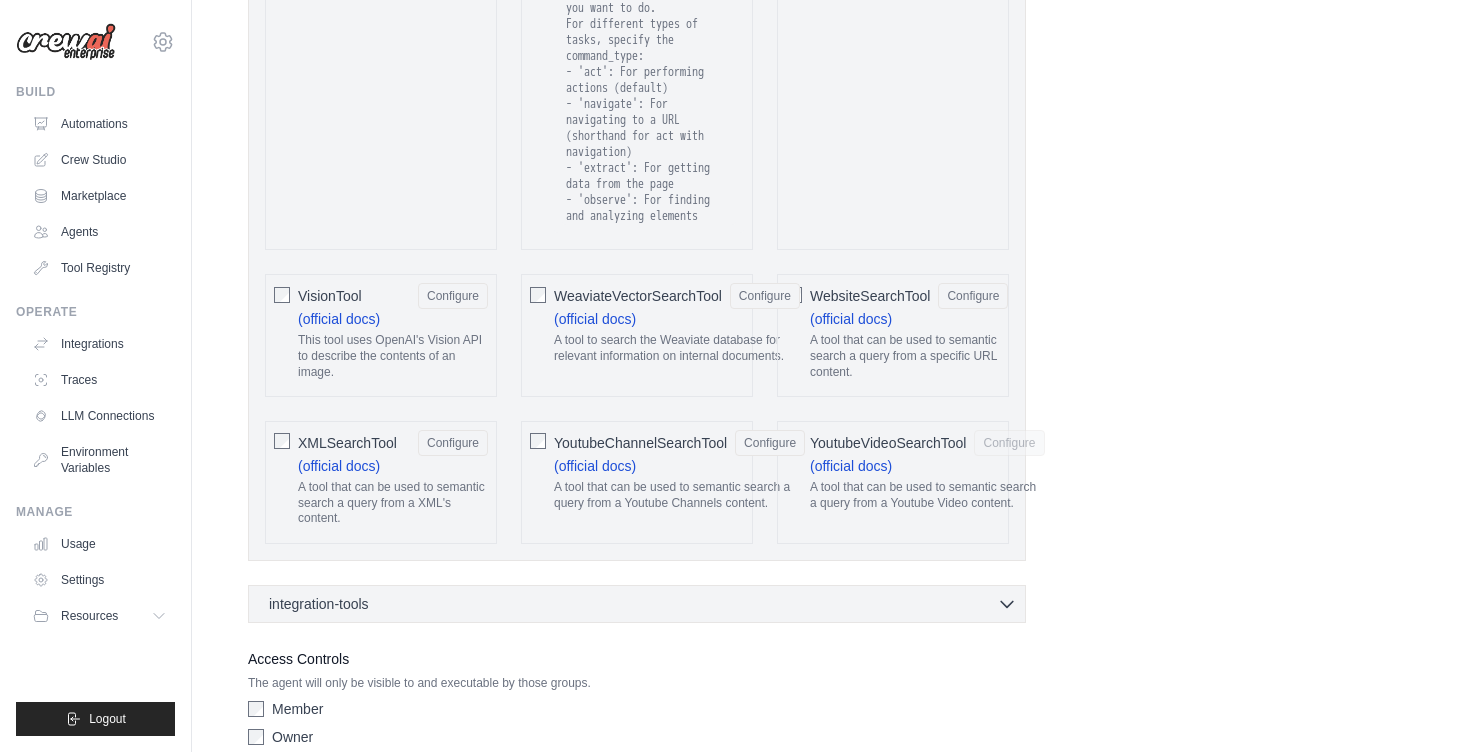 click on "YoutubeVideoSearchTool
Configure" 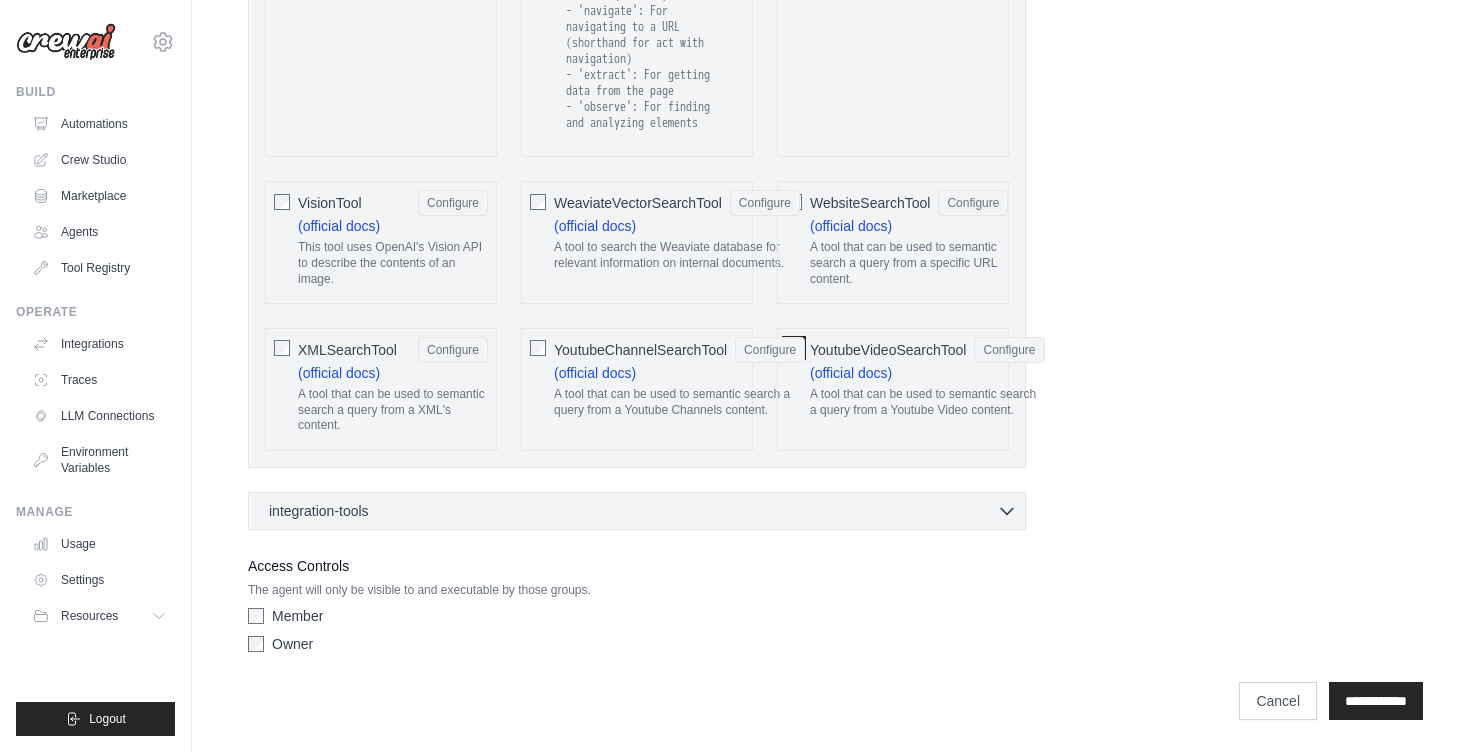 scroll, scrollTop: 4118, scrollLeft: 0, axis: vertical 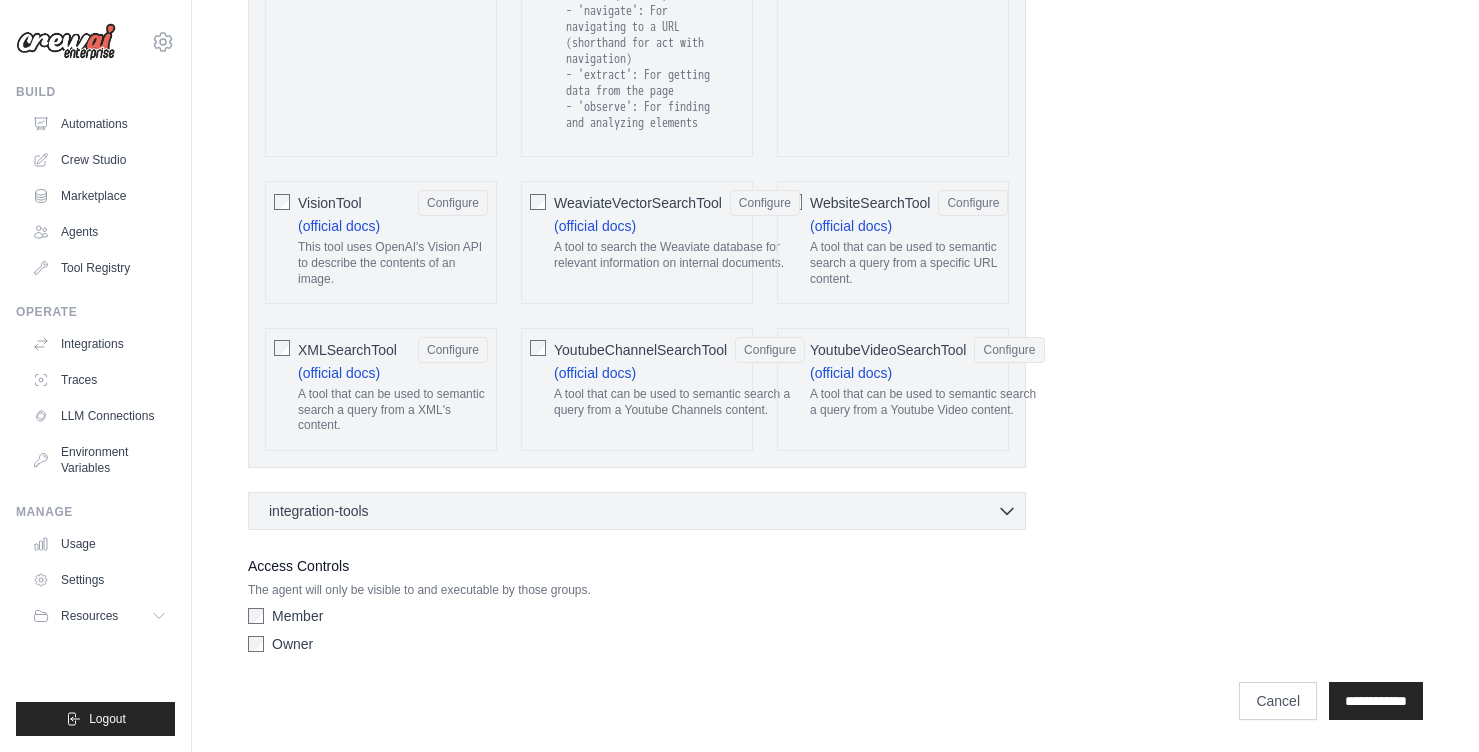 click on "**********" at bounding box center [835, -1615] 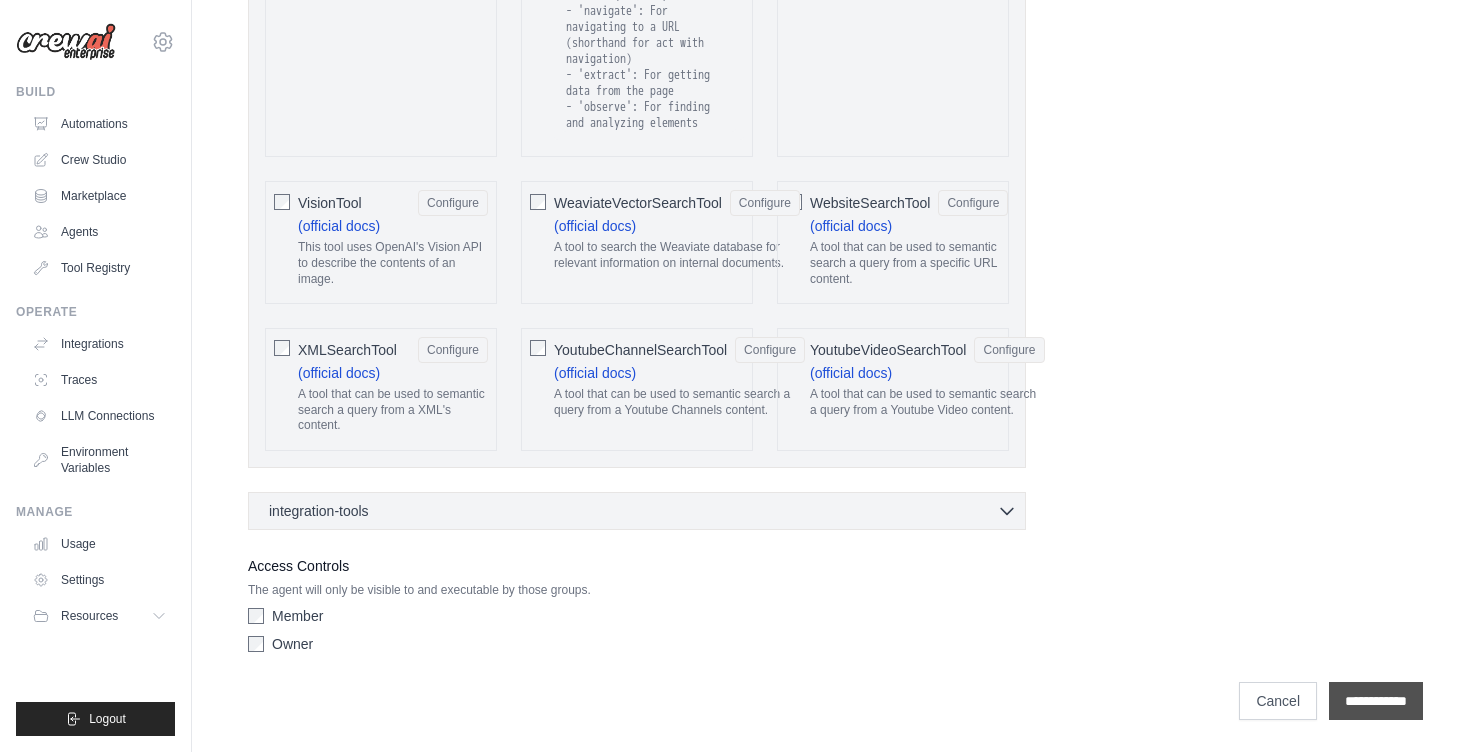 click on "**********" at bounding box center (1376, 701) 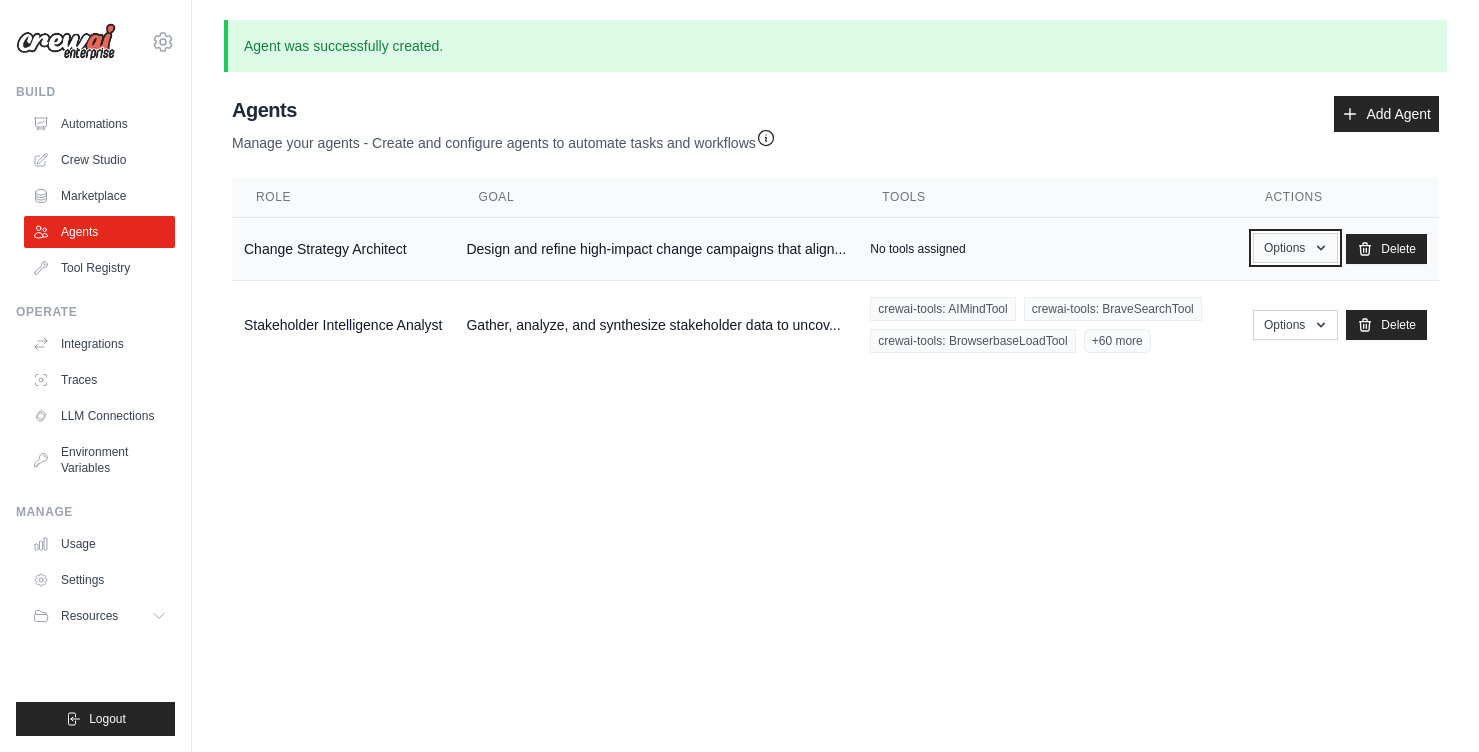 click 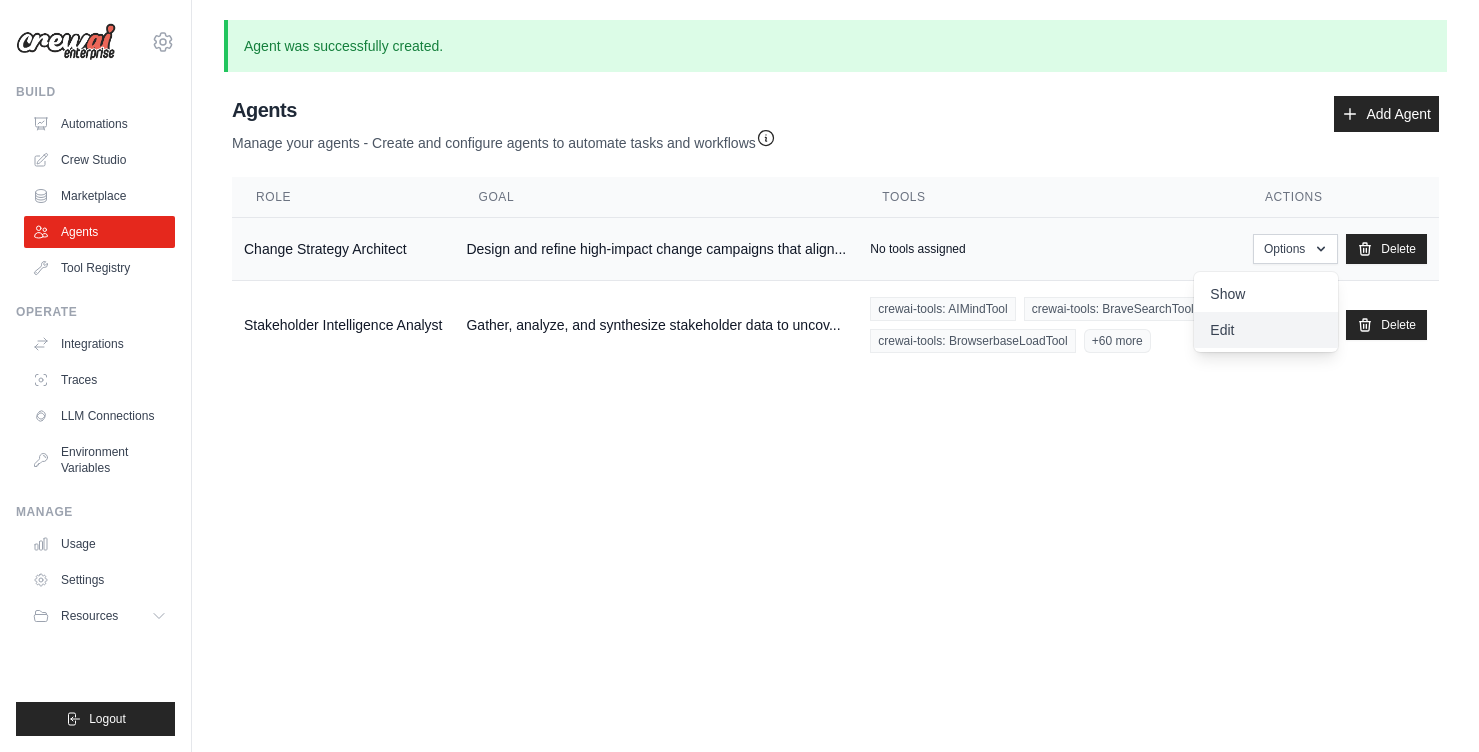 click on "Edit" at bounding box center (1266, 330) 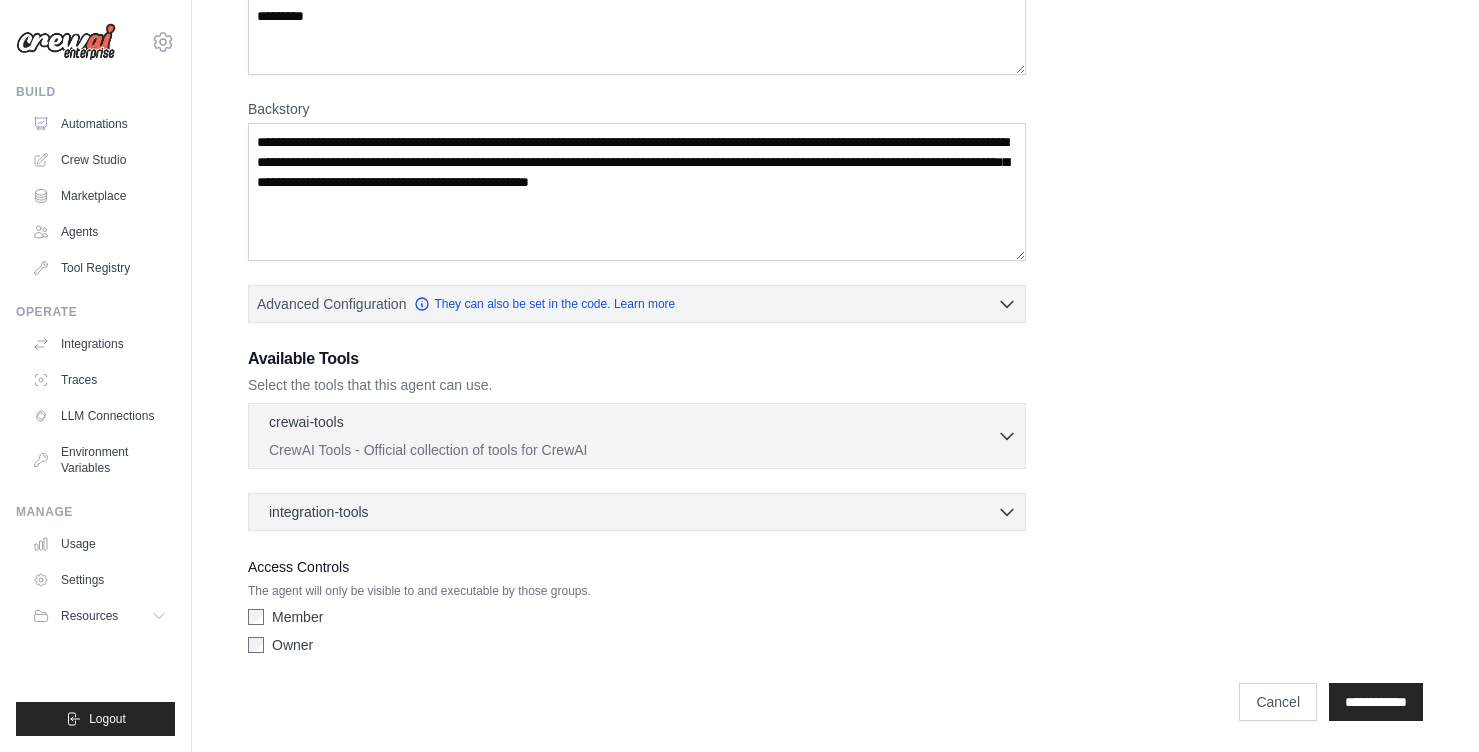 scroll, scrollTop: 287, scrollLeft: 0, axis: vertical 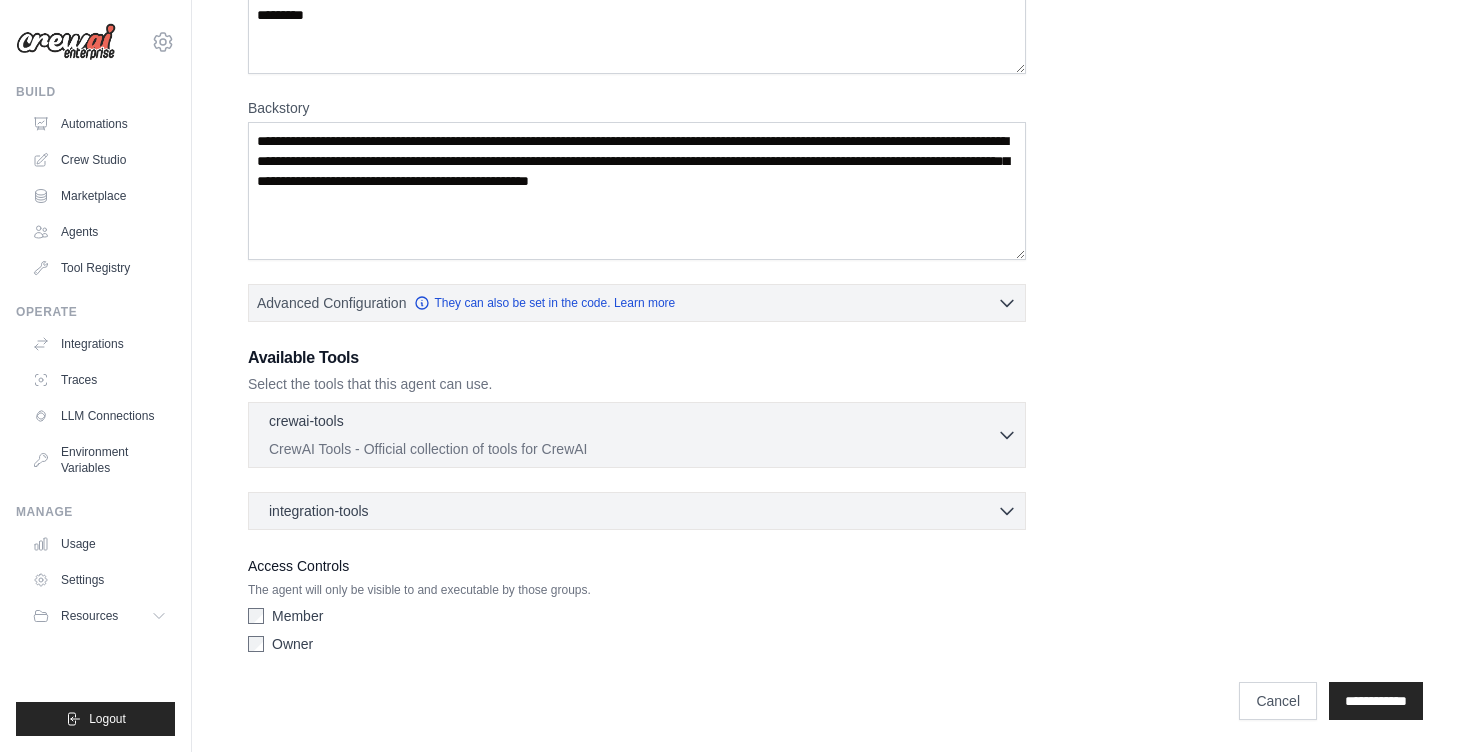 click on "crewai-tools
0 selected
CrewAI Tools - Official collection of tools for CrewAI
AIMindTool (official docs)" at bounding box center [637, 435] 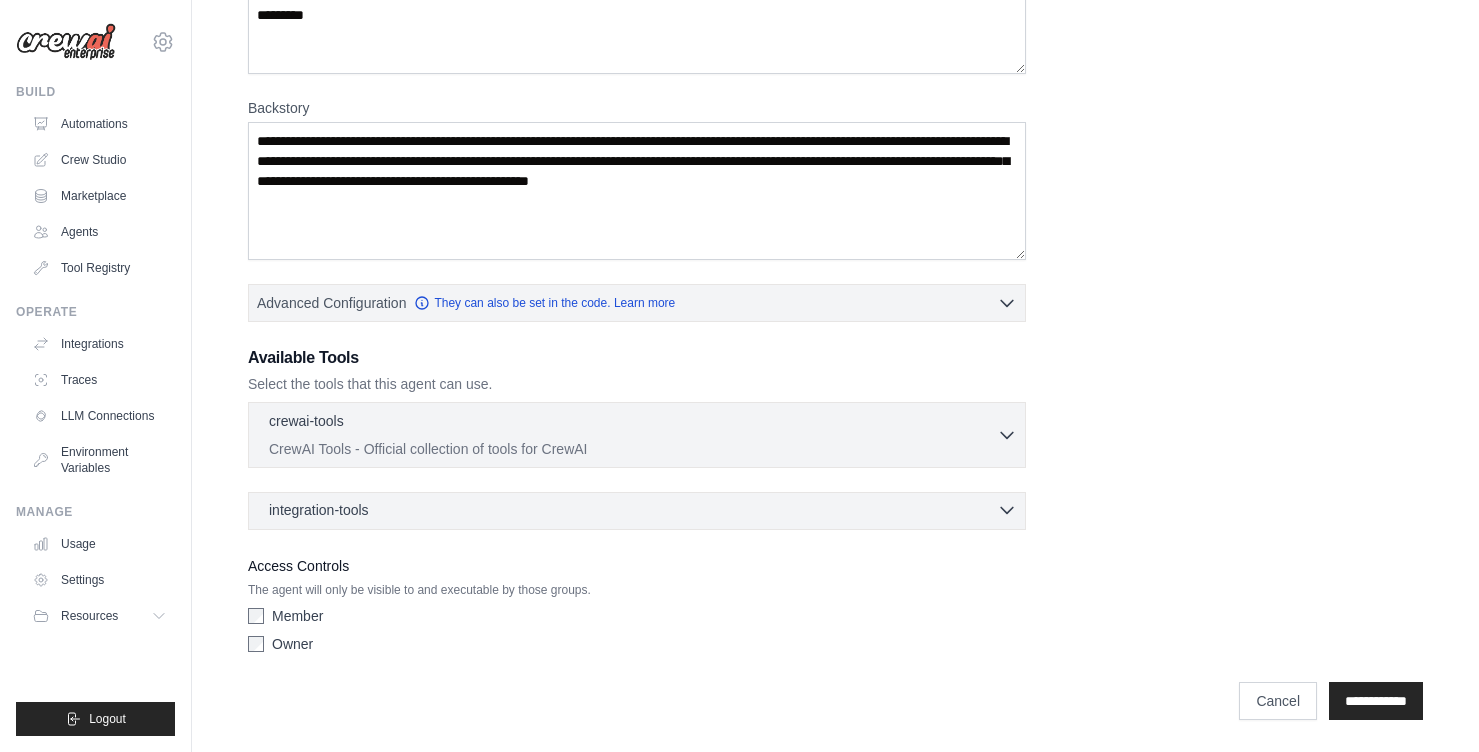click 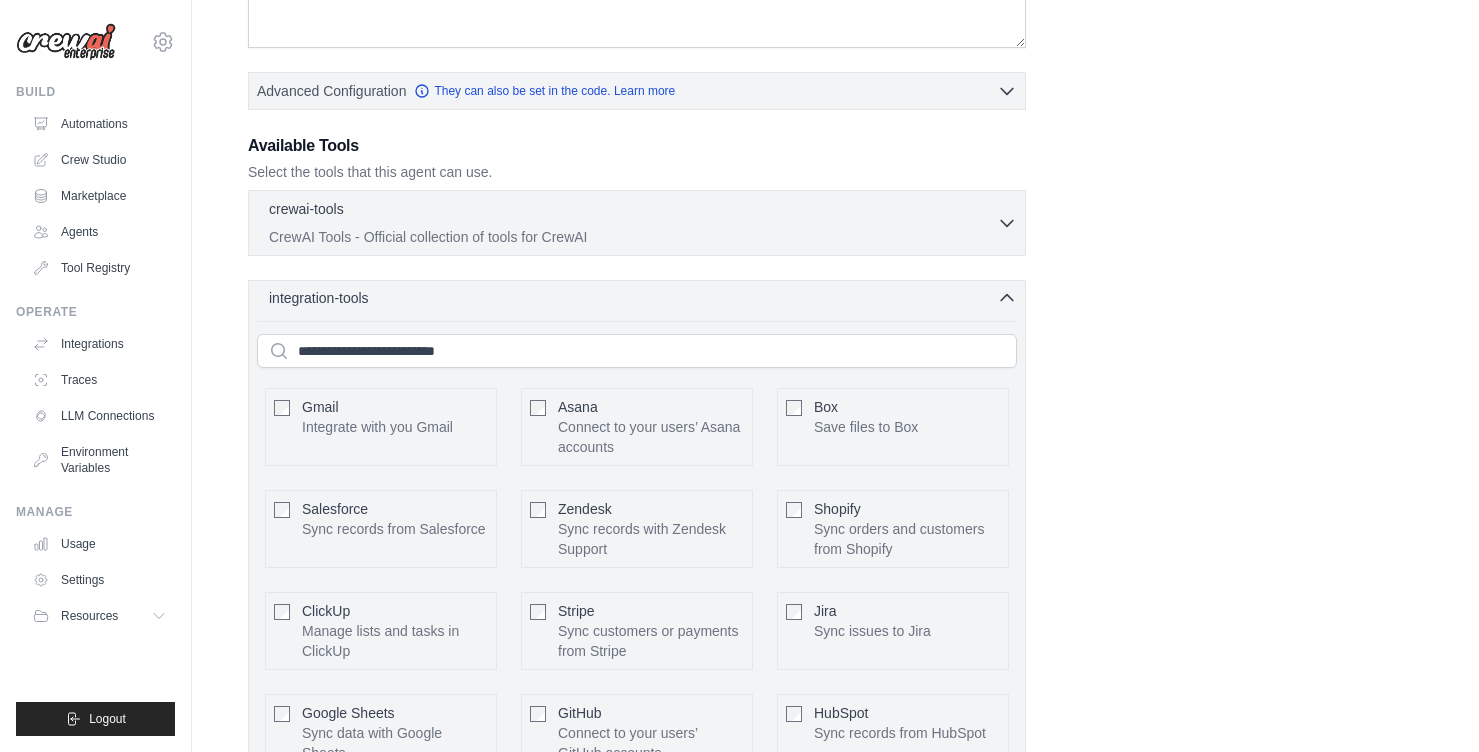 scroll, scrollTop: 446, scrollLeft: 0, axis: vertical 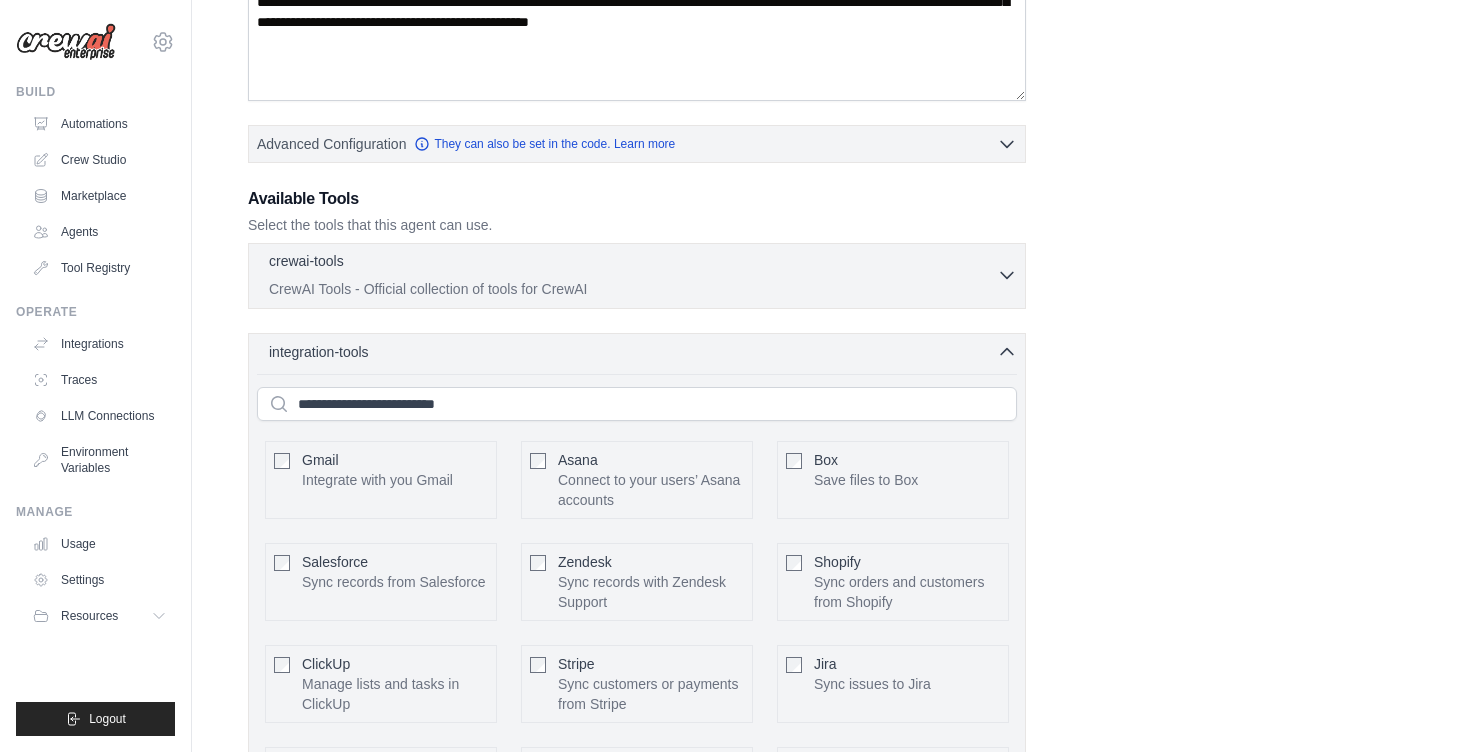 click 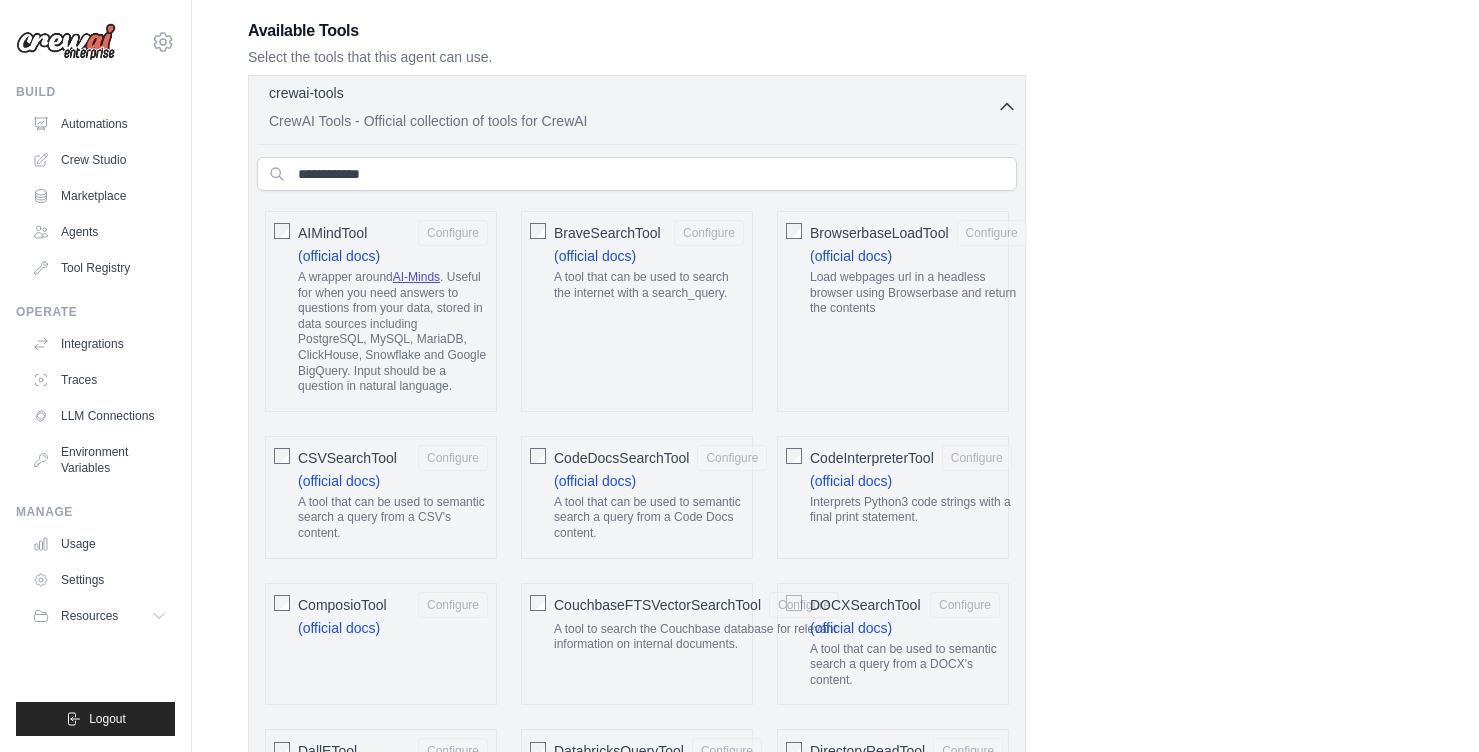 scroll, scrollTop: 619, scrollLeft: 0, axis: vertical 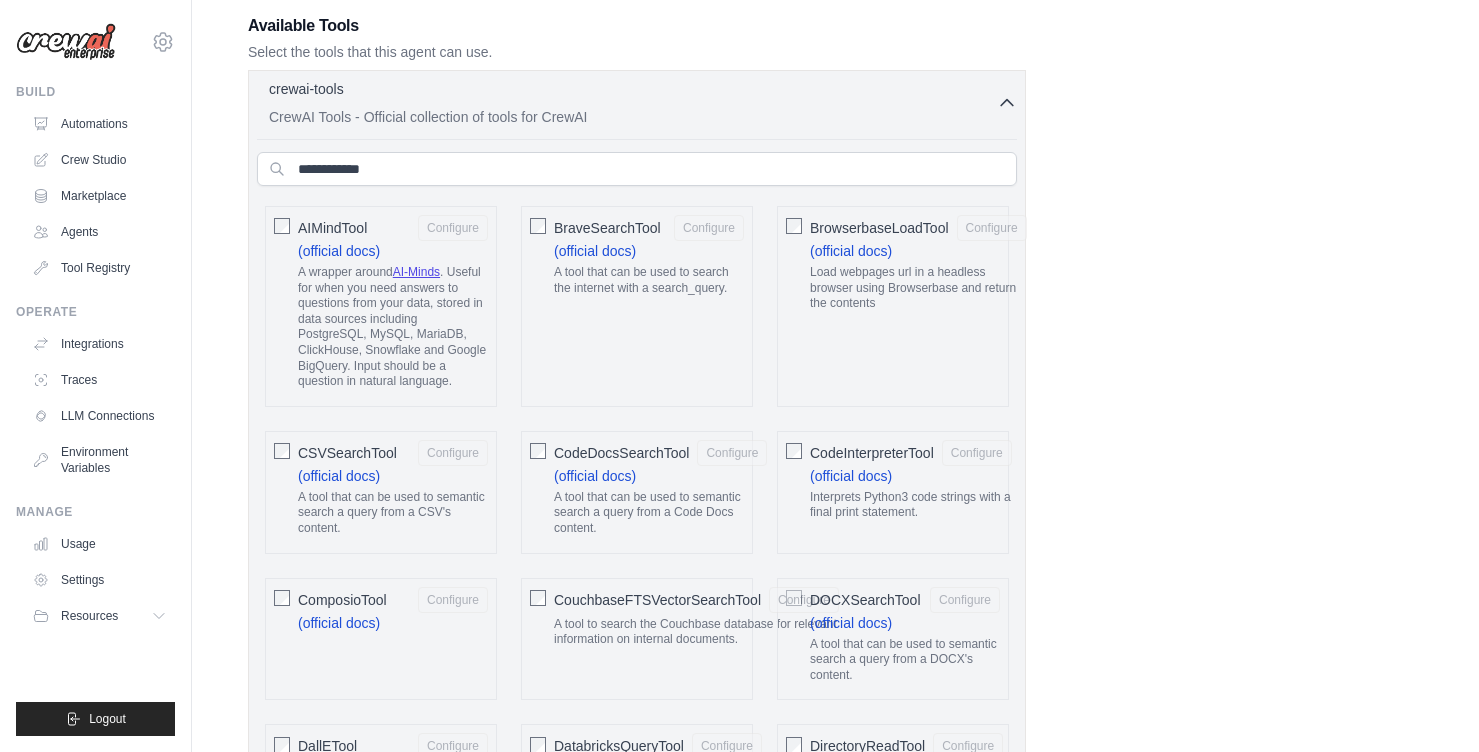 click on "AIMindTool" at bounding box center [332, 228] 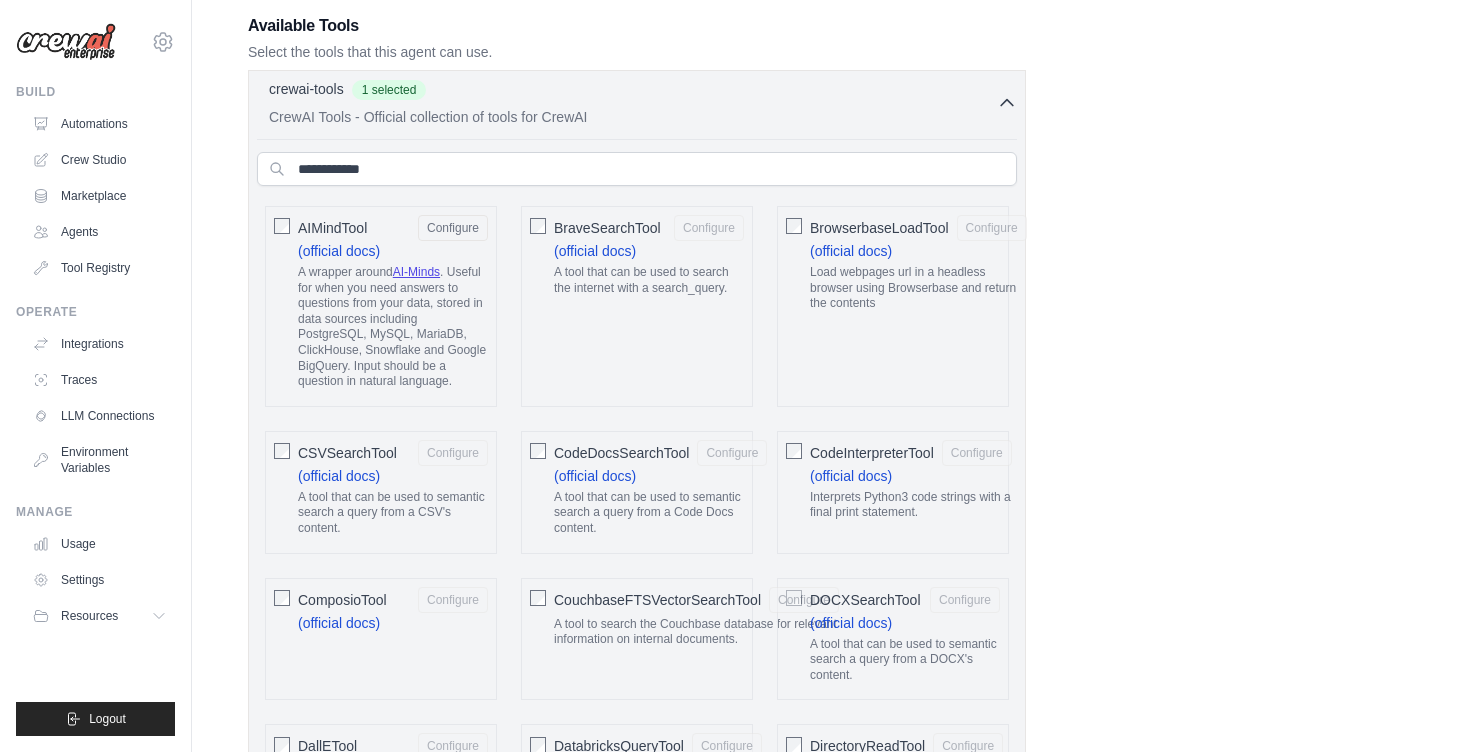 click on "BraveSearchTool" at bounding box center (607, 228) 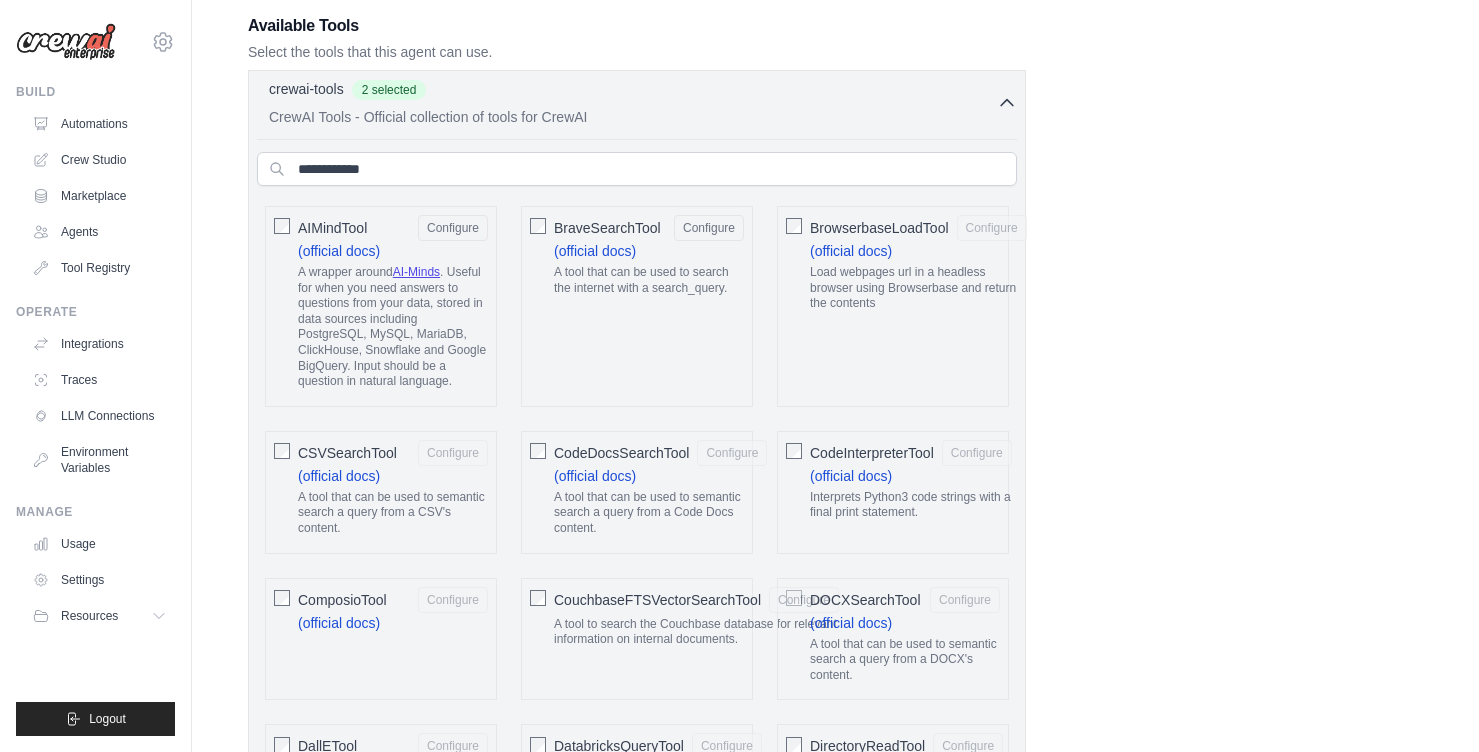 click on "BrowserbaseLoadTool" at bounding box center (879, 228) 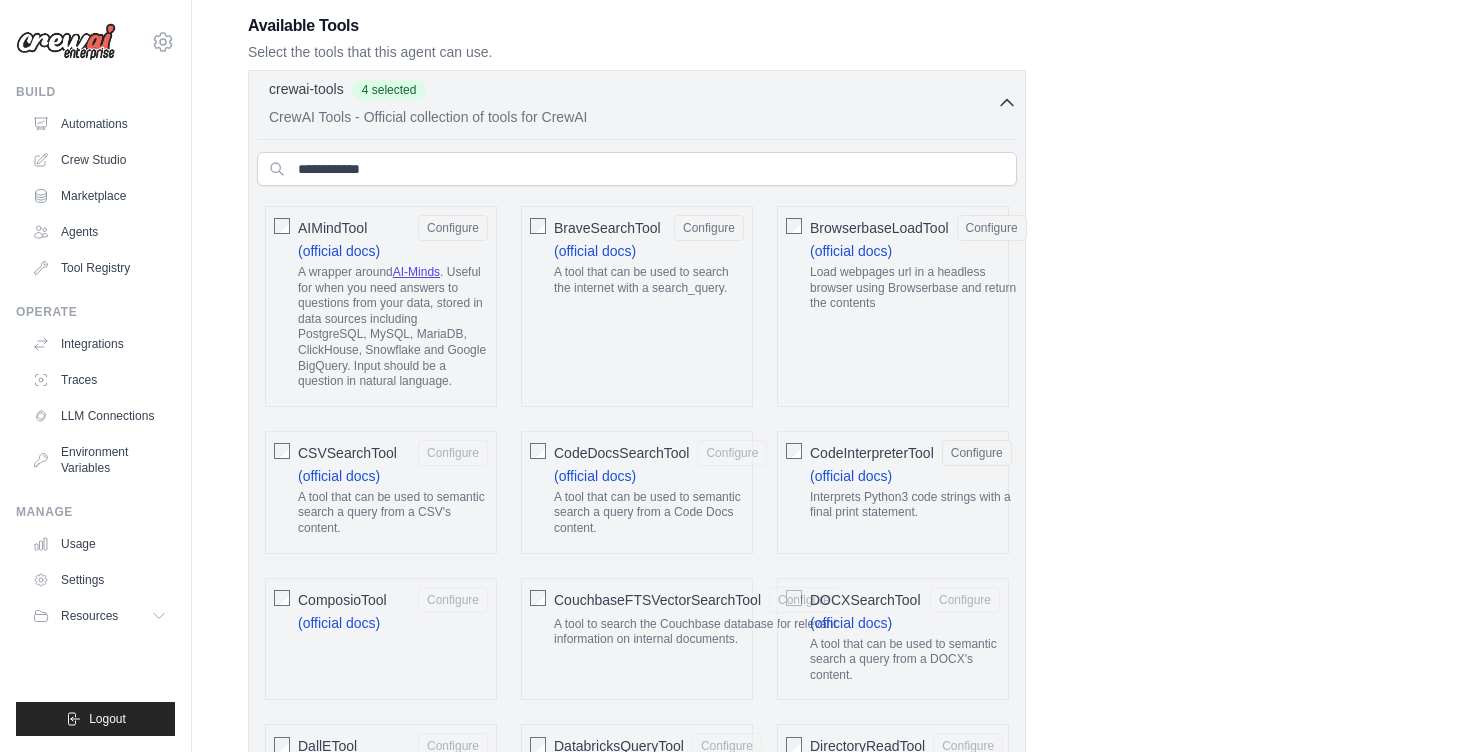 click on "CodeDocsSearchTool
Configure
(official docs)
A tool that can be used to semantic search a query from a Code Docs content." at bounding box center [637, 492] 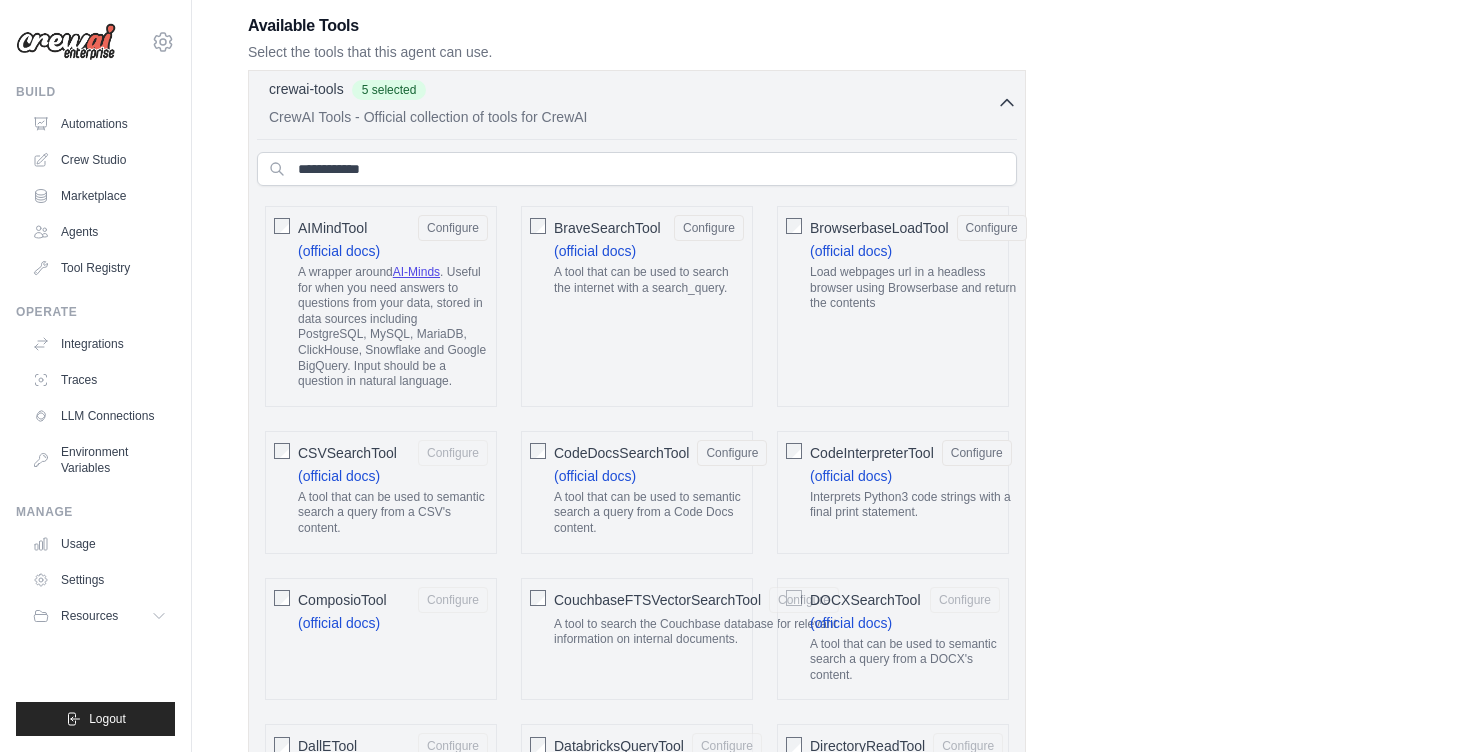 click on "CodeDocsSearchTool
Configure
(official docs)
A tool that can be used to semantic search a query from a Code Docs content." at bounding box center [637, 492] 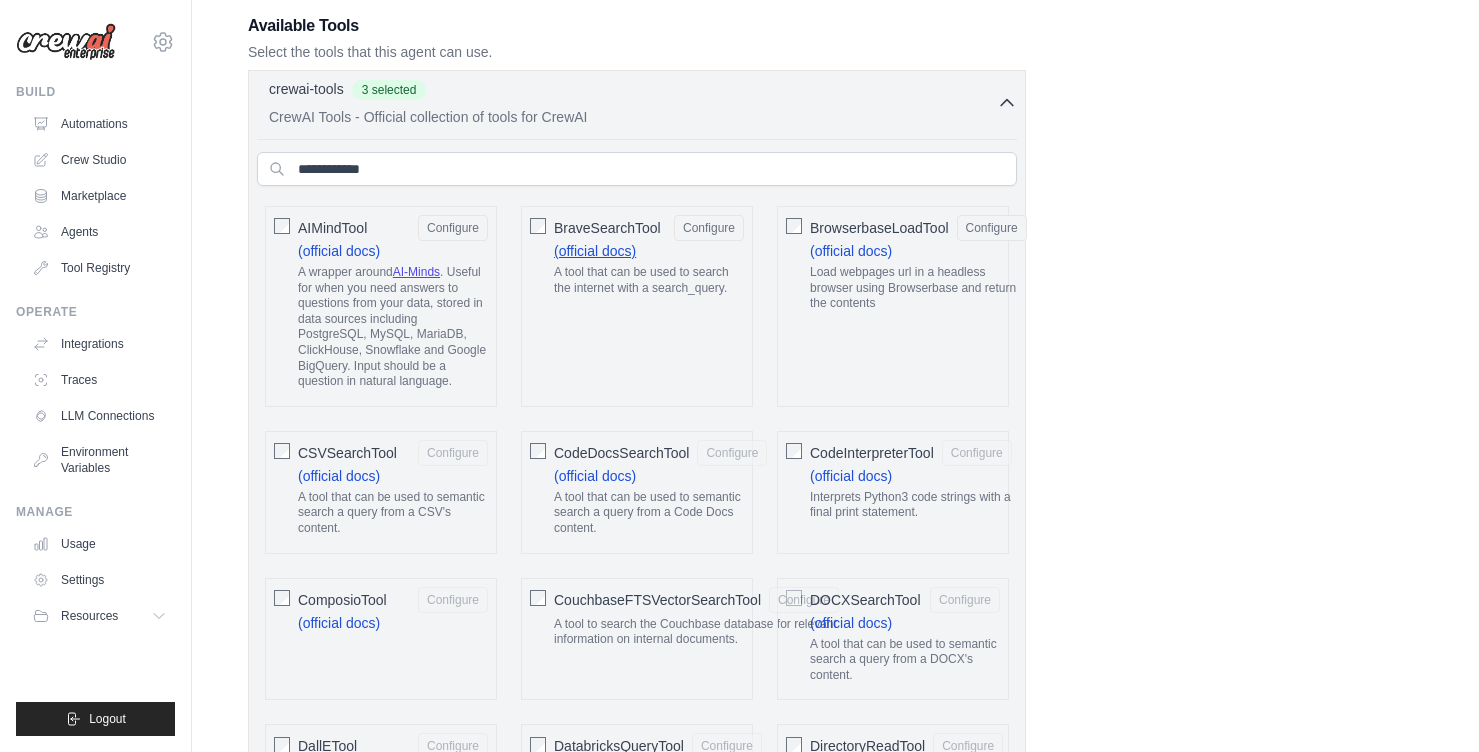 click on "(official docs)" at bounding box center (595, 251) 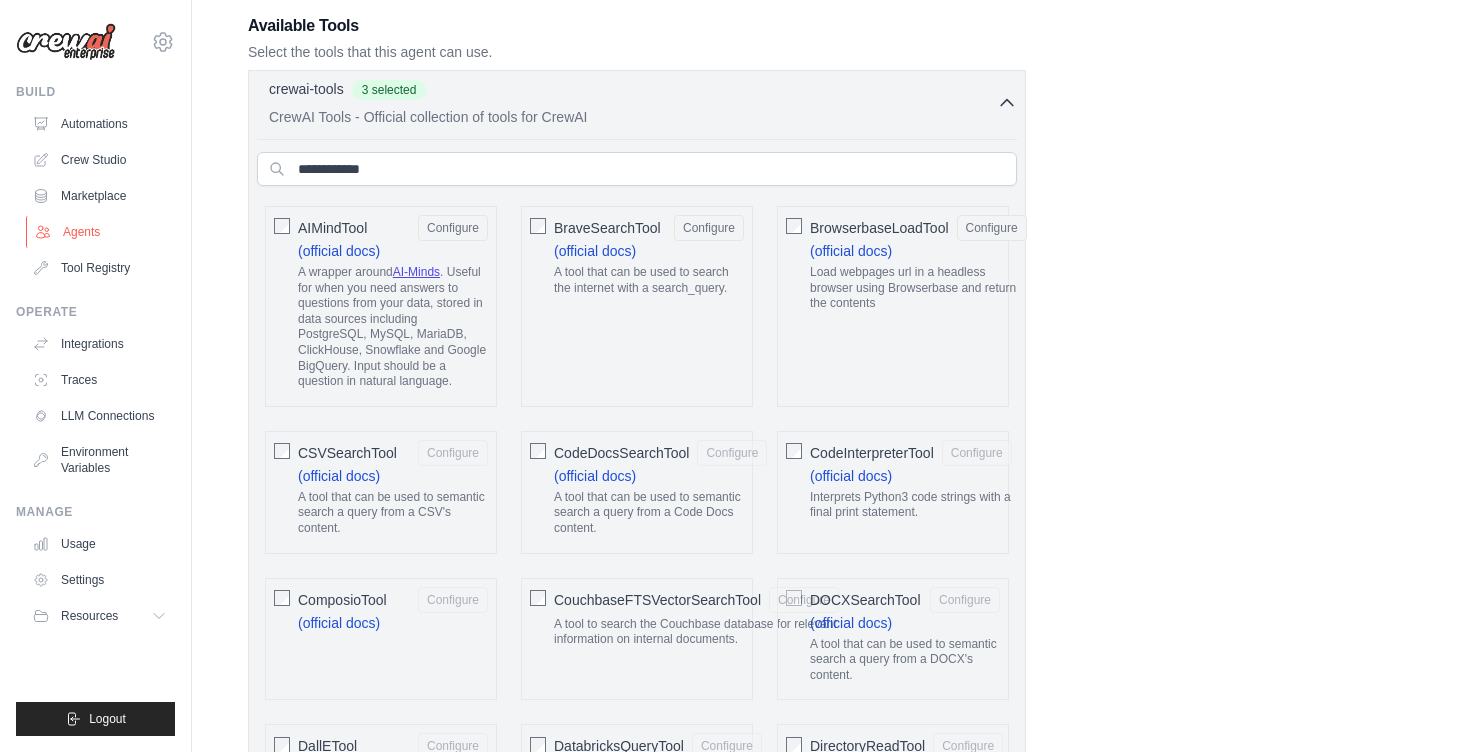 click on "Agents" at bounding box center [101, 232] 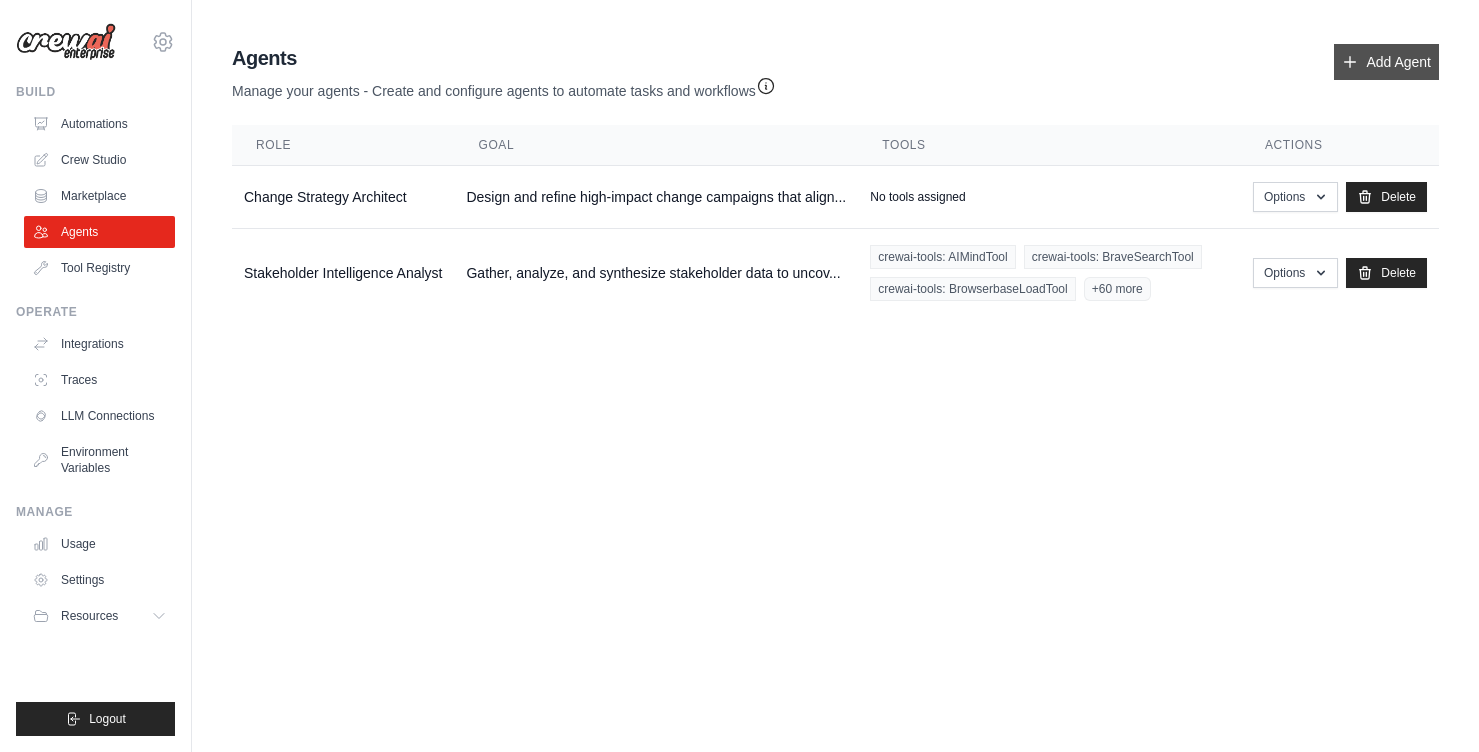 click on "Add Agent" at bounding box center (1386, 62) 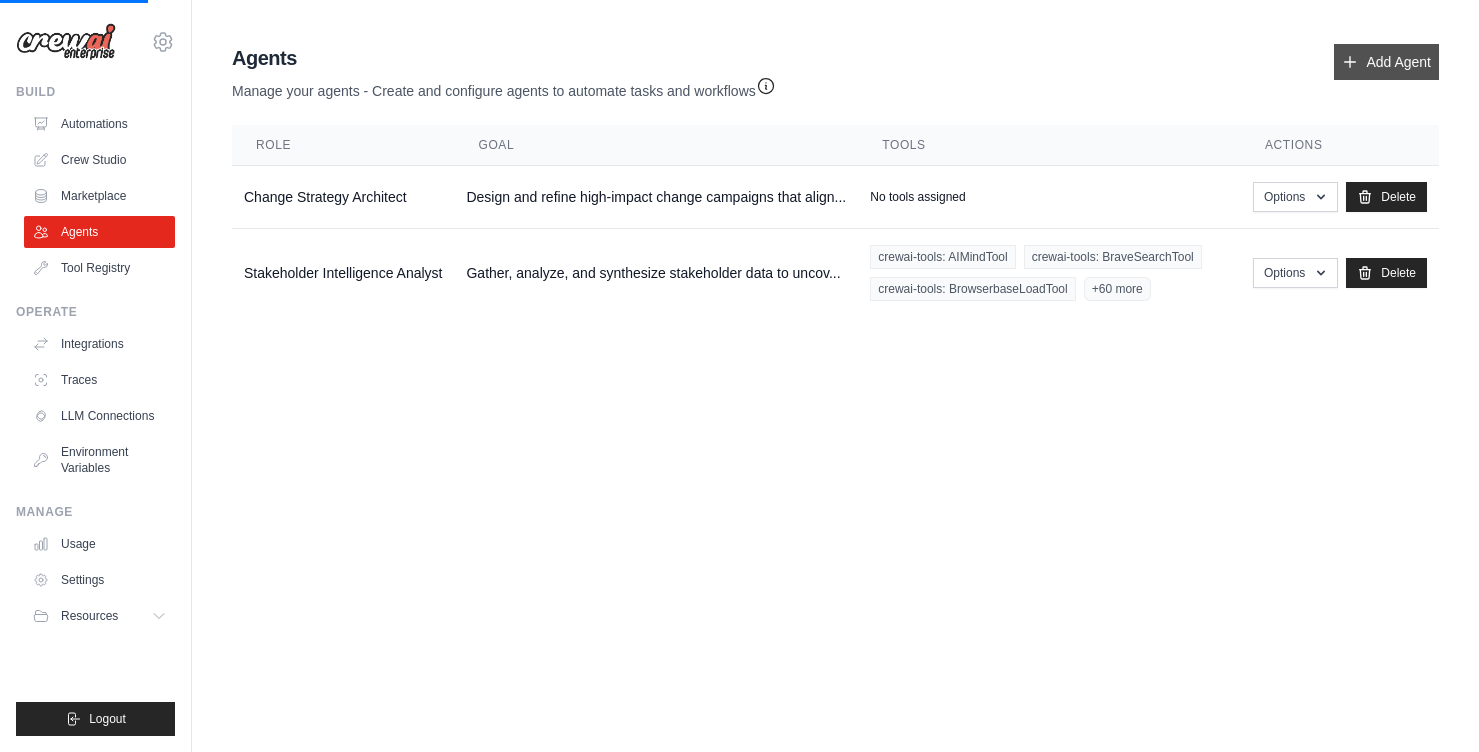 click on "Add Agent" at bounding box center (1386, 62) 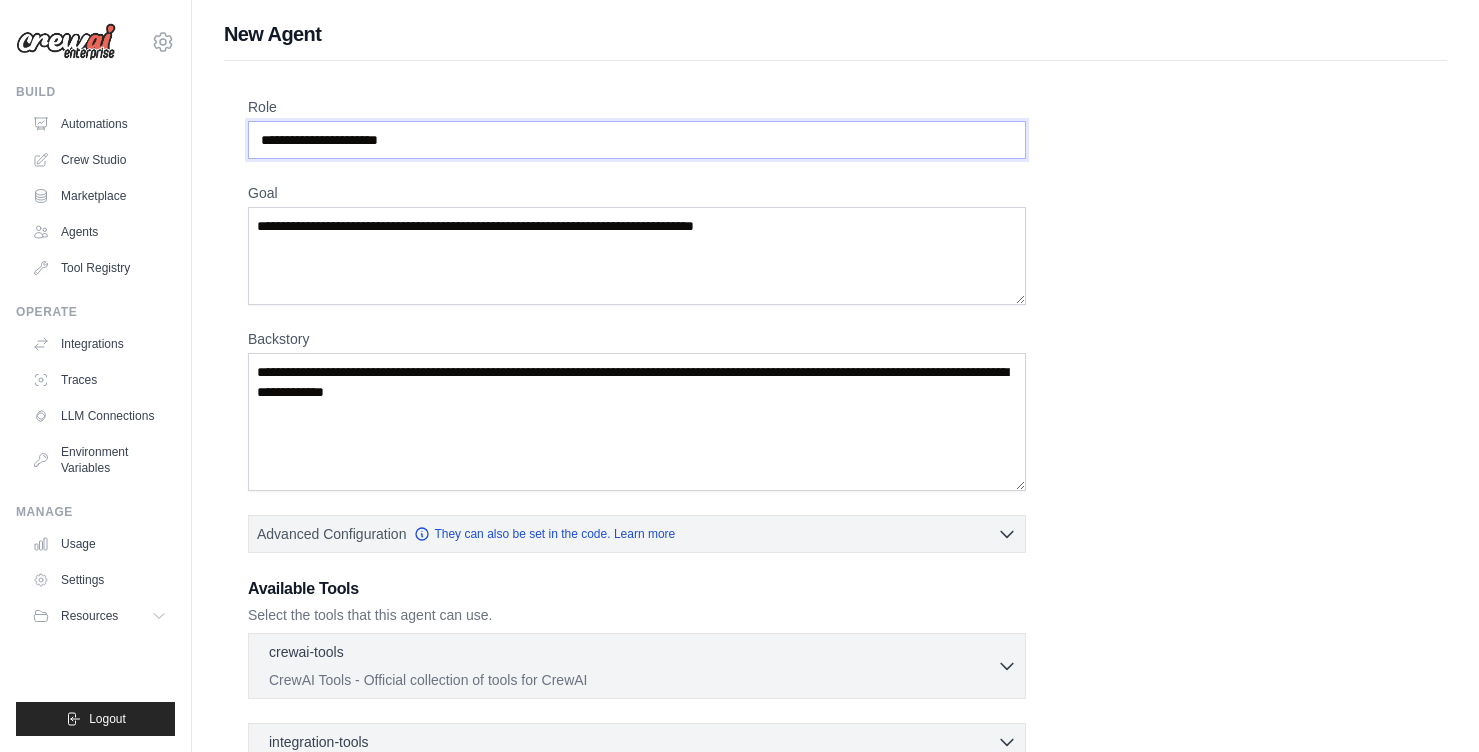 click on "Role" at bounding box center [637, 140] 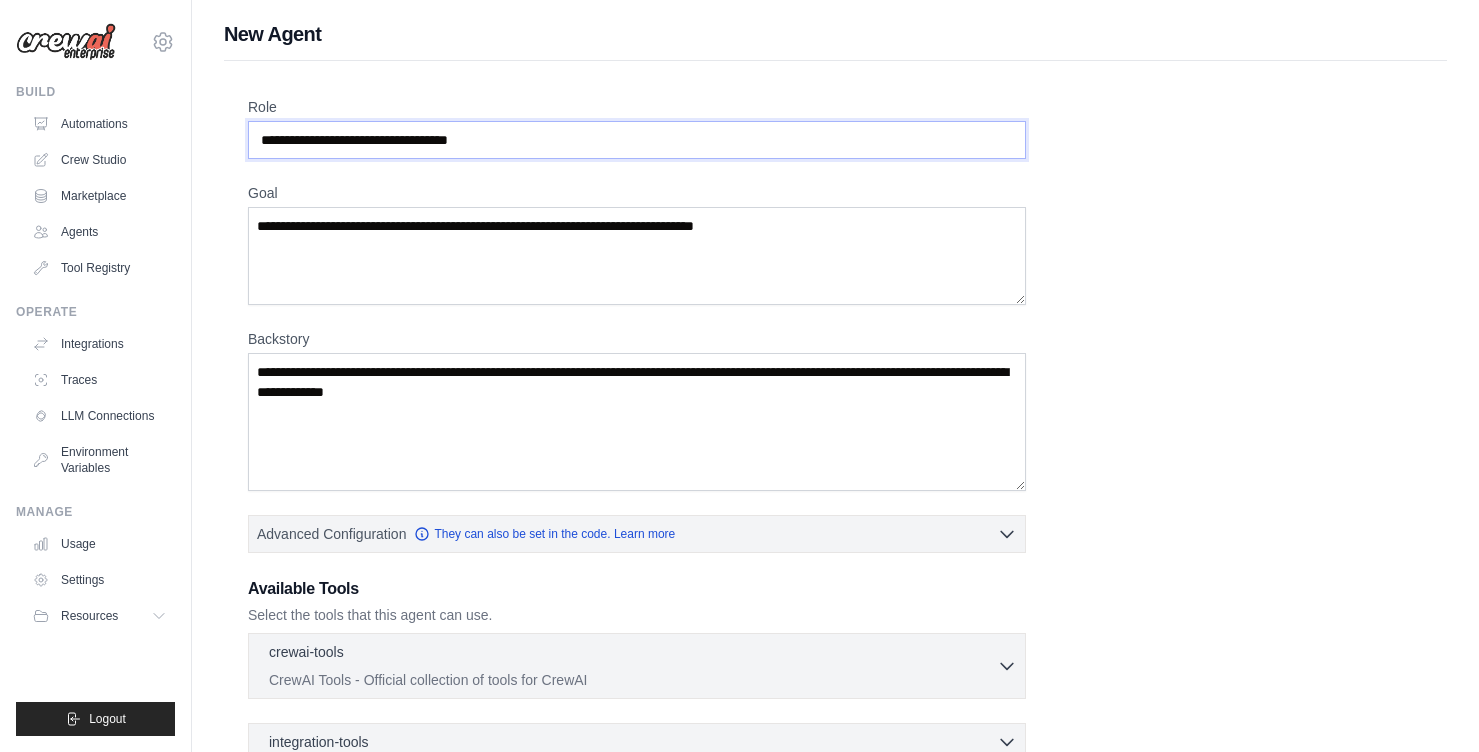 type on "**********" 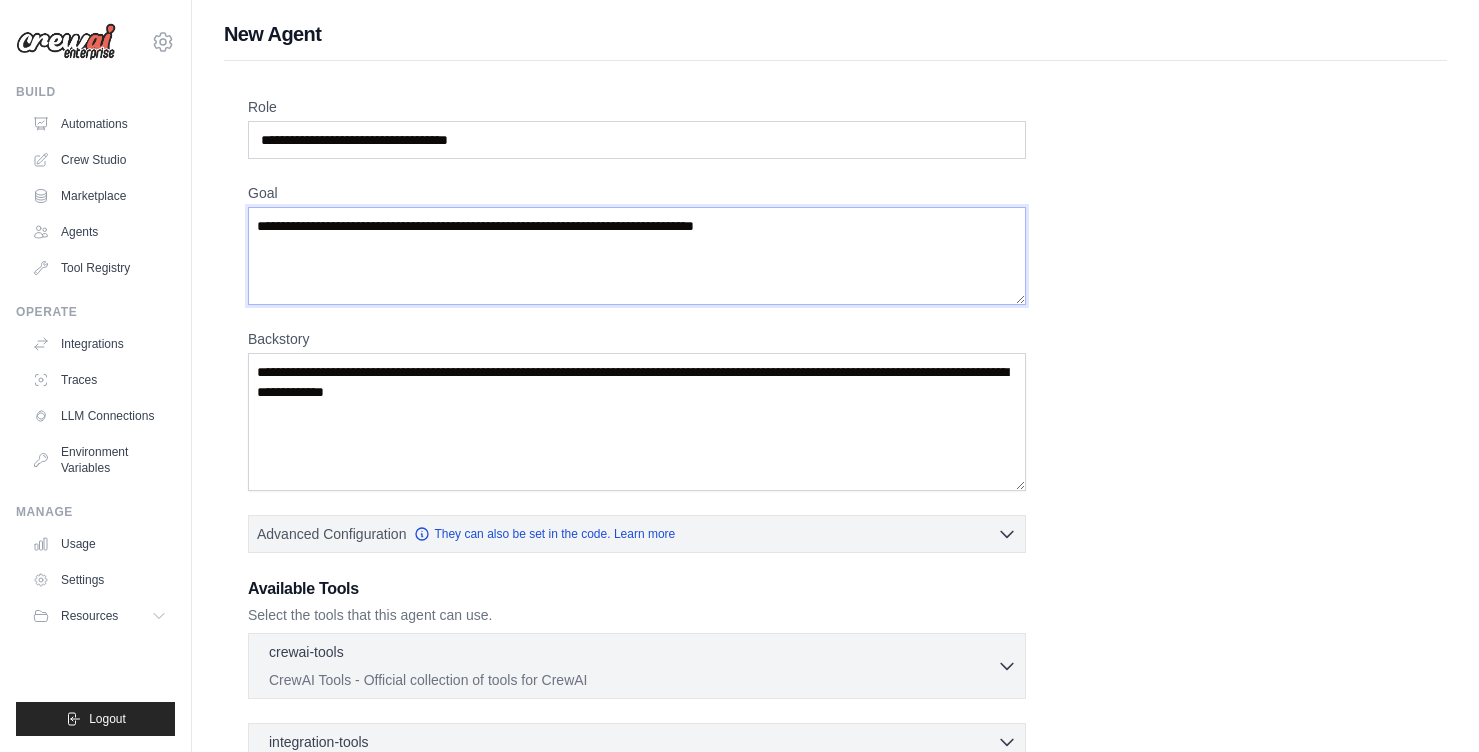 paste on "**********" 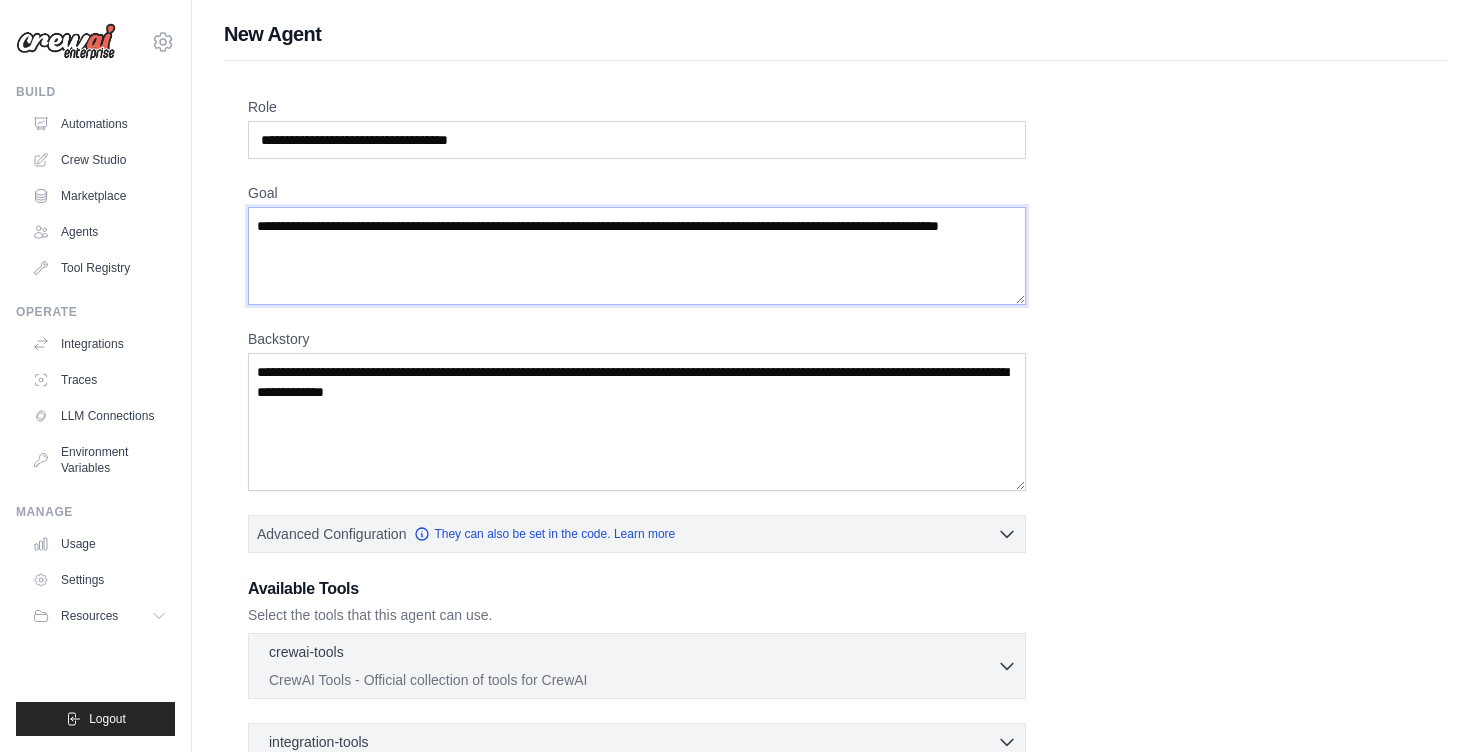 paste 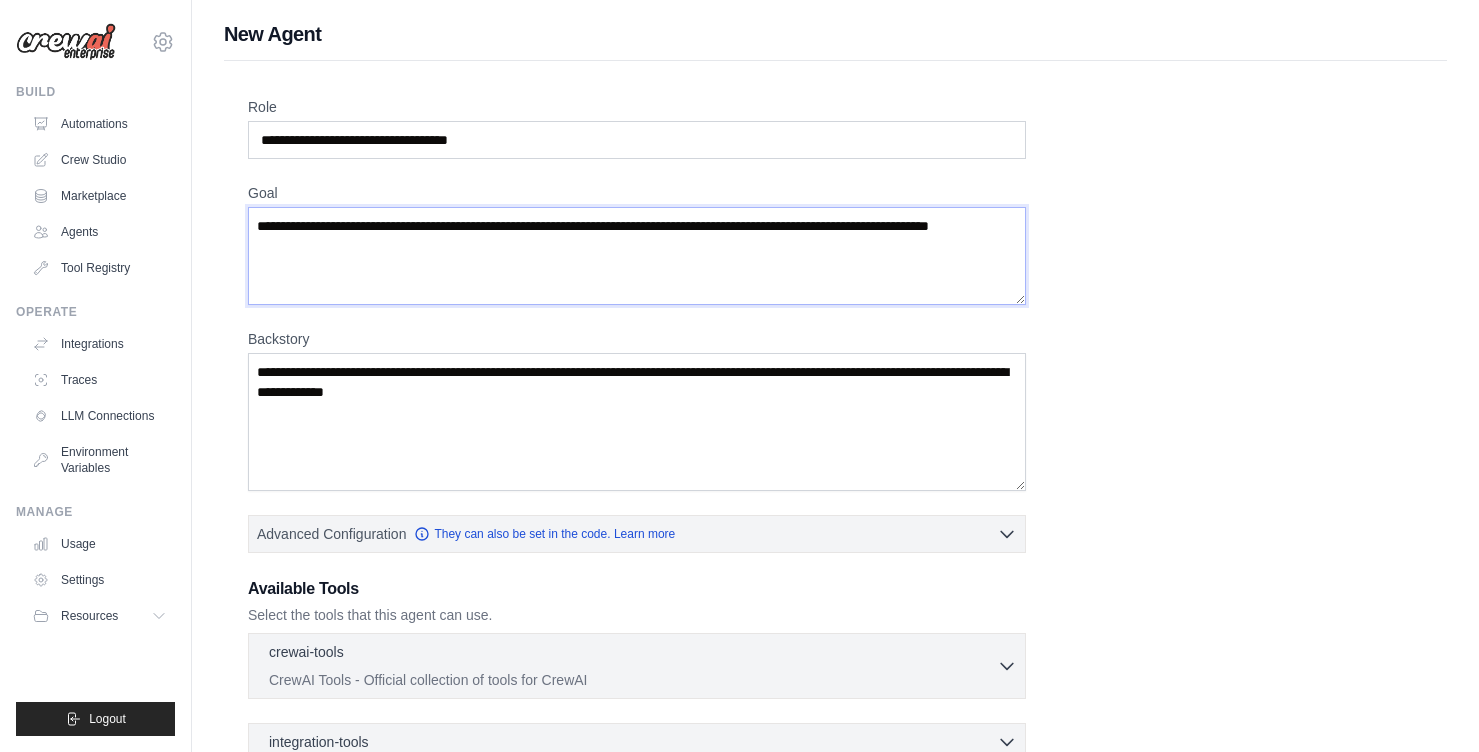 type on "**********" 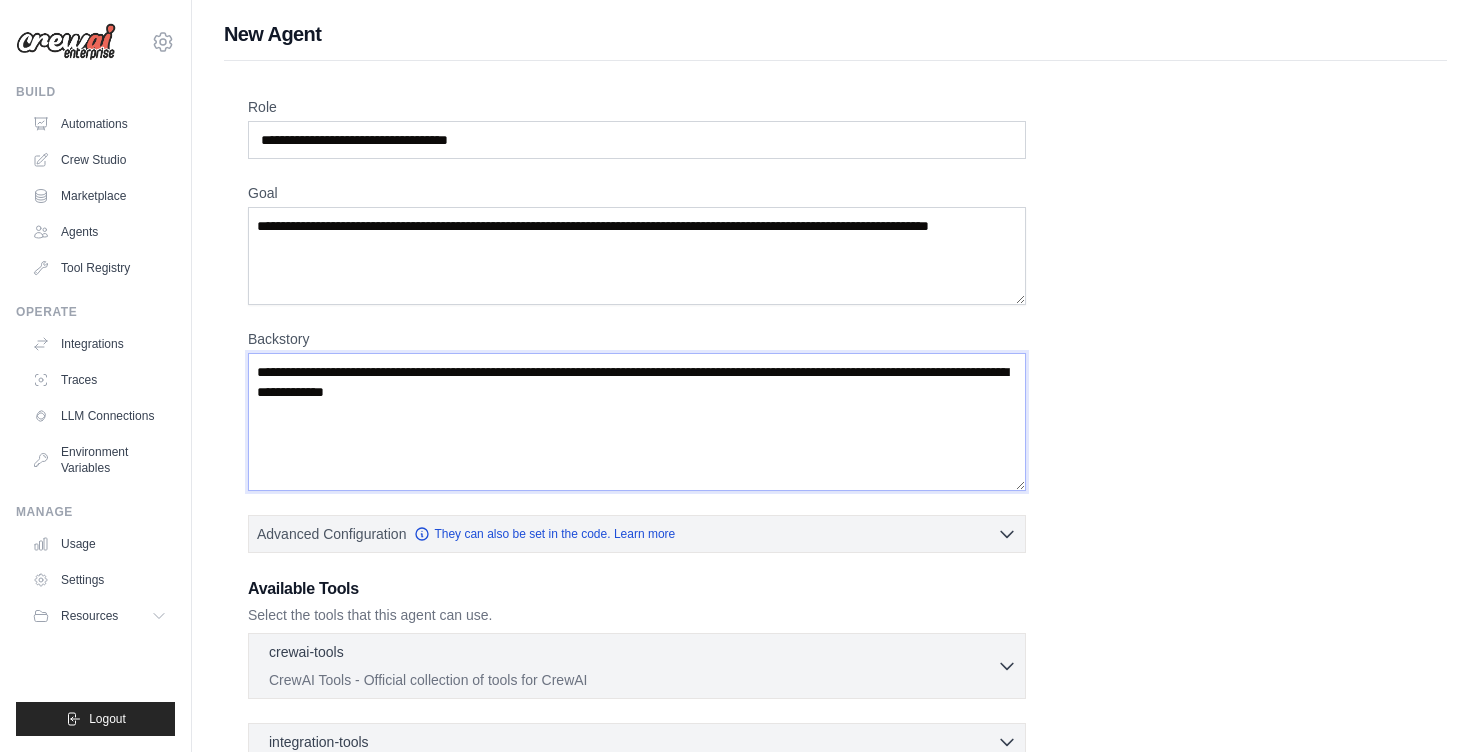 click on "Backstory" at bounding box center (637, 422) 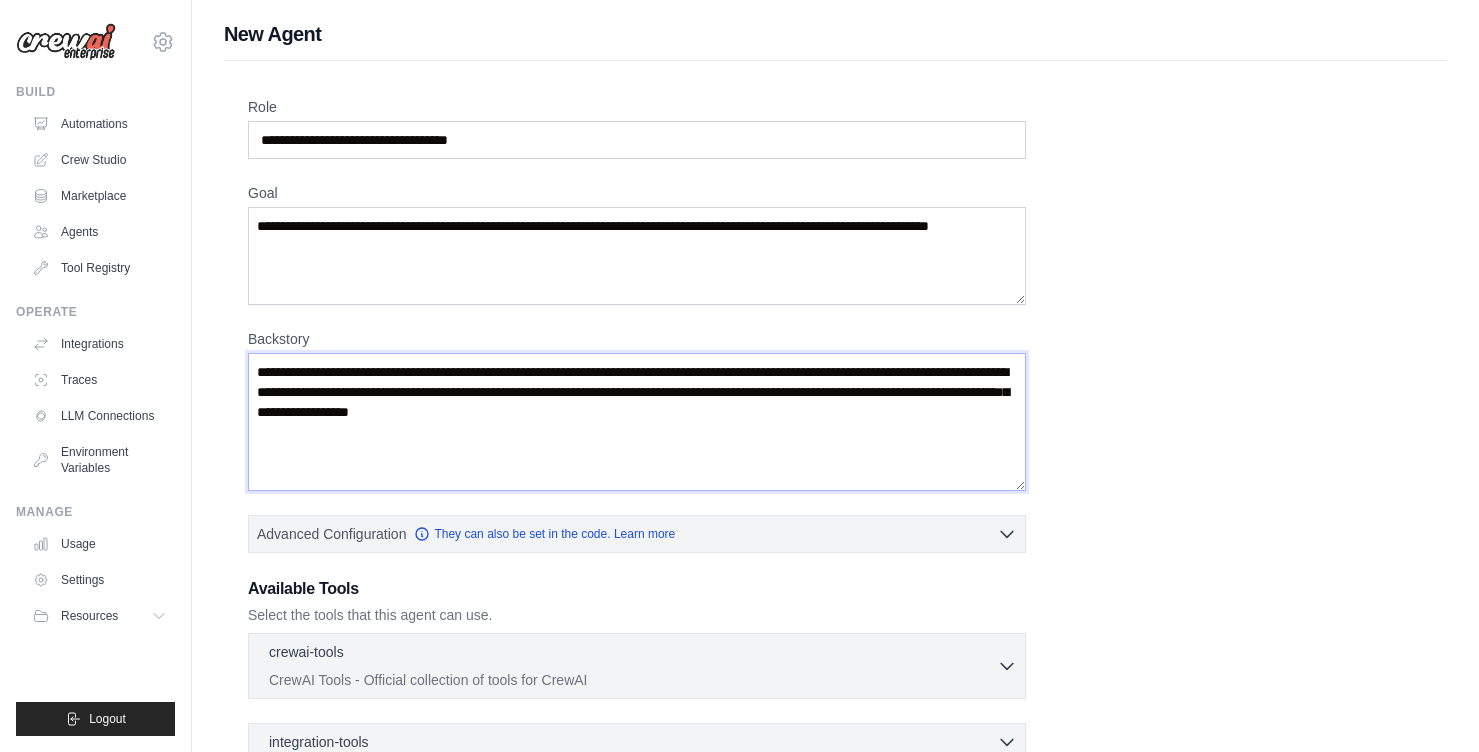 scroll, scrollTop: 231, scrollLeft: 0, axis: vertical 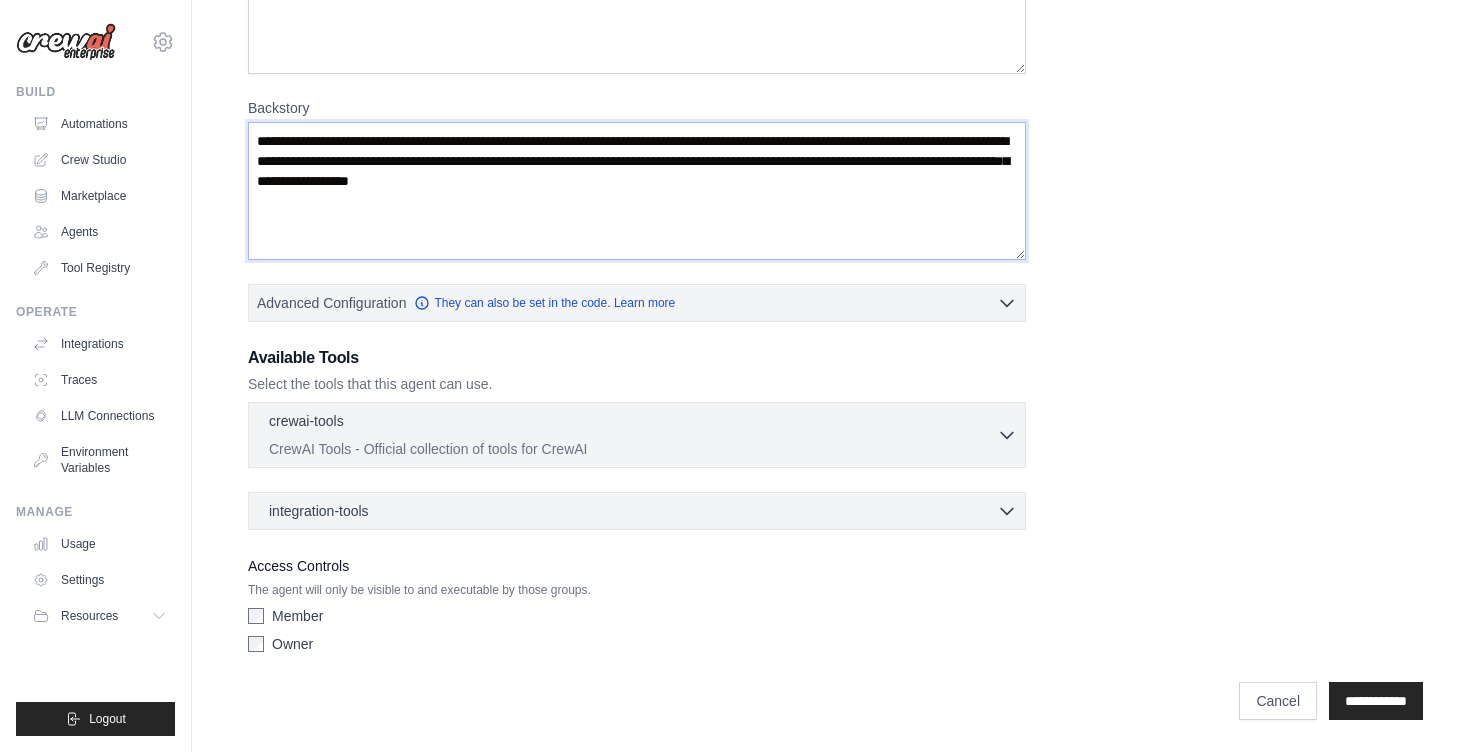 type on "**********" 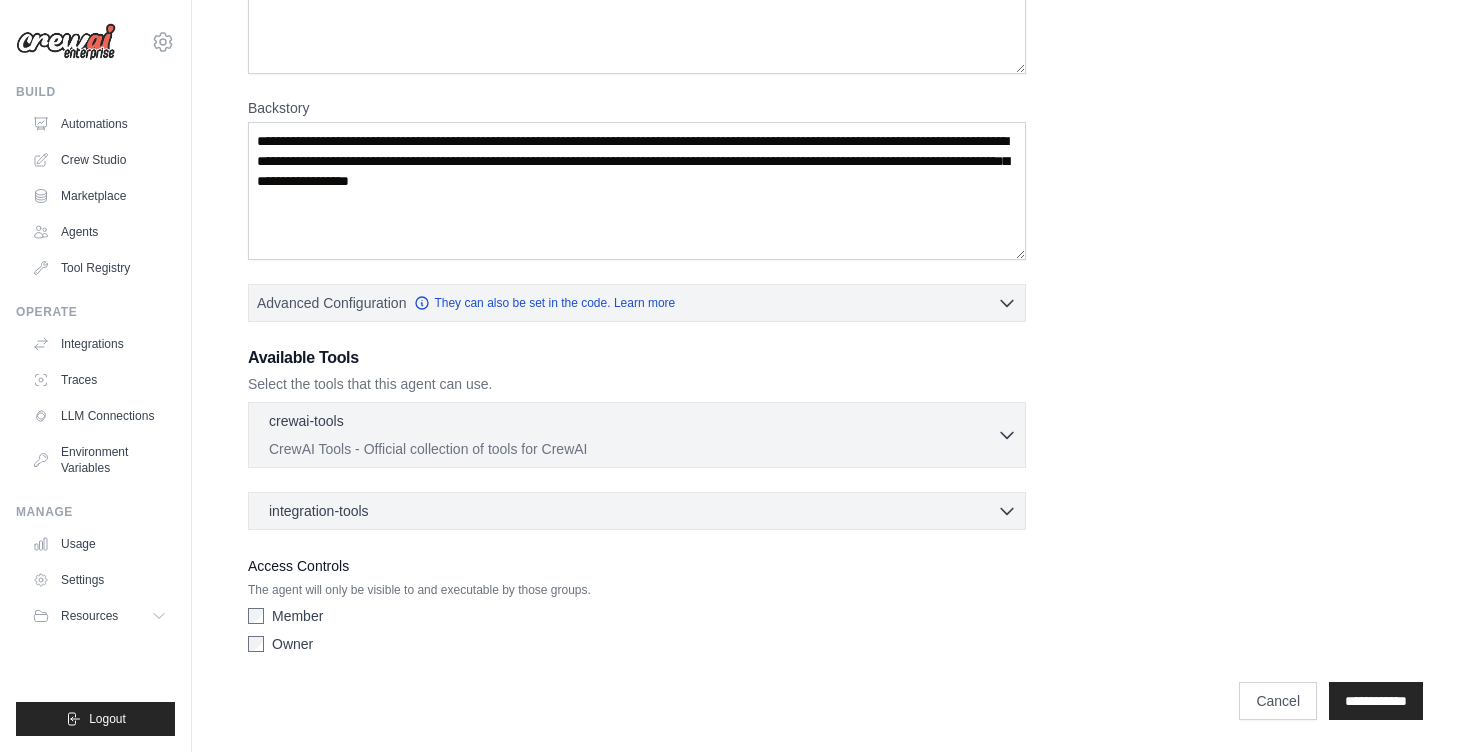 click on "Member" at bounding box center (637, 616) 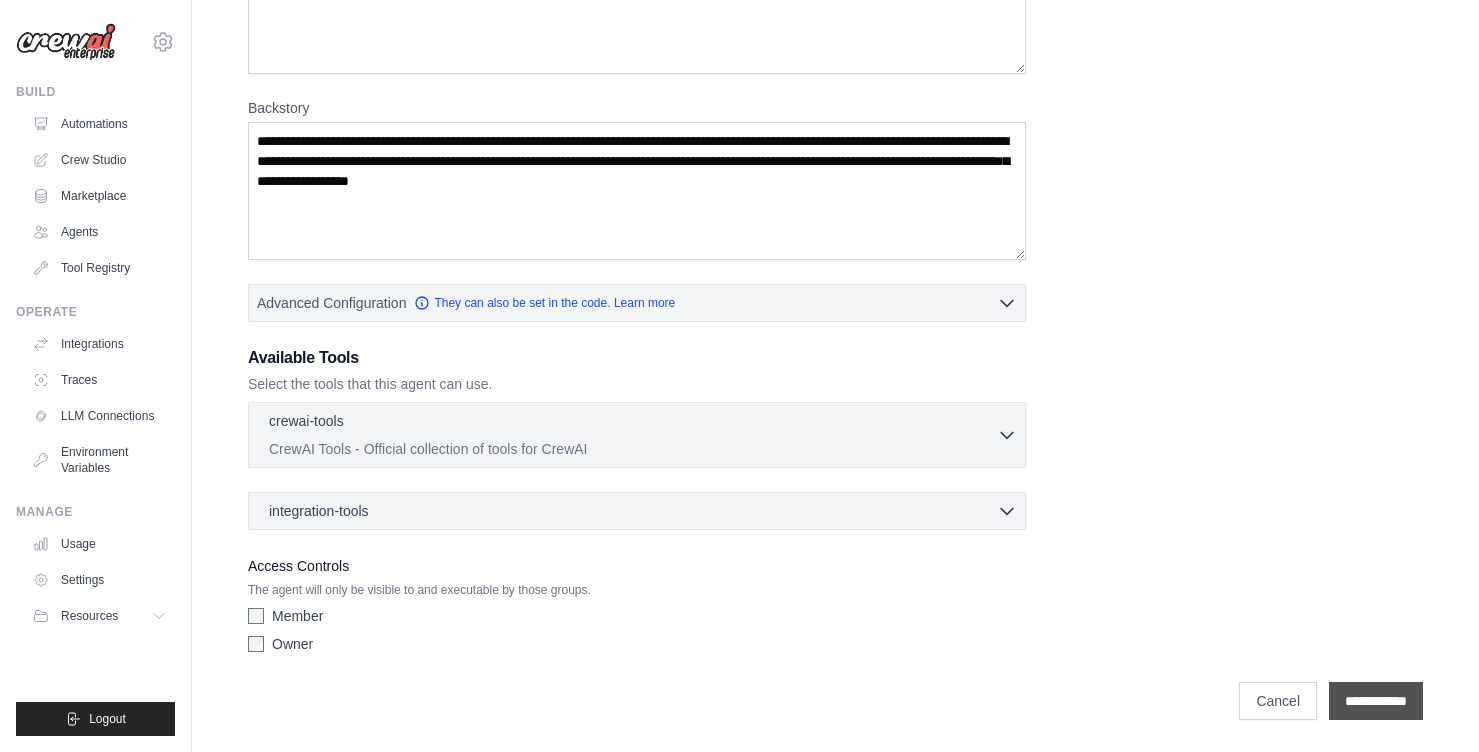 click on "**********" at bounding box center [1376, 701] 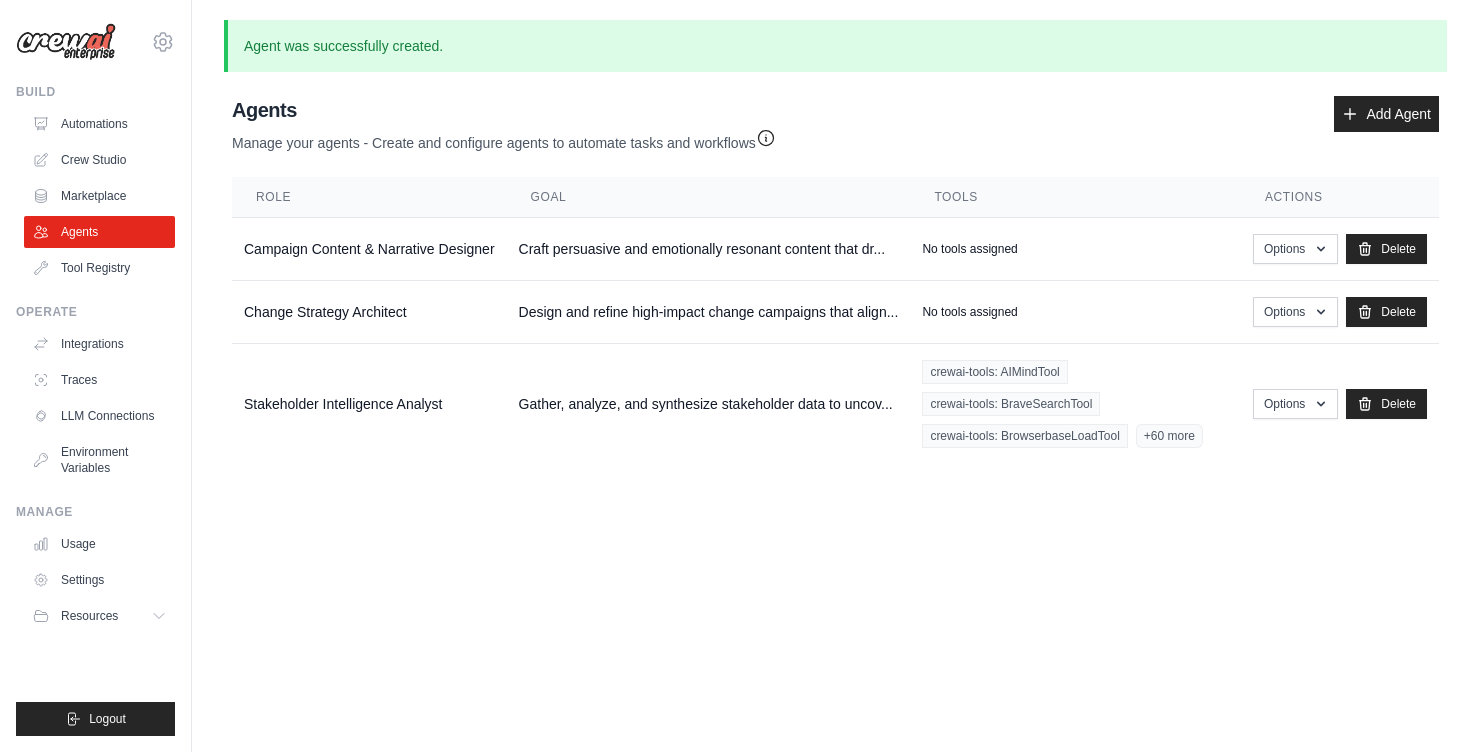 scroll, scrollTop: 0, scrollLeft: 0, axis: both 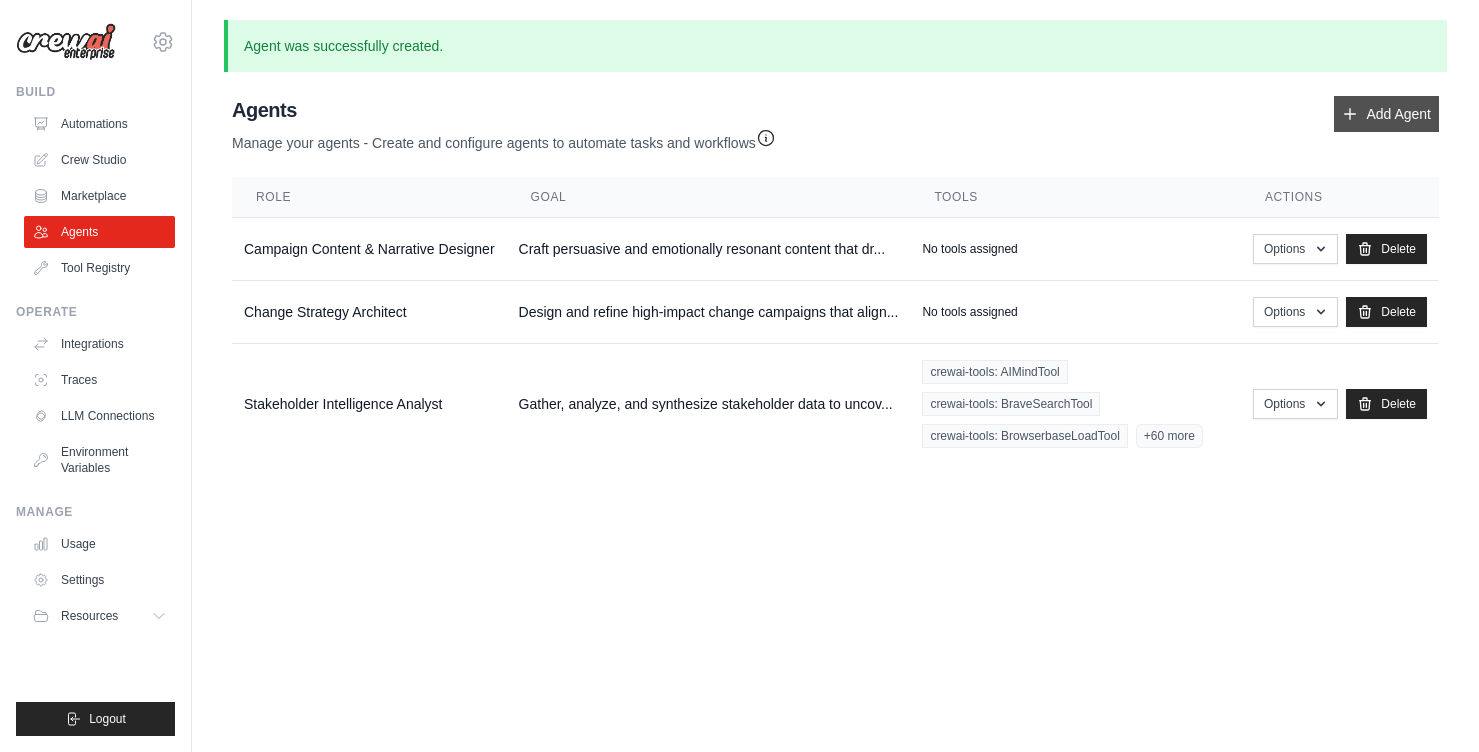 click on "Add Agent" at bounding box center (1386, 114) 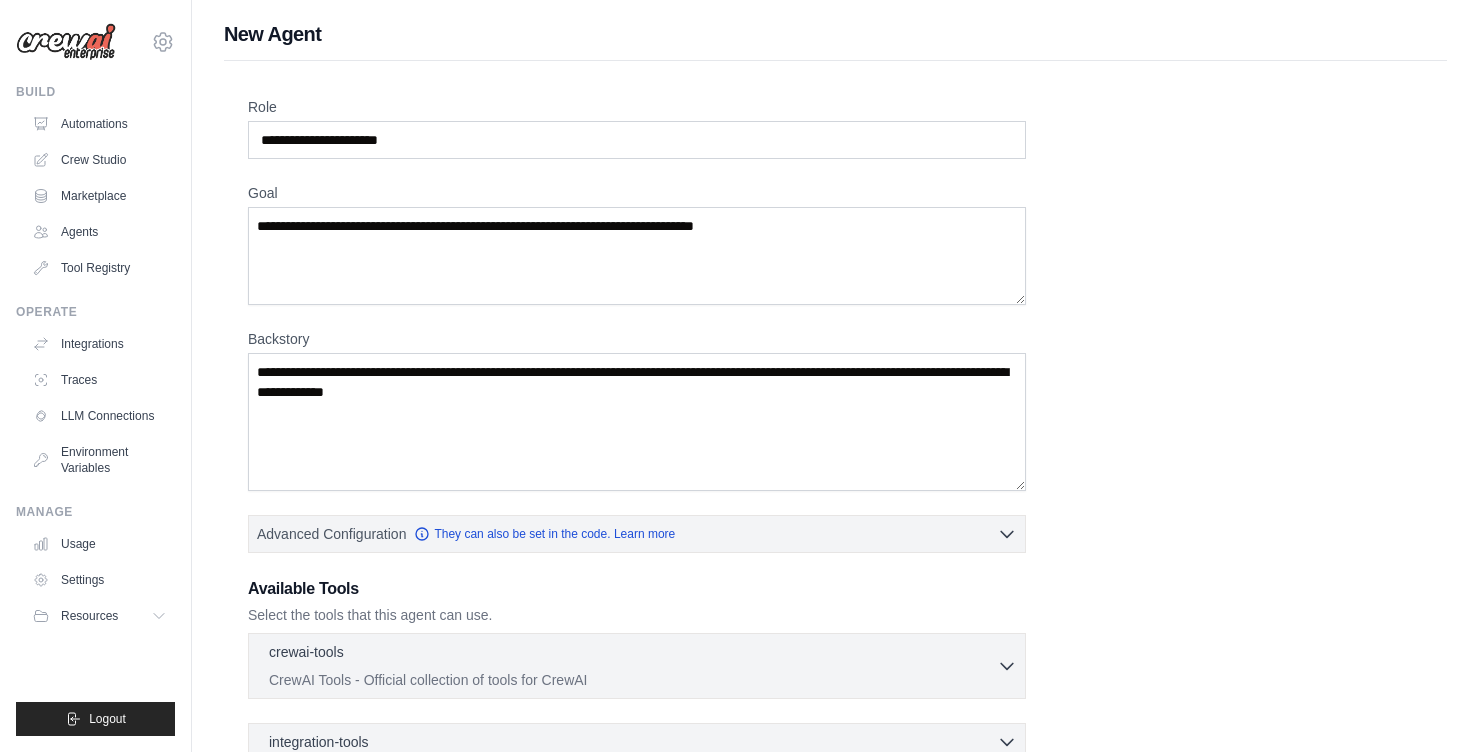 click on "Role
Goal
Backstory
Advanced Configuration
They can also be set in the code. Learn more
Enable reasoning" at bounding box center [835, 495] 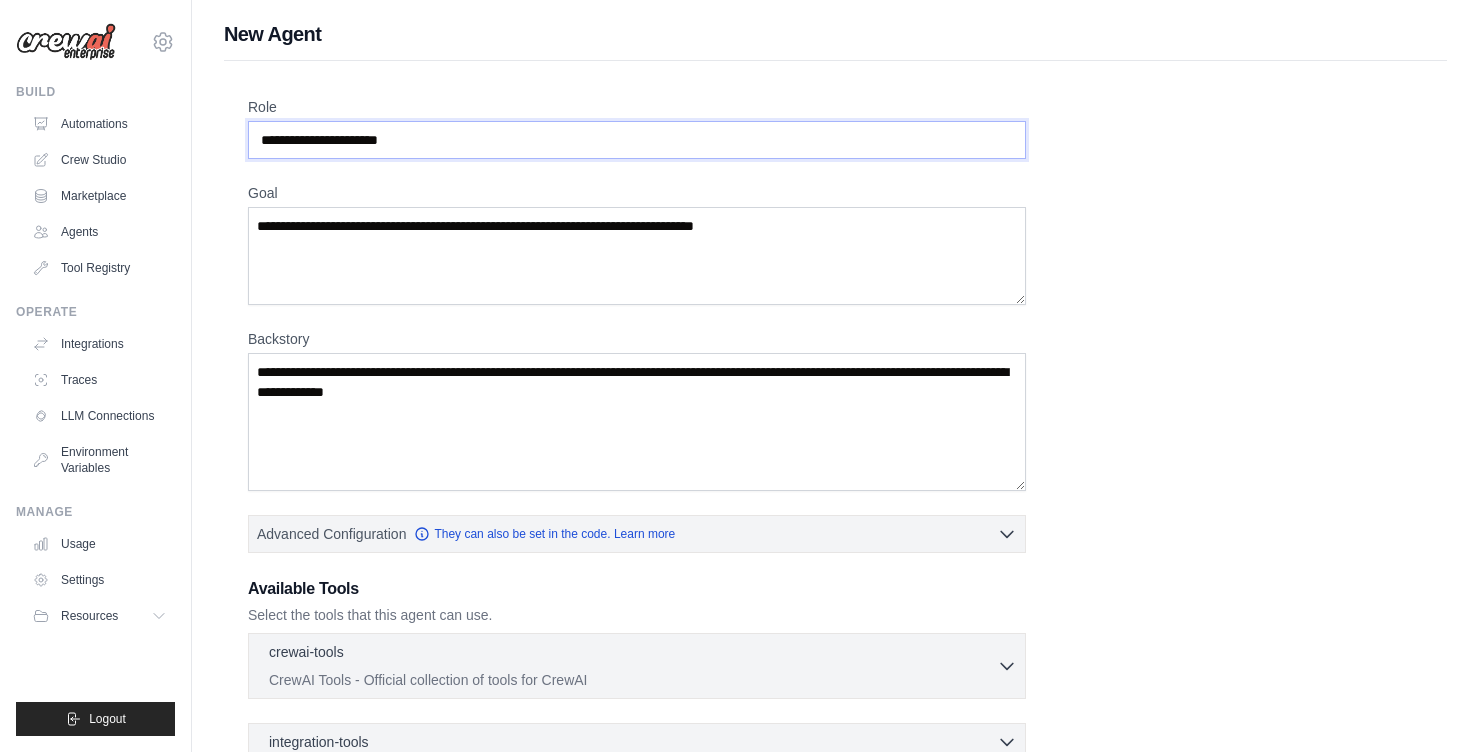 click on "Role" at bounding box center (637, 140) 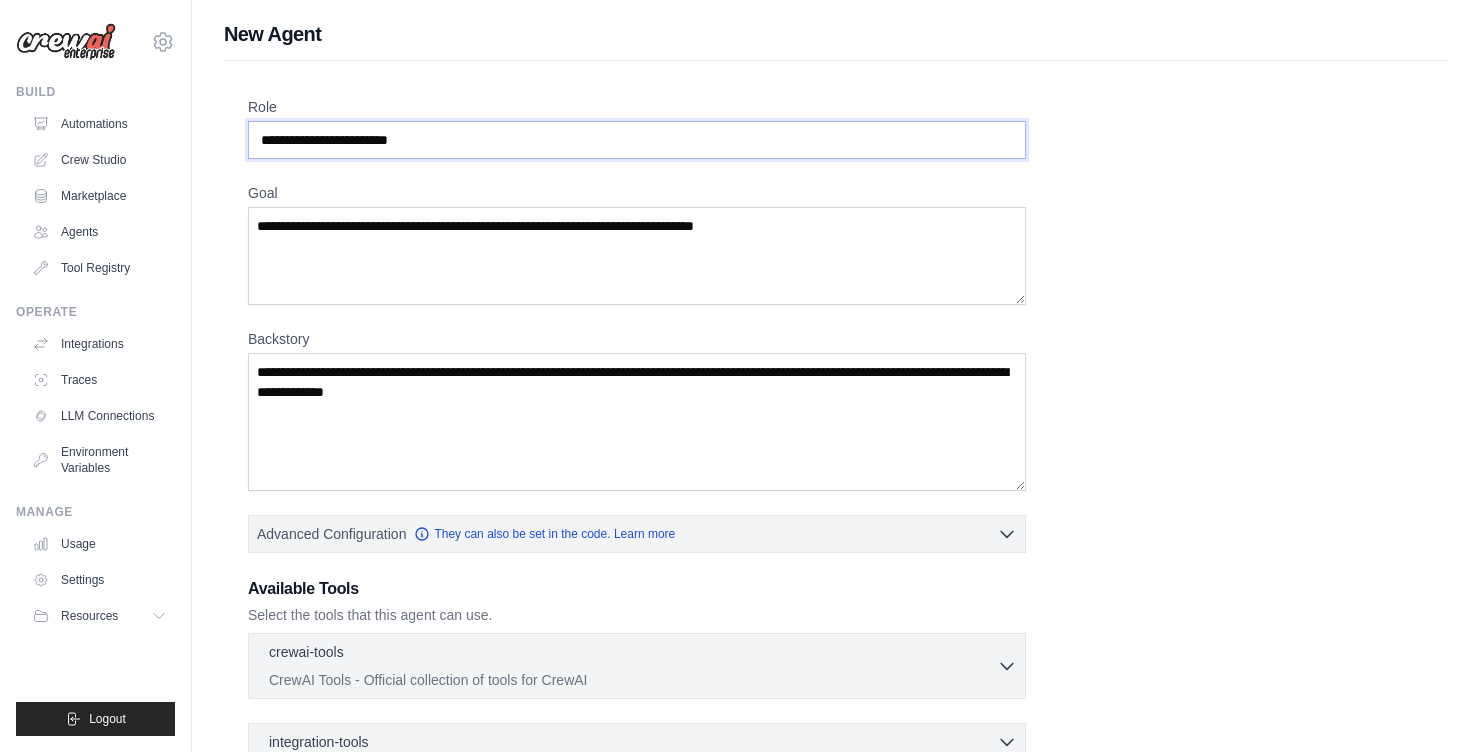 type on "**********" 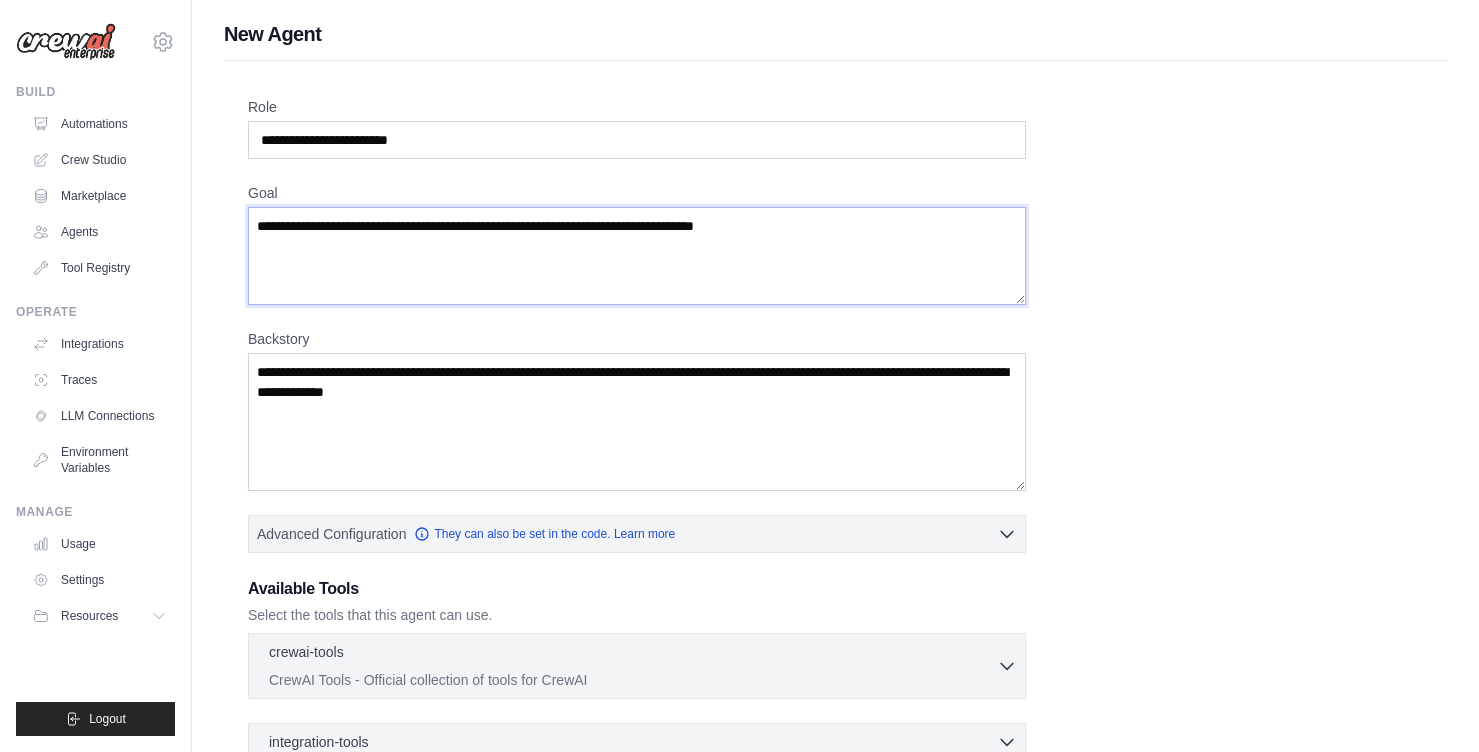 paste on "**********" 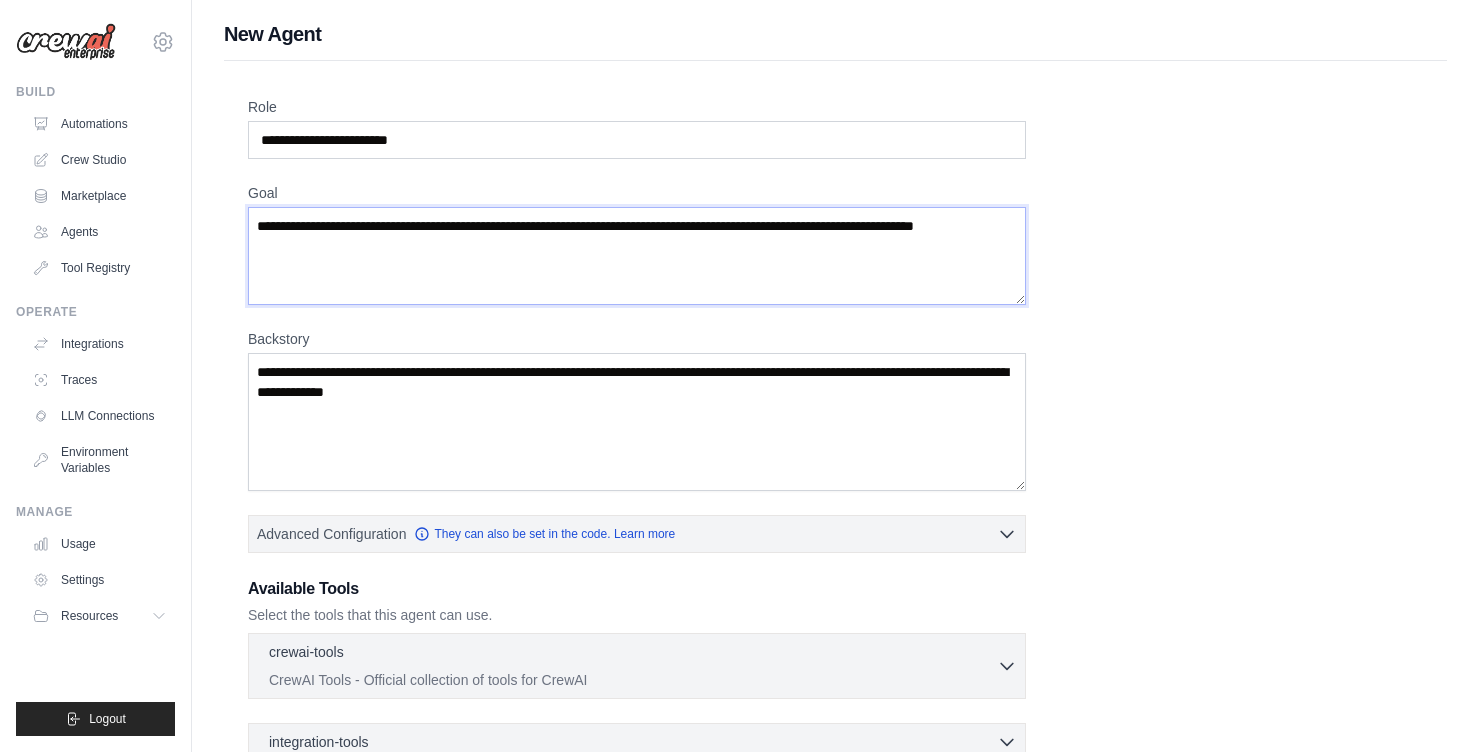 paste 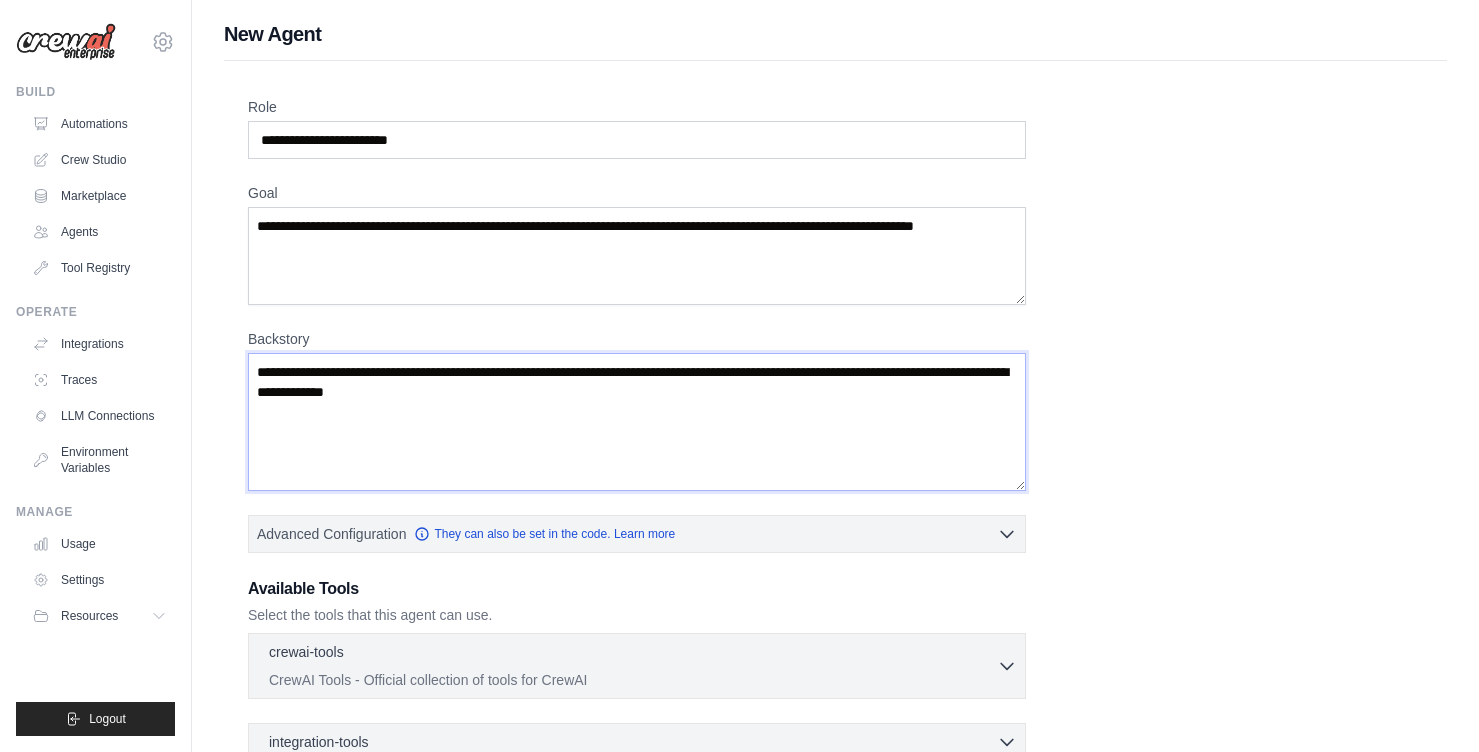 click on "Backstory" at bounding box center (637, 422) 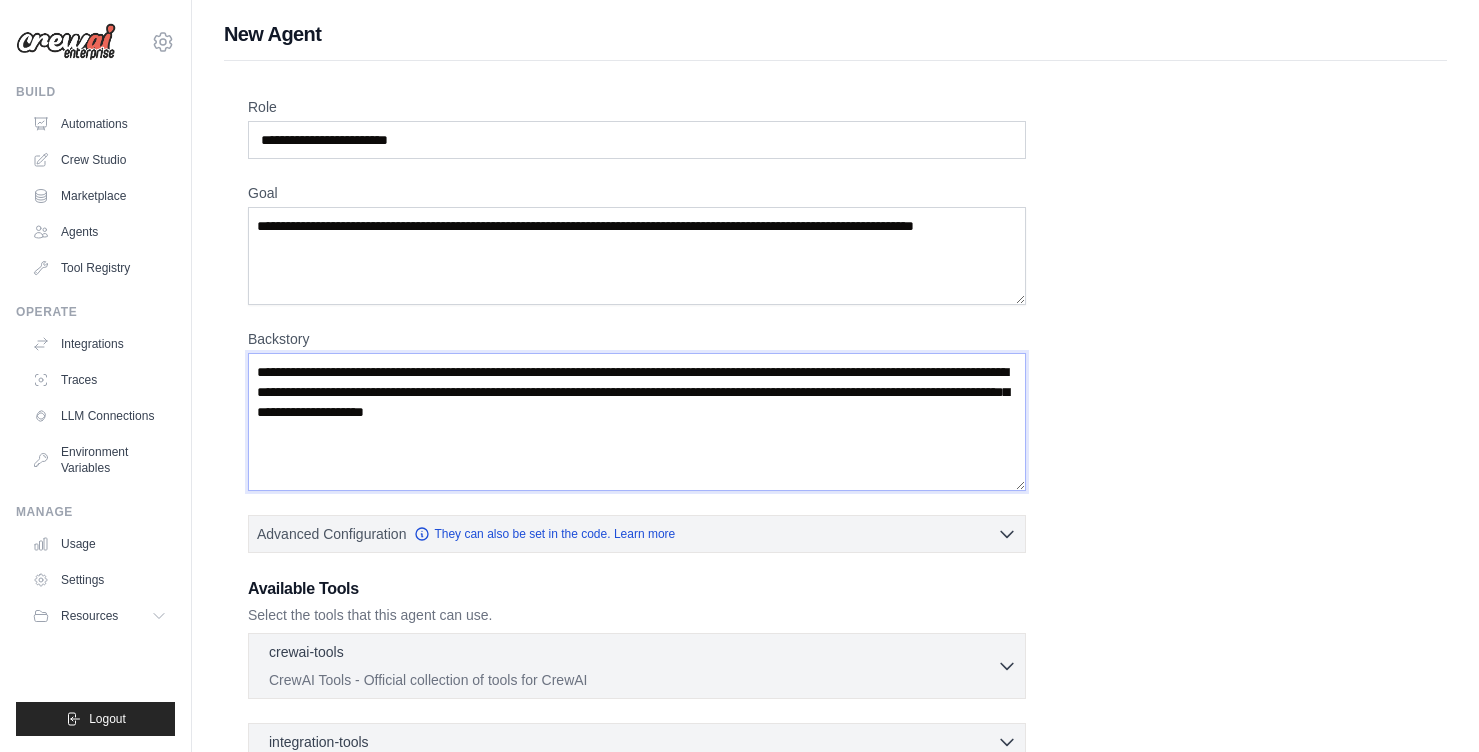 paste 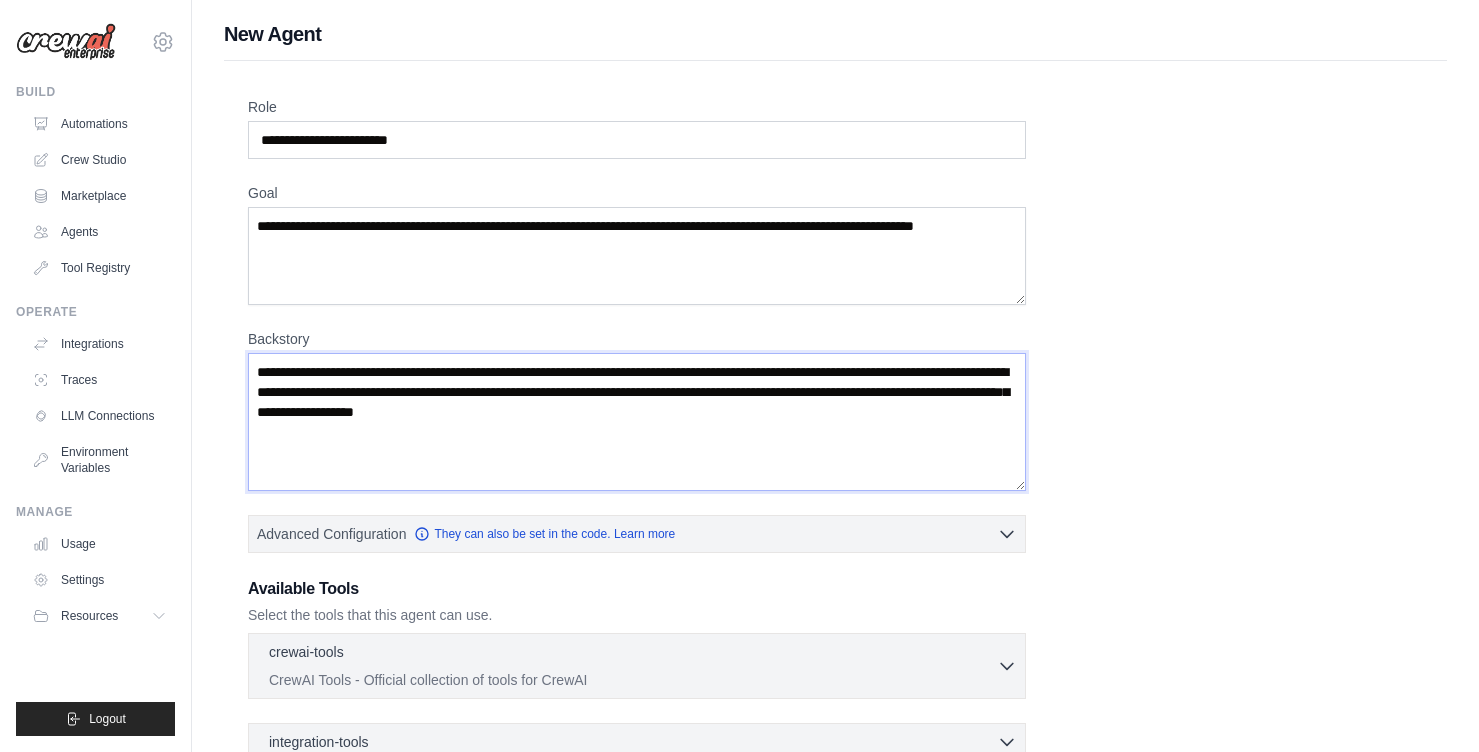 scroll, scrollTop: 231, scrollLeft: 0, axis: vertical 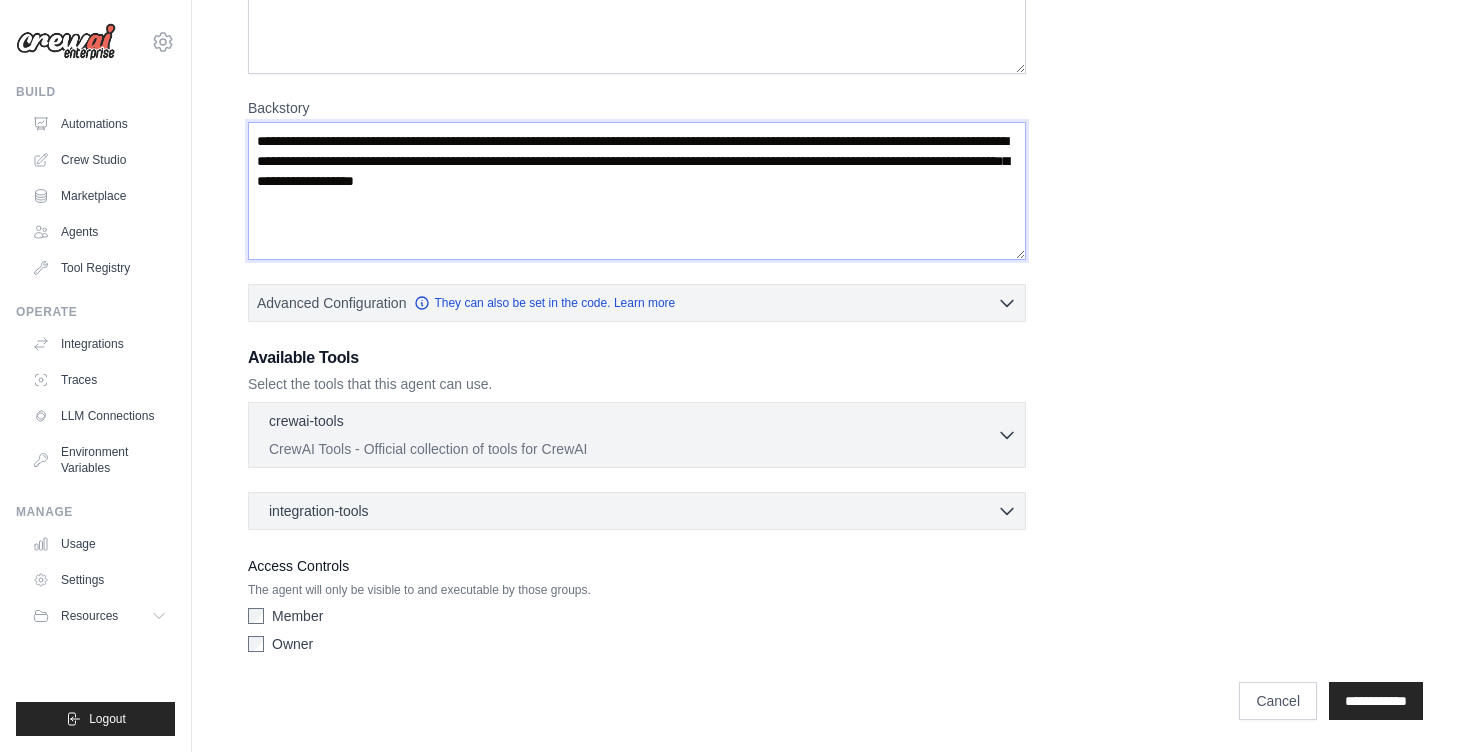 type on "**********" 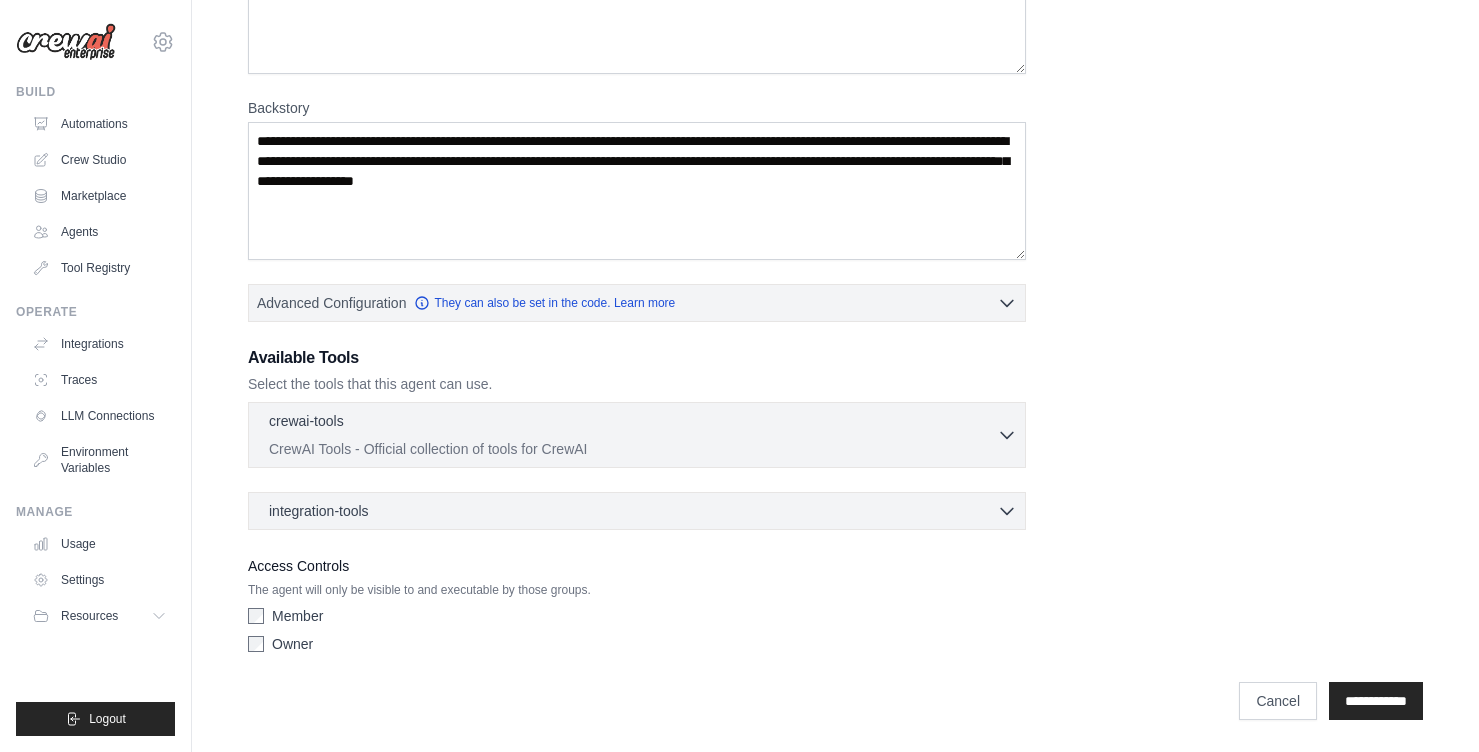click on "Member" at bounding box center [637, 616] 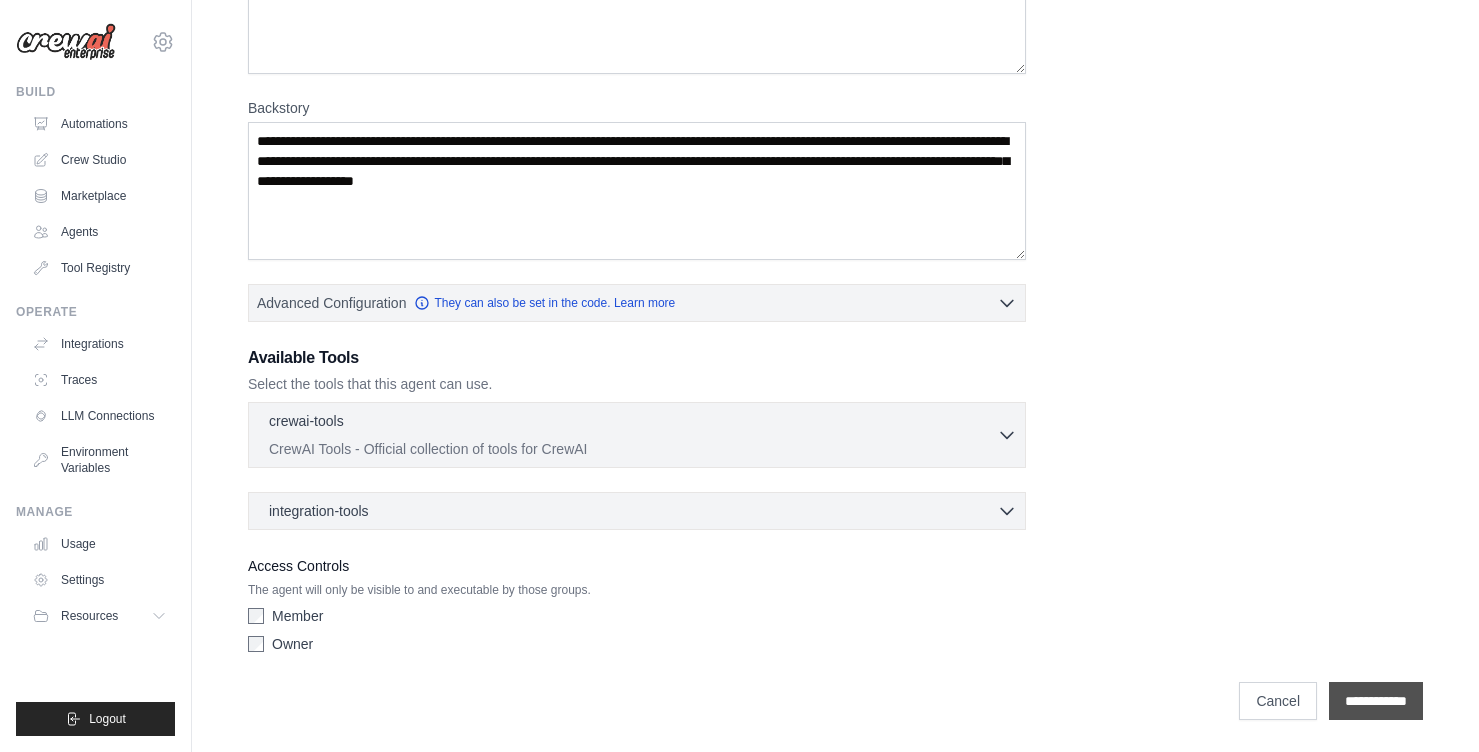 click on "**********" at bounding box center [1376, 701] 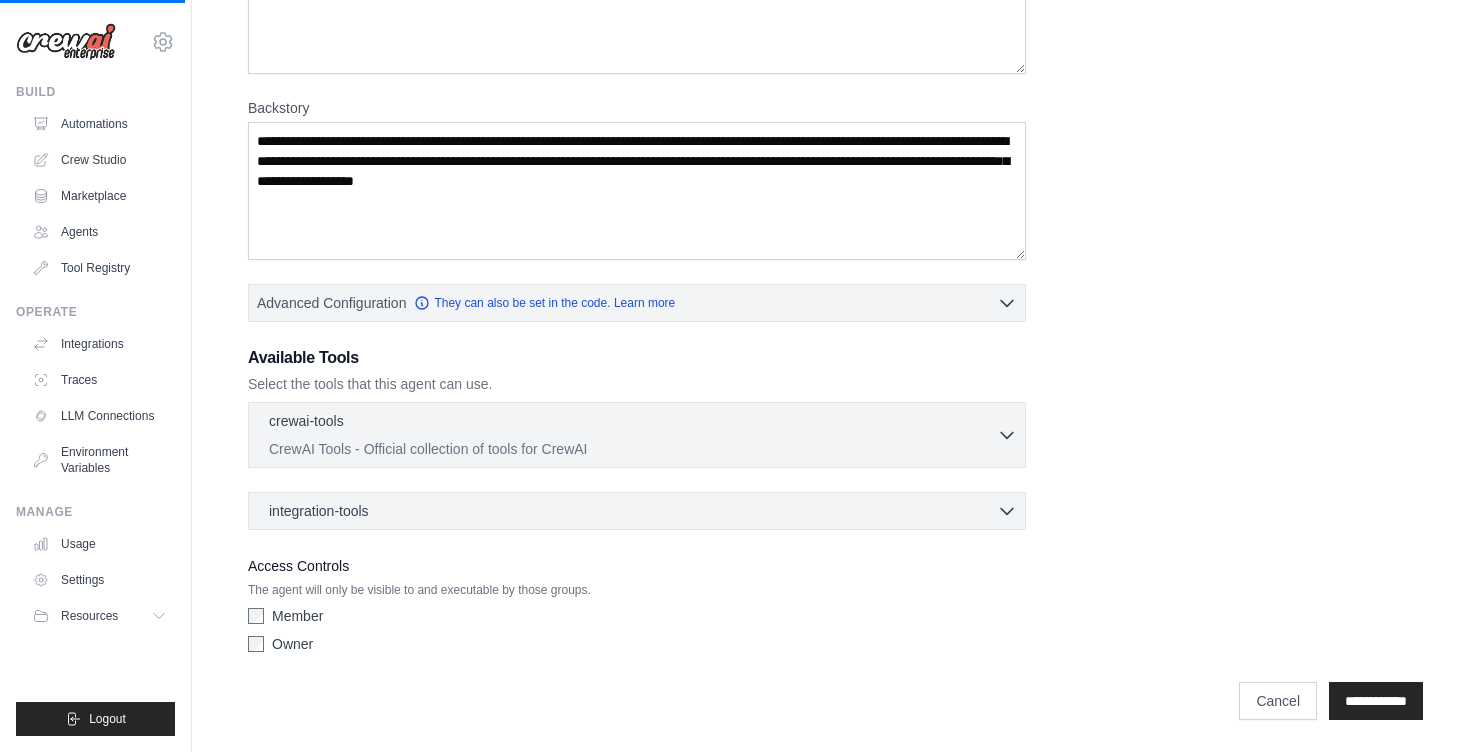 scroll, scrollTop: 0, scrollLeft: 0, axis: both 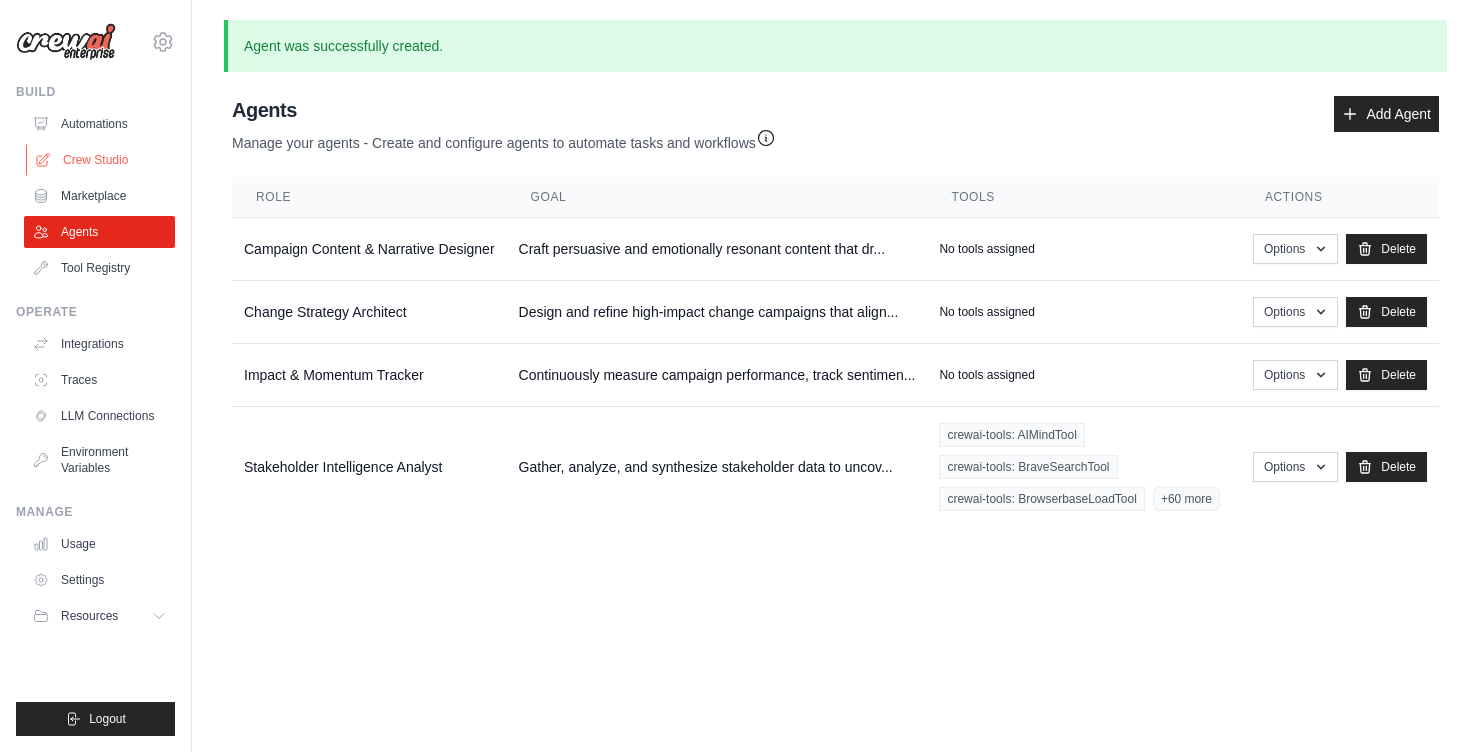 click on "Crew Studio" at bounding box center (101, 160) 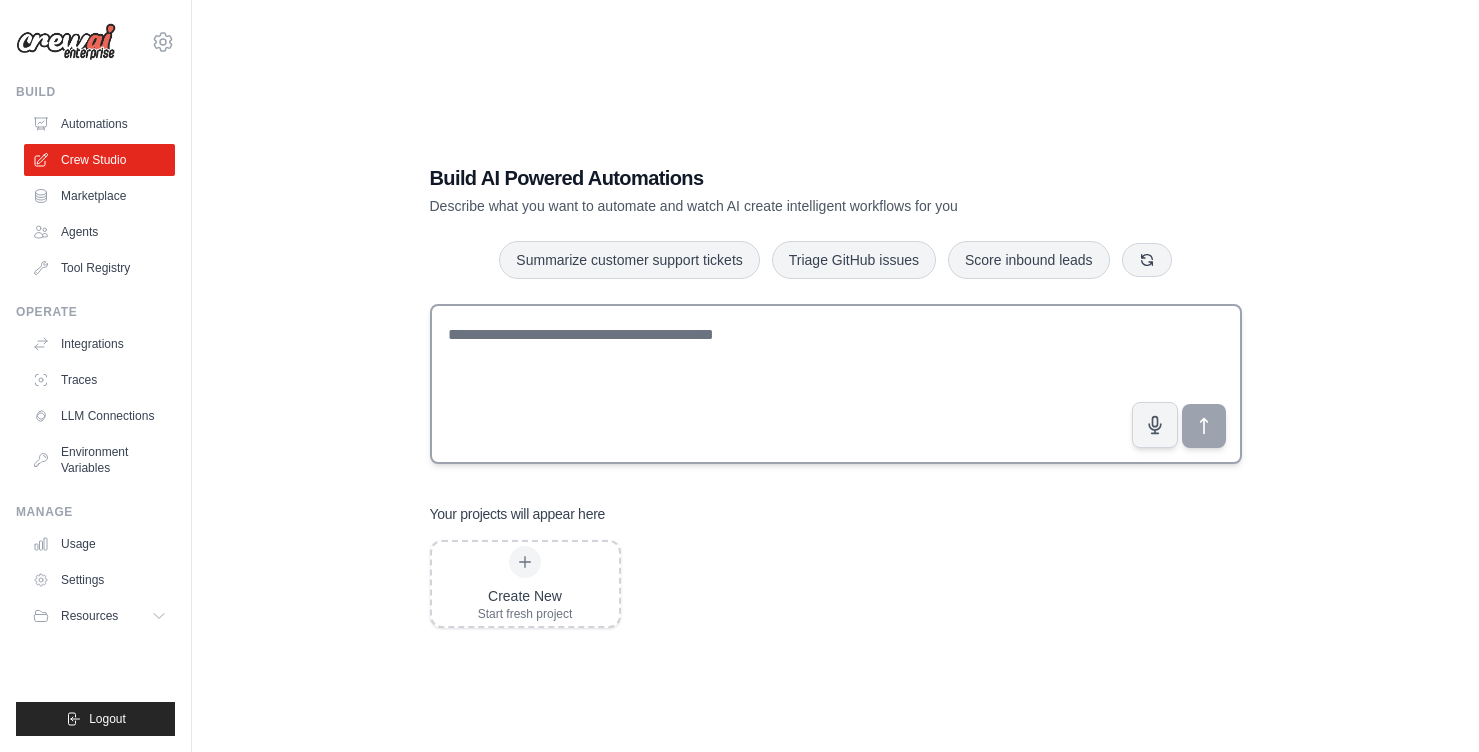 scroll, scrollTop: 0, scrollLeft: 0, axis: both 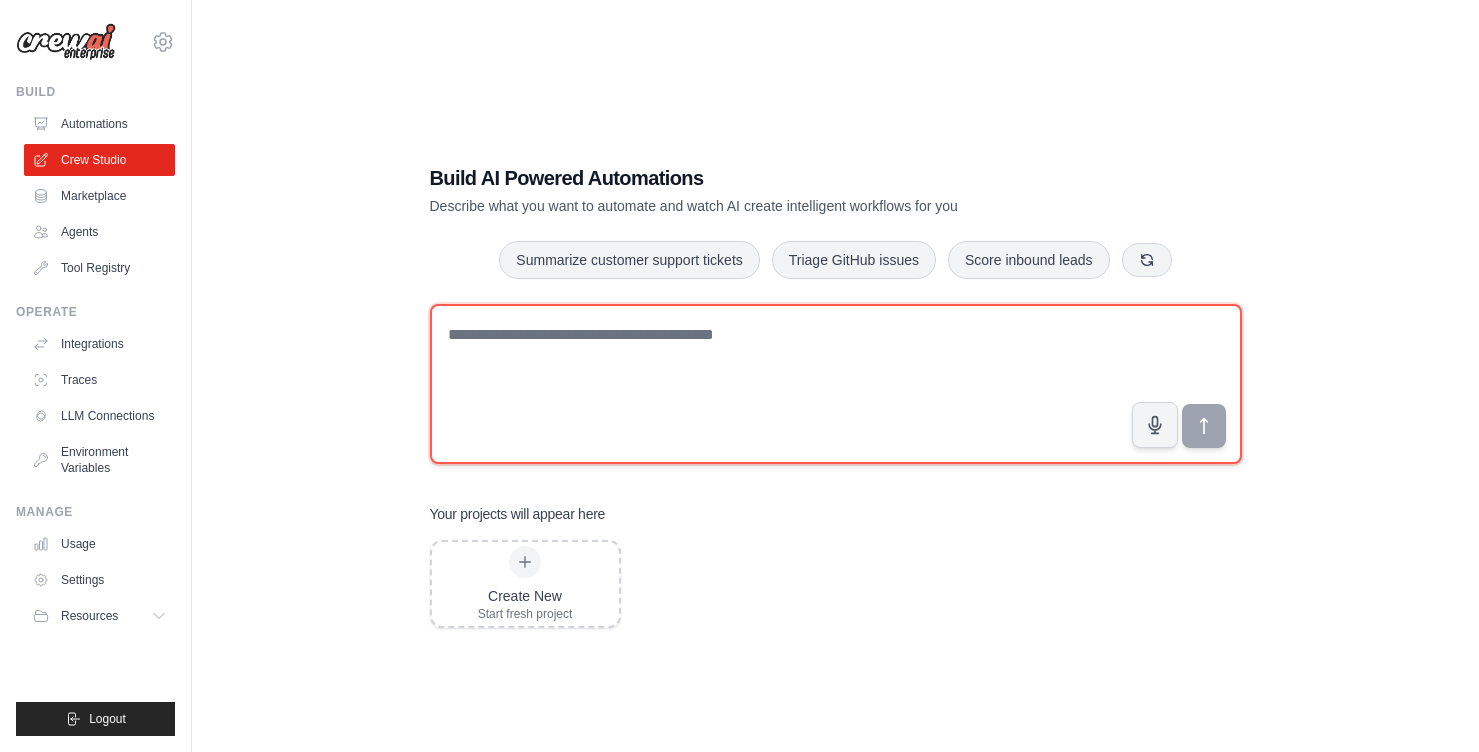 click at bounding box center (836, 384) 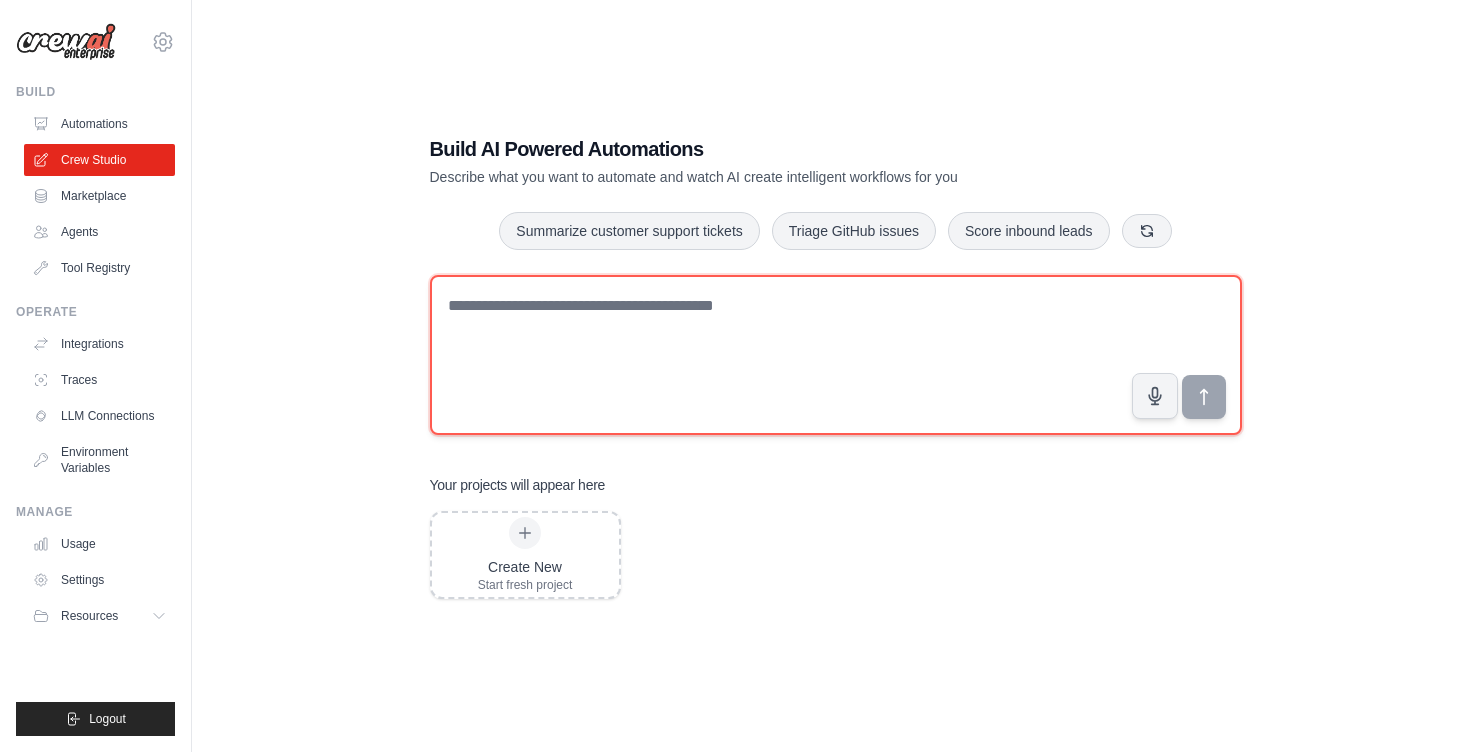 scroll, scrollTop: 31, scrollLeft: 0, axis: vertical 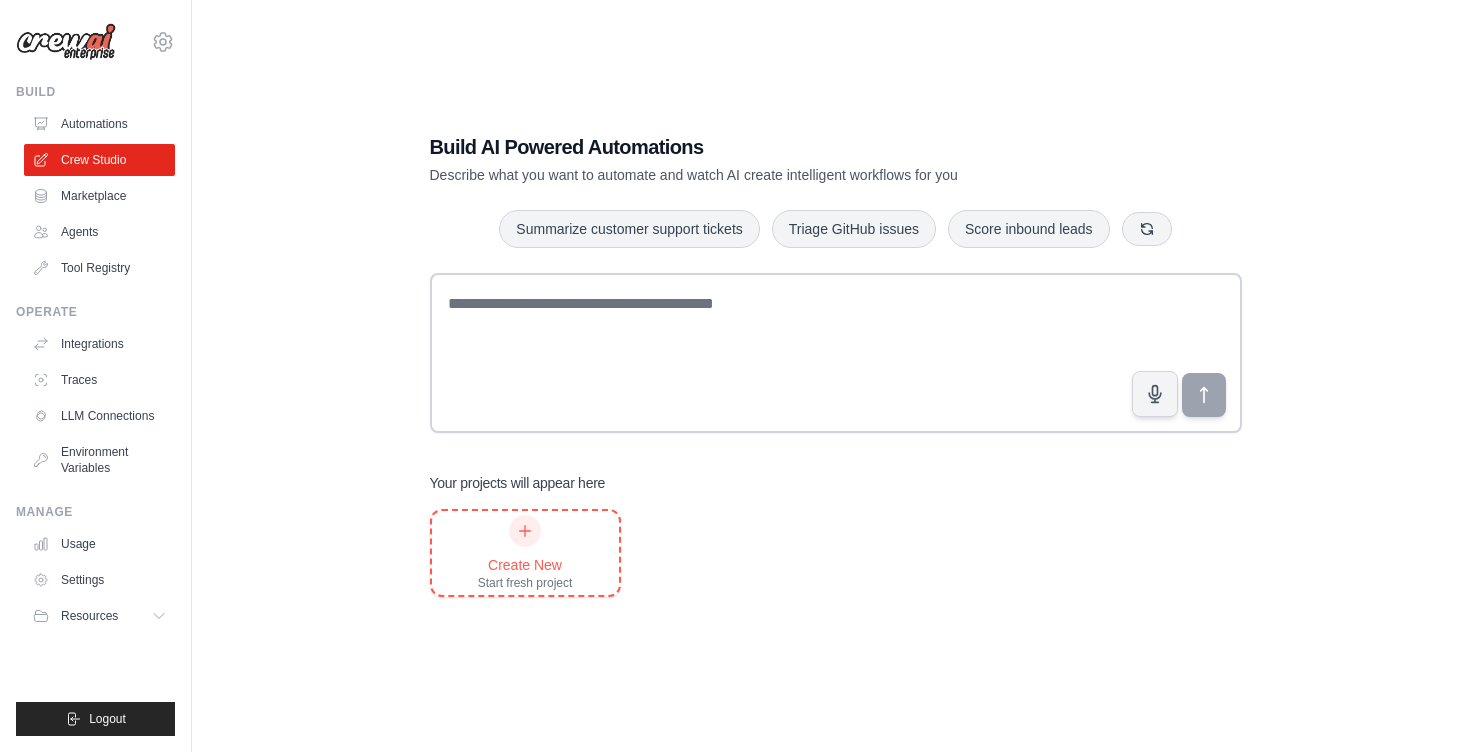 click at bounding box center [525, 531] 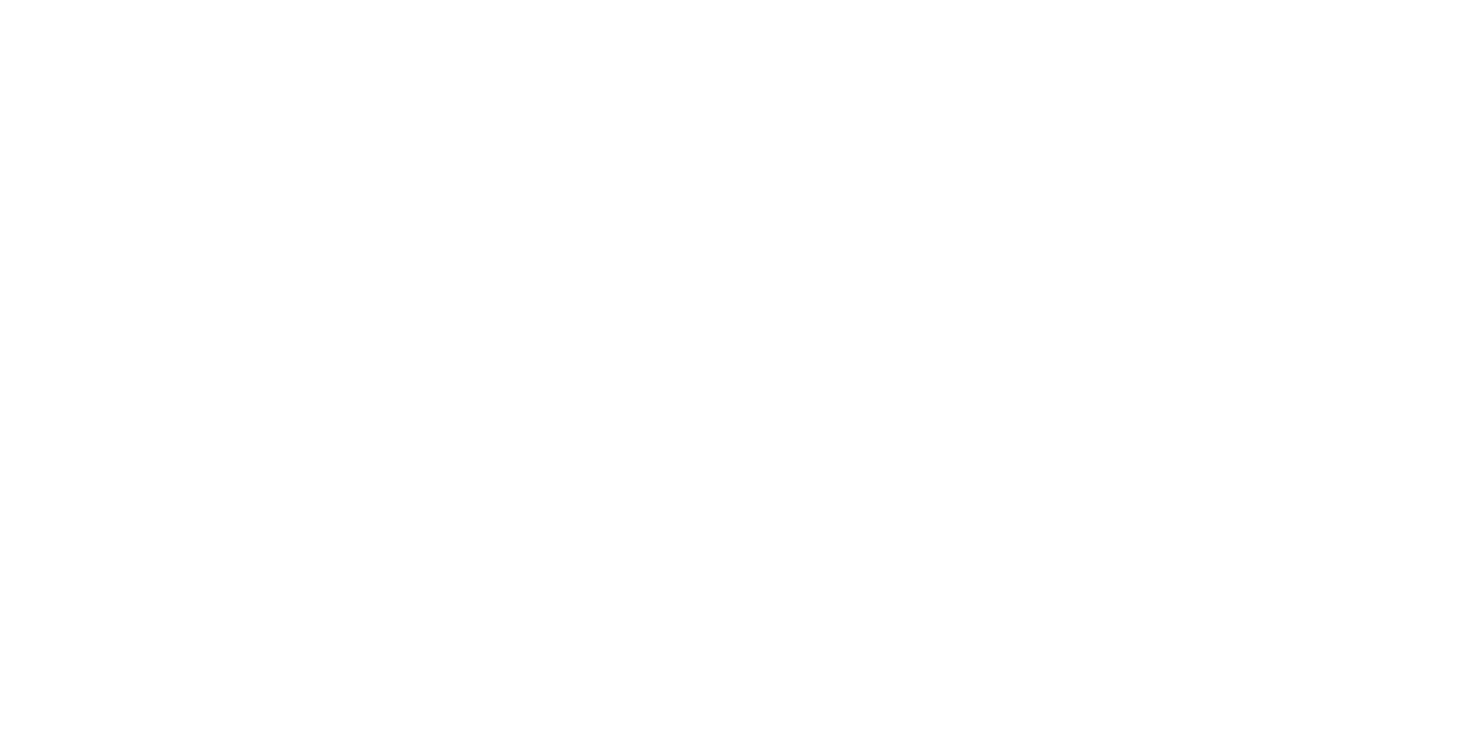 scroll, scrollTop: 0, scrollLeft: 0, axis: both 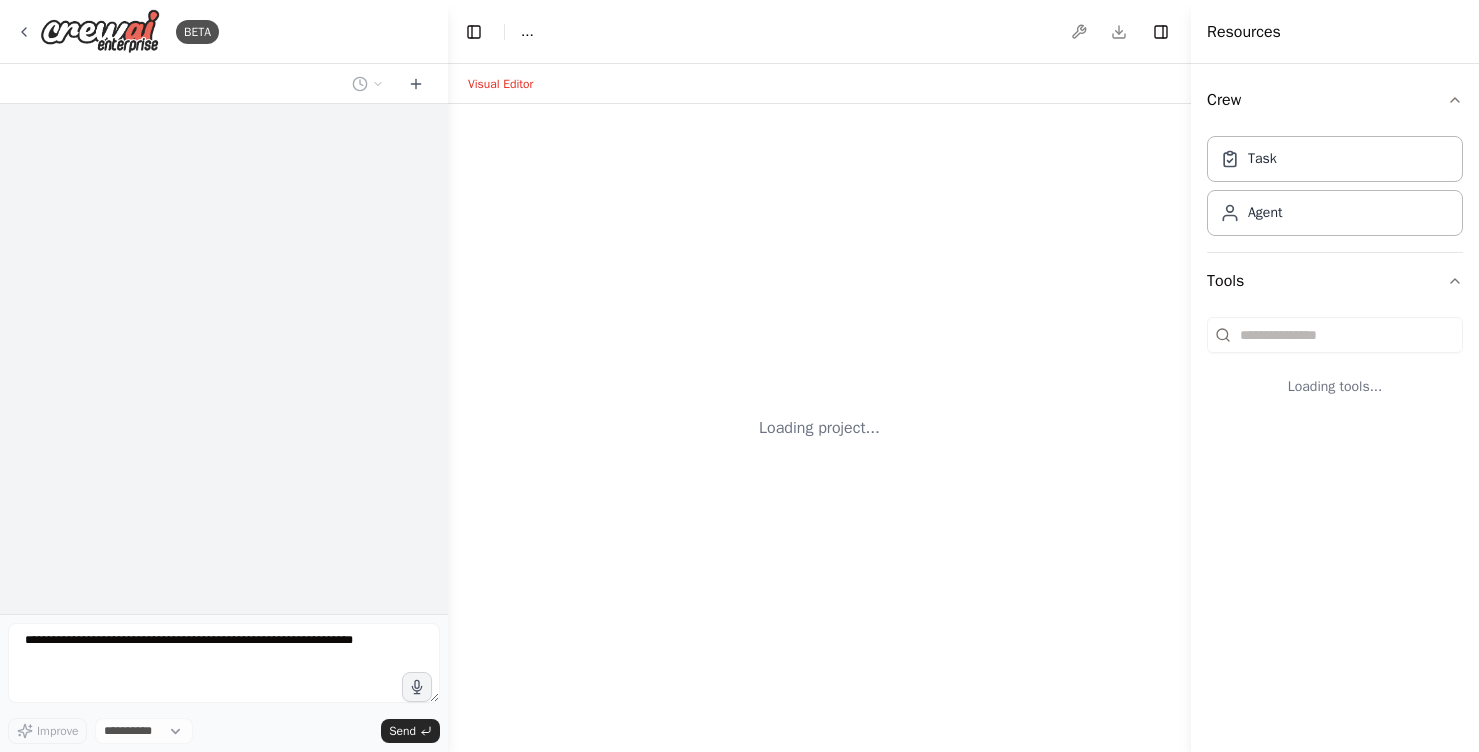 select on "****" 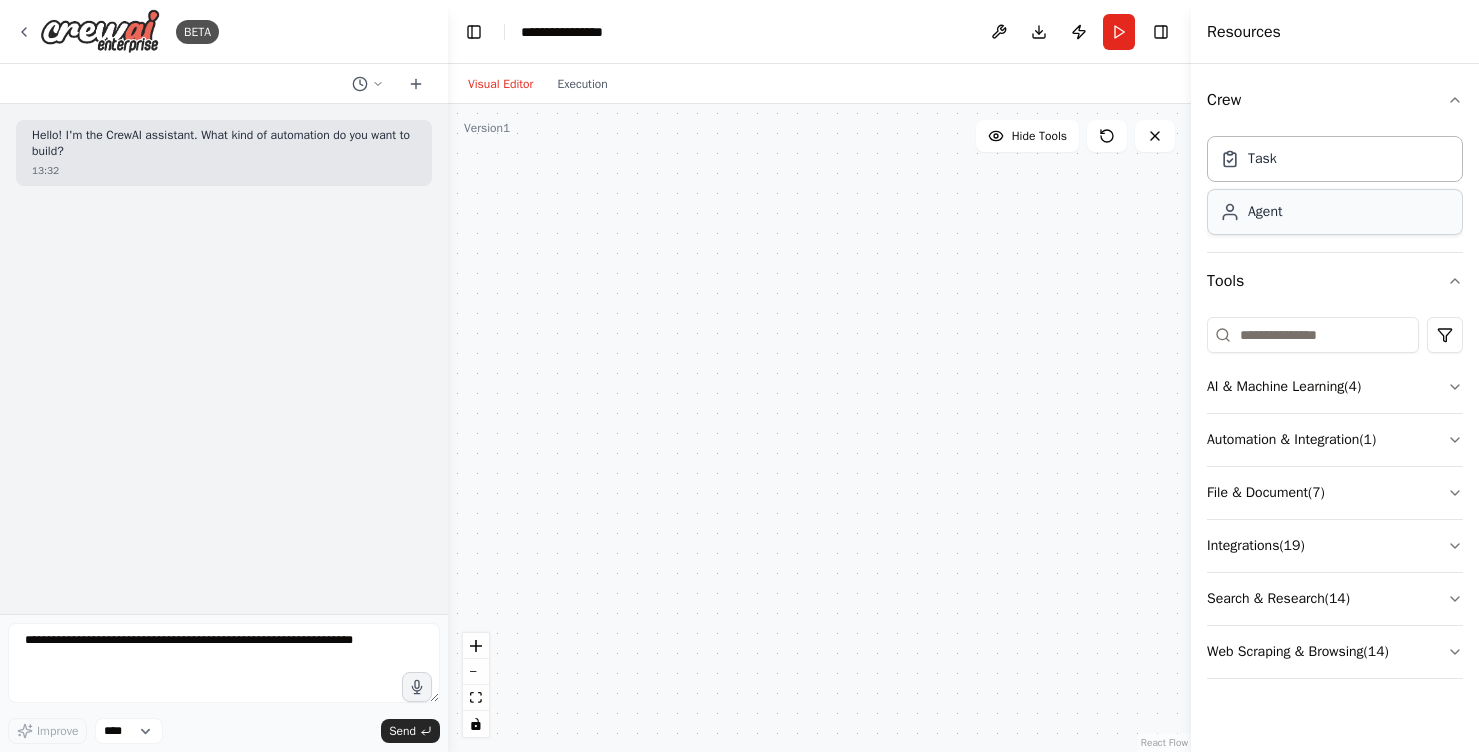 click on "Agent" at bounding box center (1265, 212) 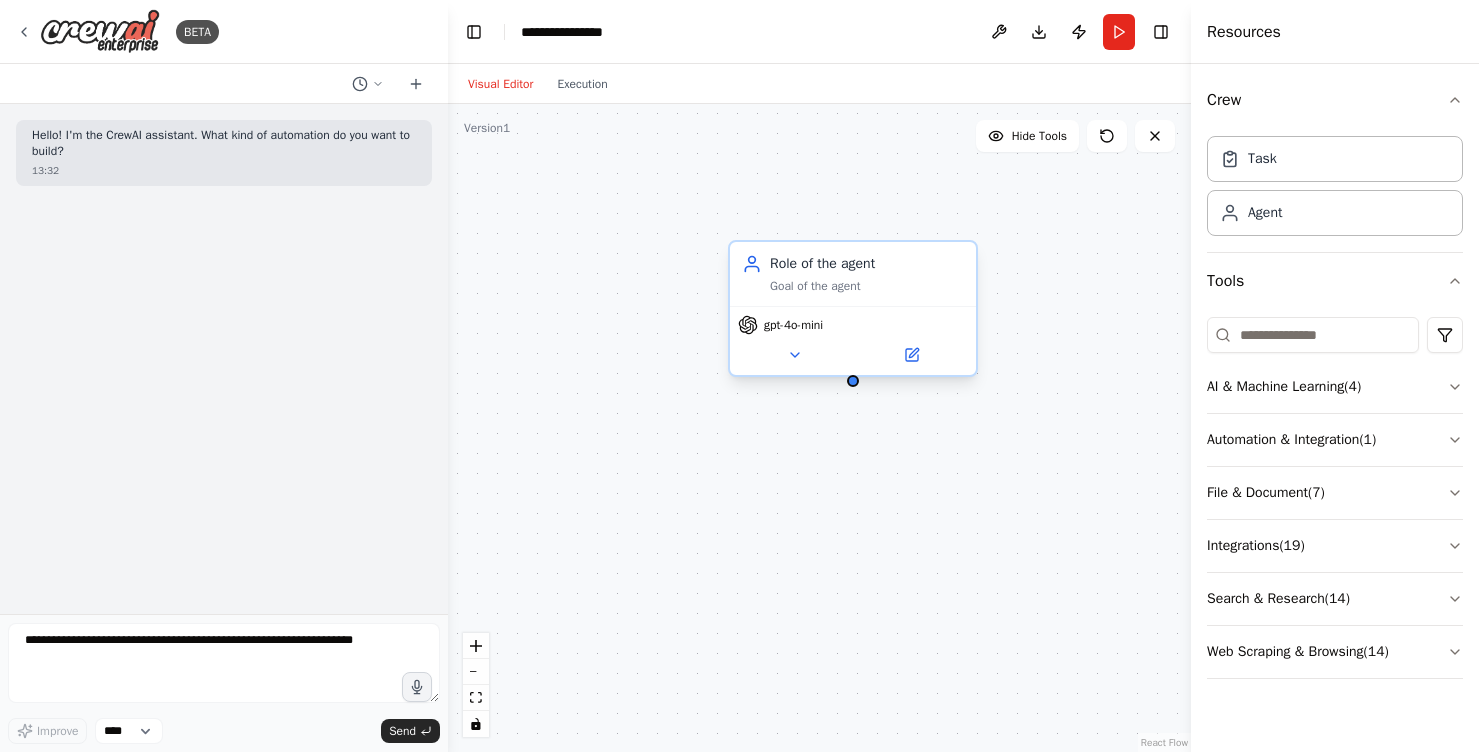 click on "Goal of the agent" at bounding box center [867, 286] 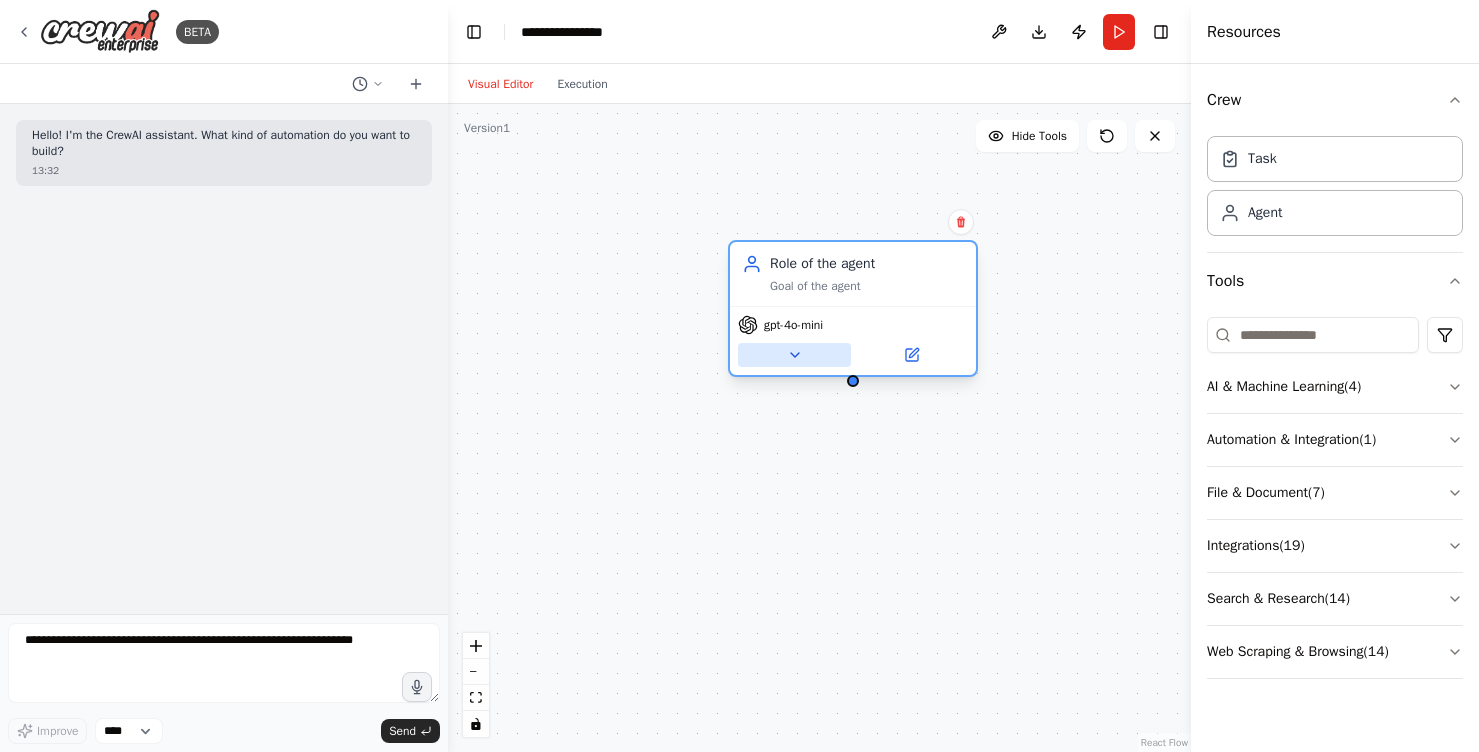 click 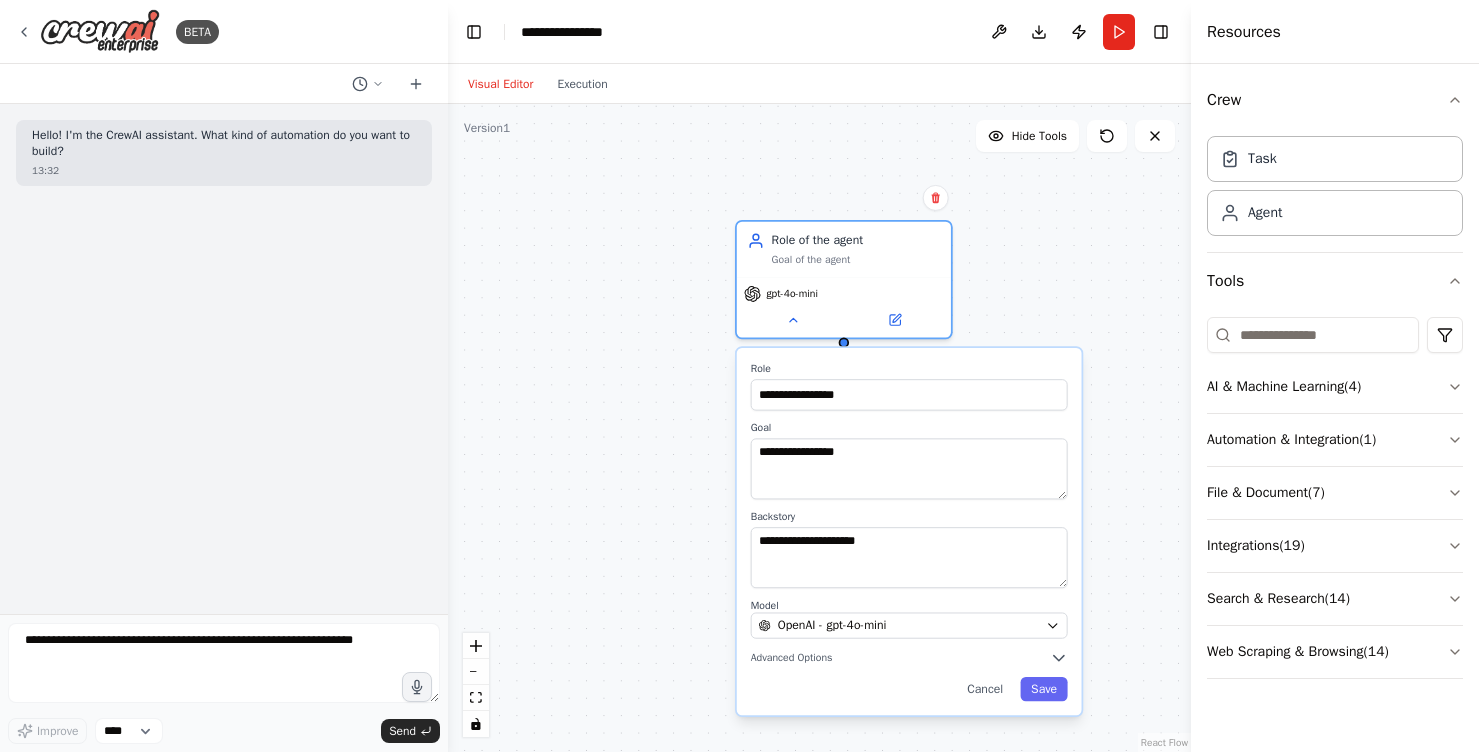 click on "**********" at bounding box center (819, 428) 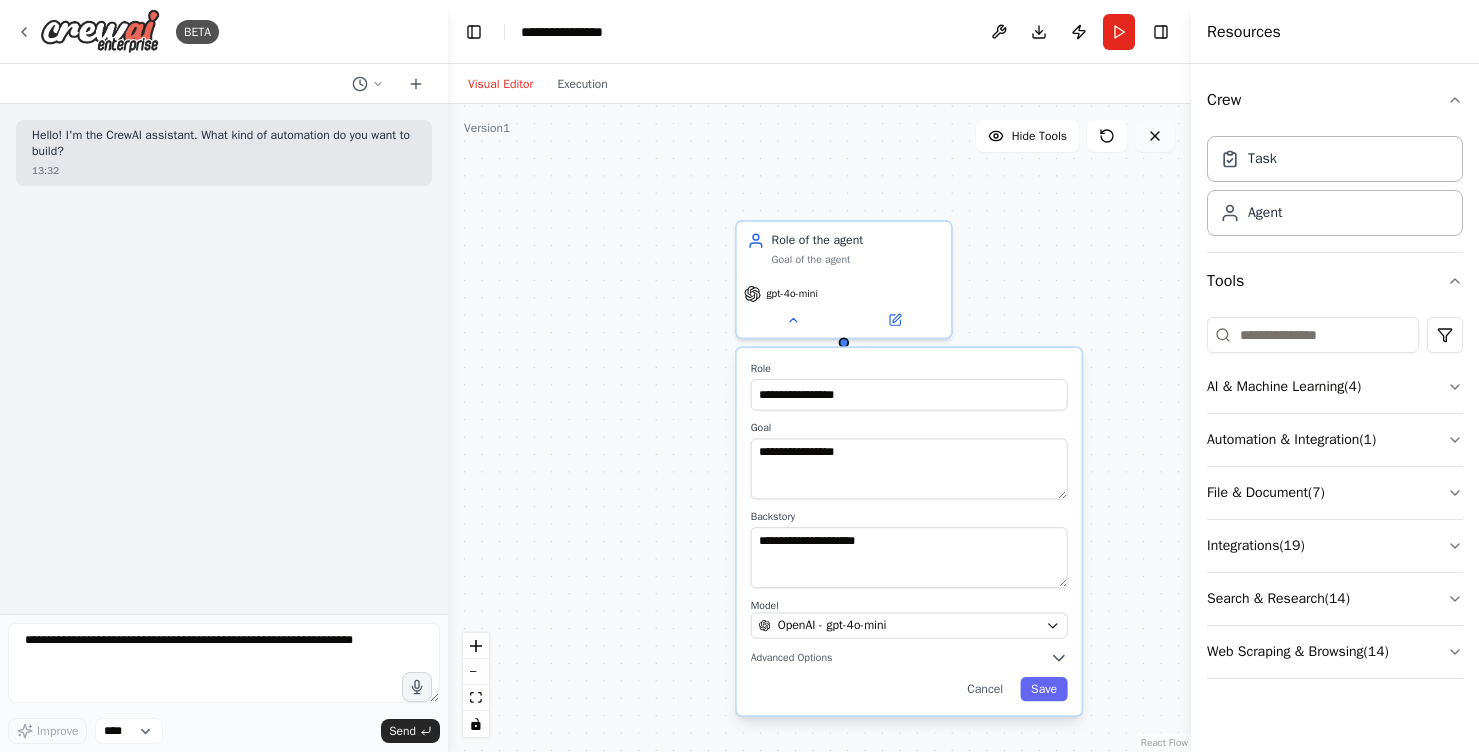 click at bounding box center [1155, 136] 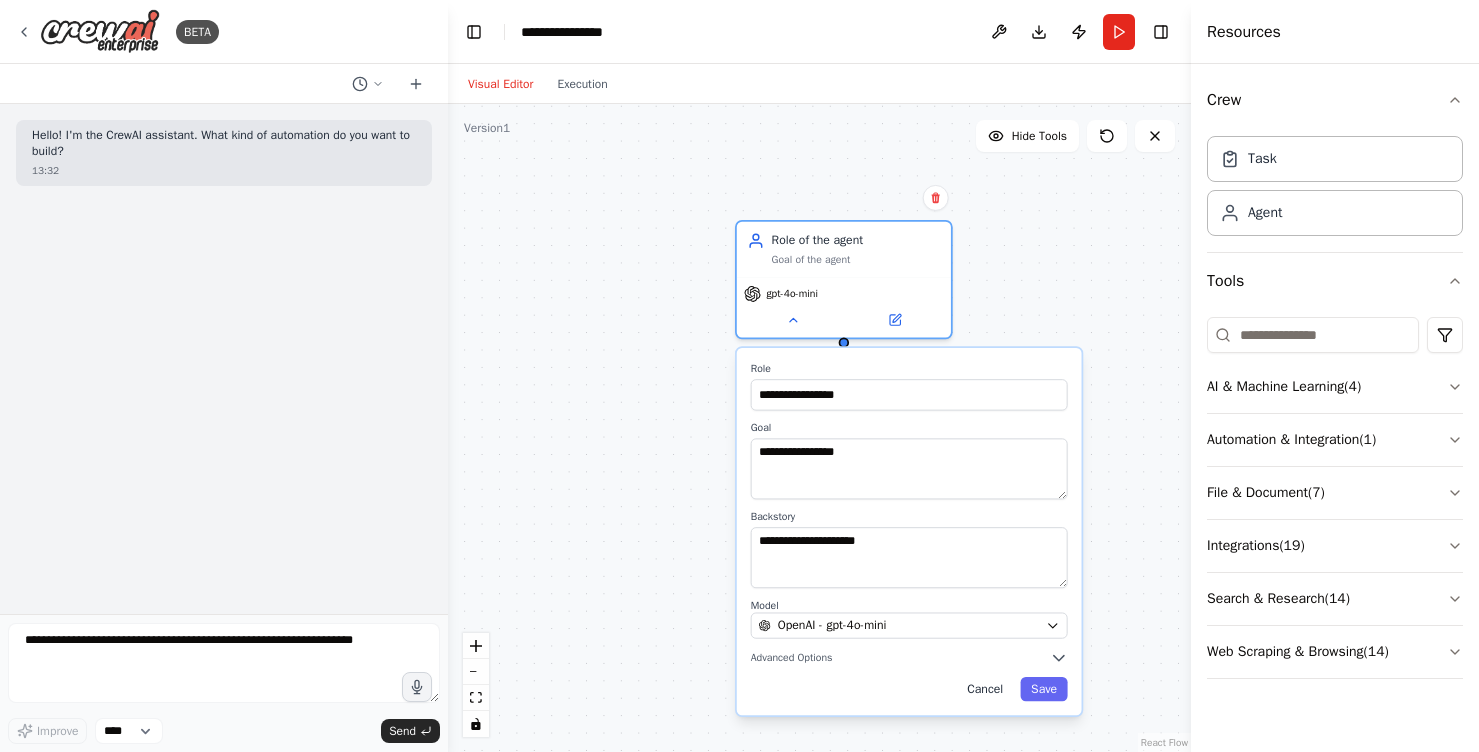 click on "Cancel" at bounding box center [985, 689] 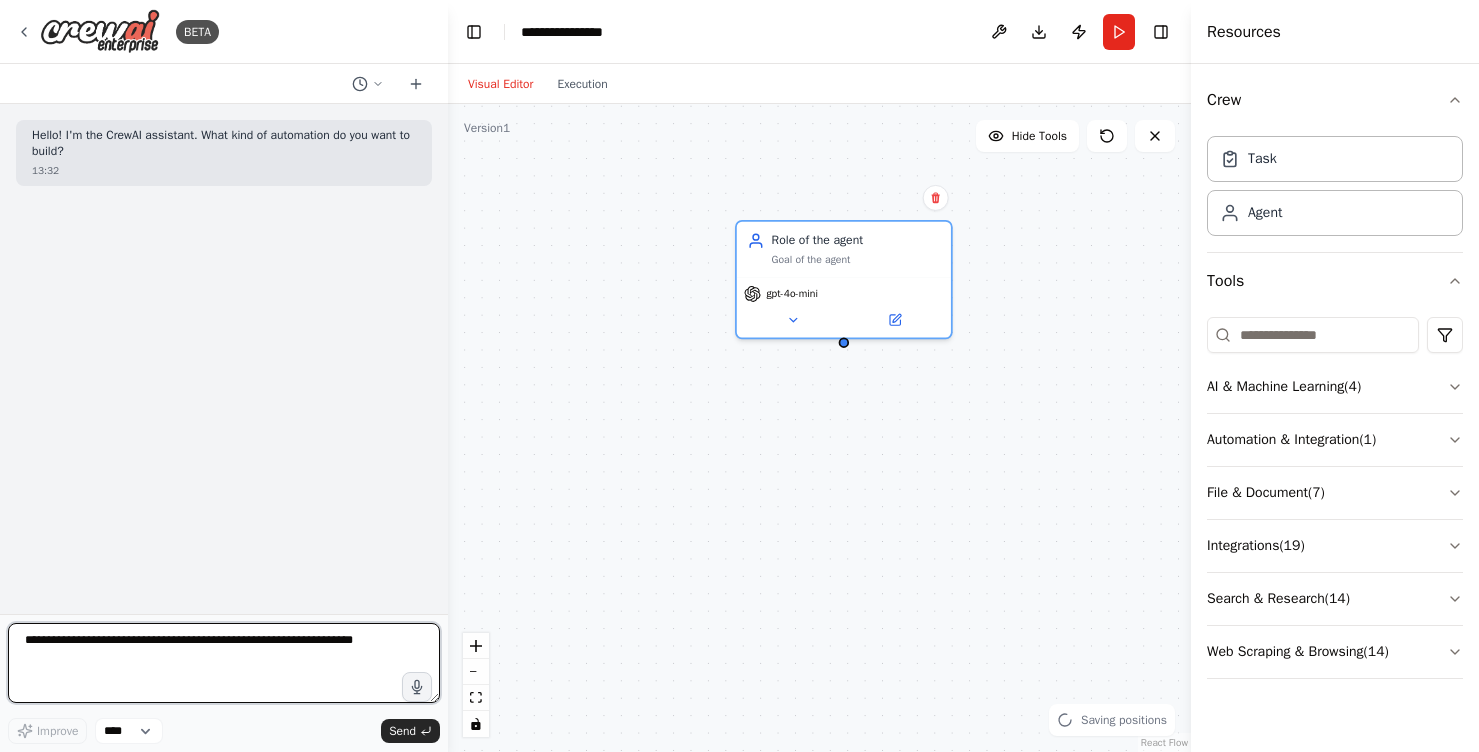 click at bounding box center [224, 663] 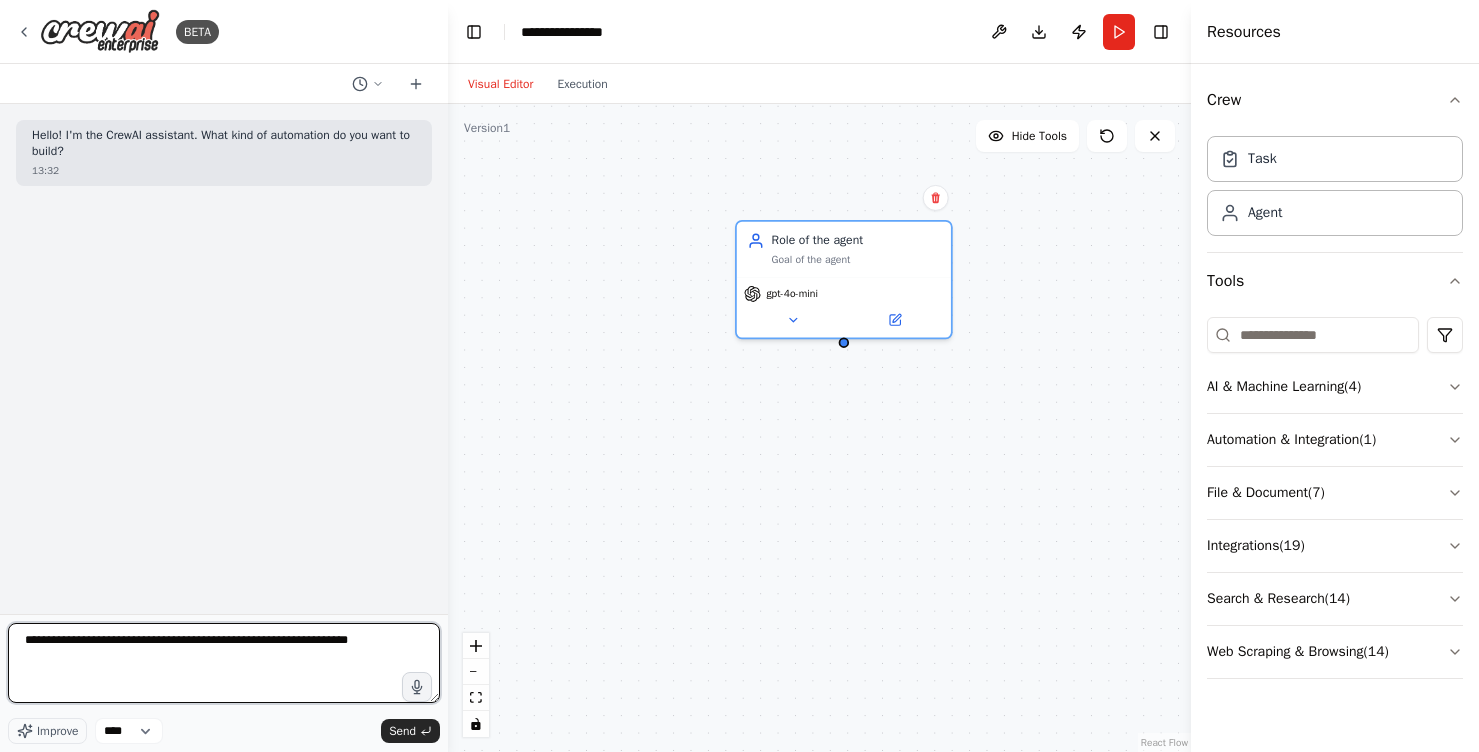 type on "**********" 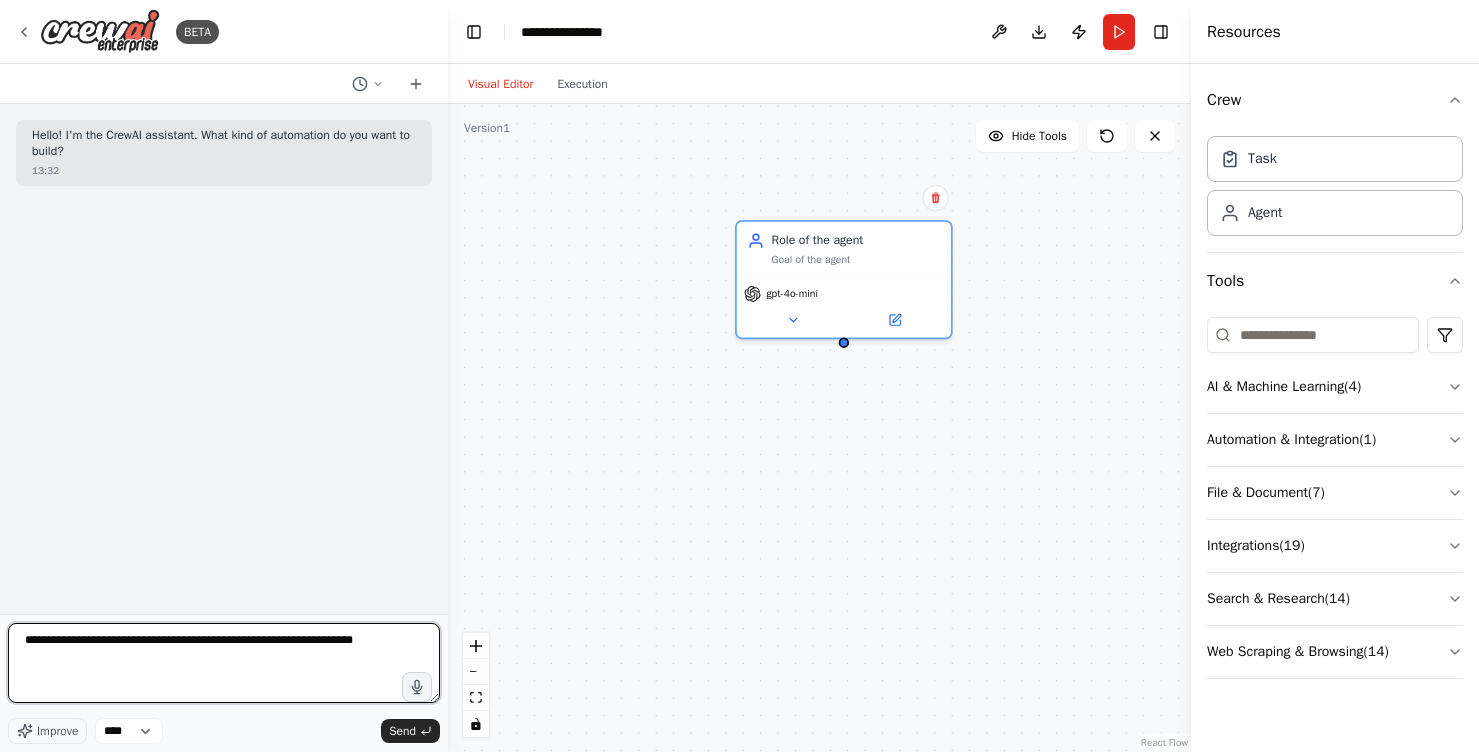 type 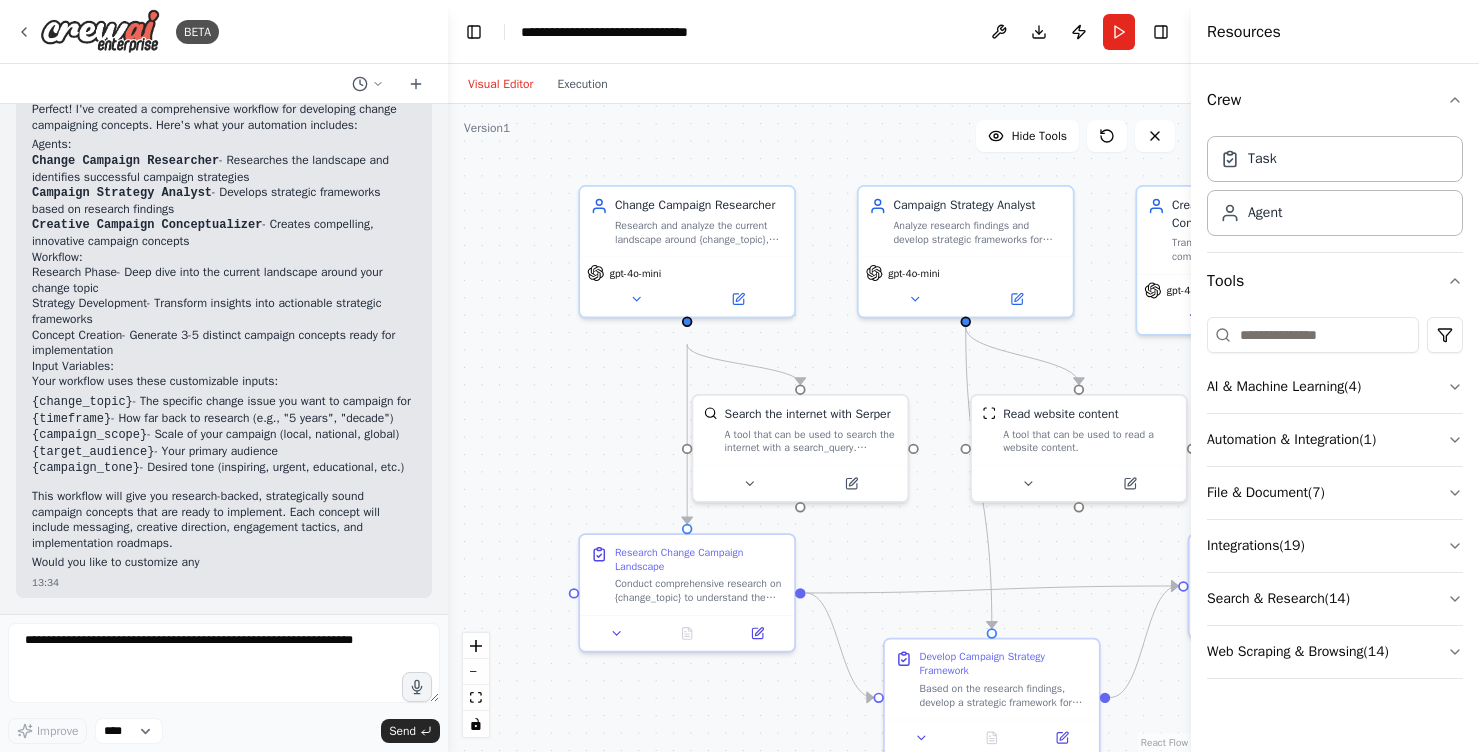 scroll, scrollTop: 1525, scrollLeft: 0, axis: vertical 